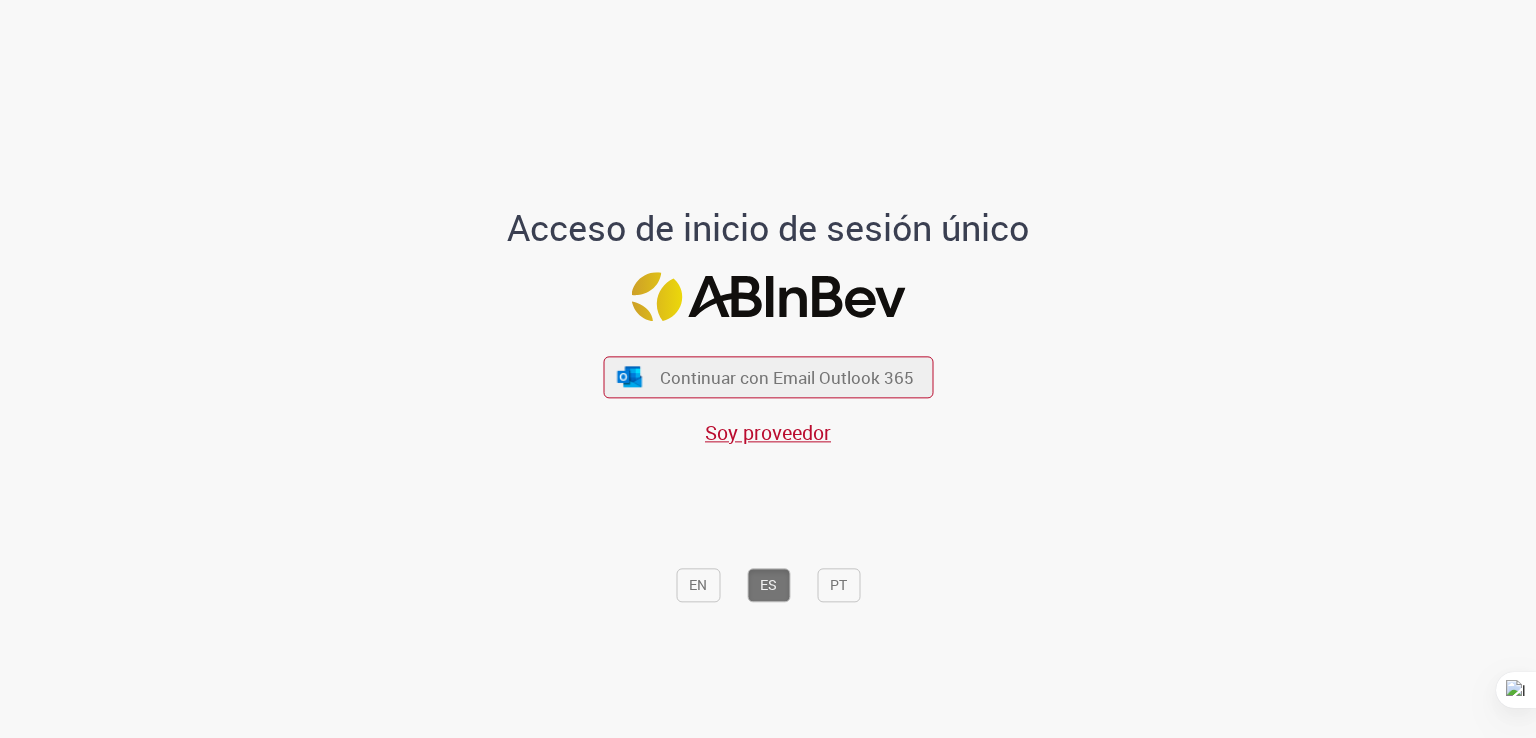 scroll, scrollTop: 0, scrollLeft: 0, axis: both 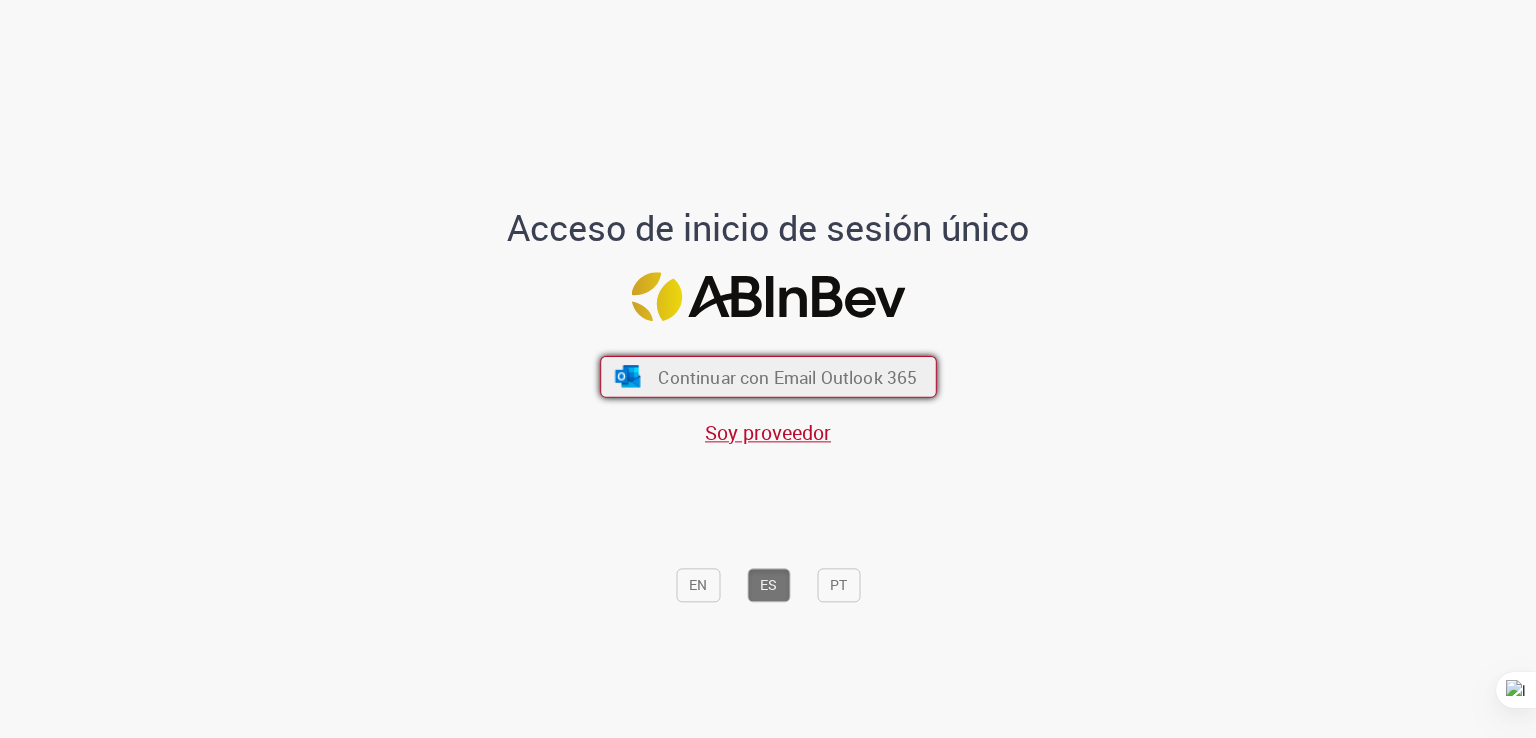 click on "Continuar con Email Outlook 365" at bounding box center (787, 377) 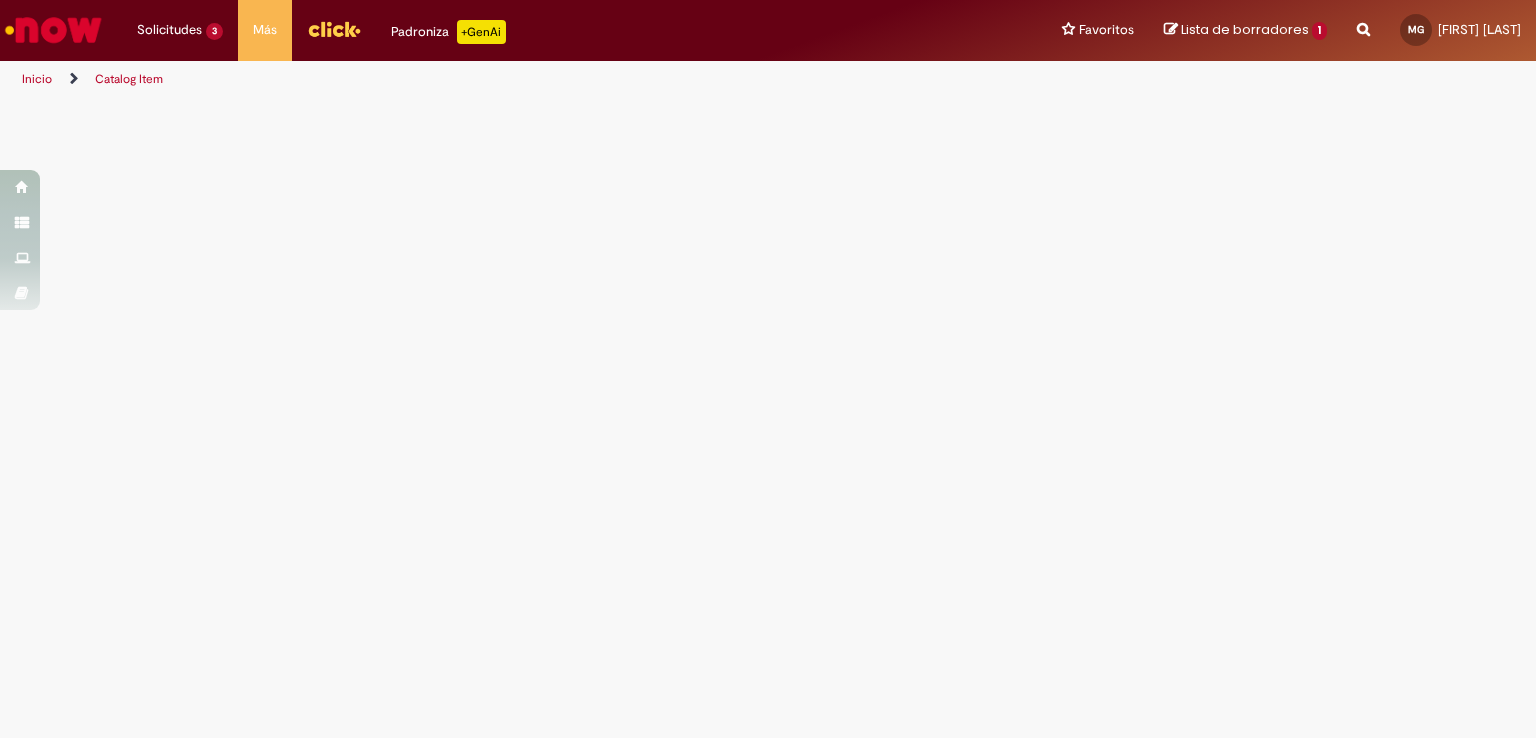 scroll, scrollTop: 0, scrollLeft: 0, axis: both 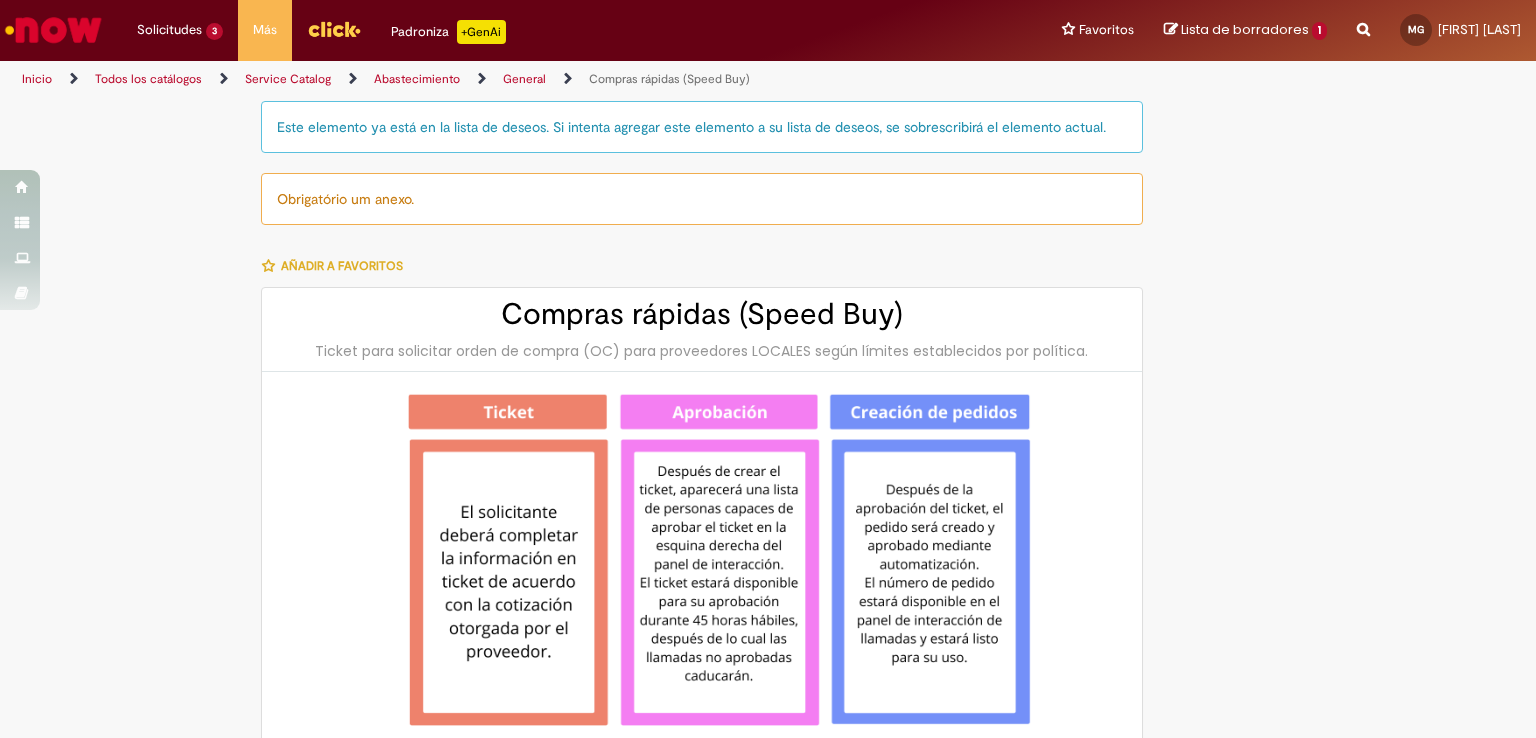 type on "********" 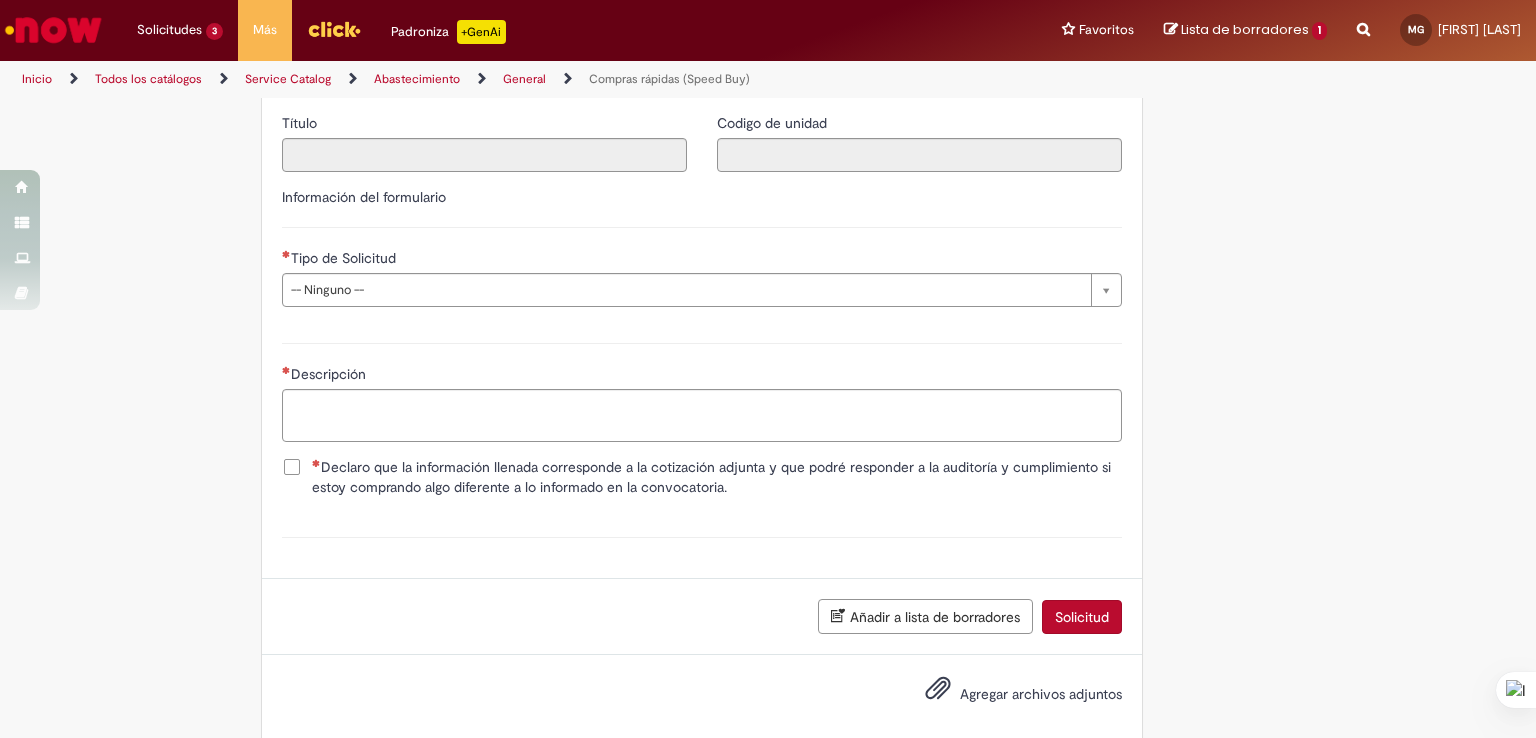 scroll, scrollTop: 2500, scrollLeft: 0, axis: vertical 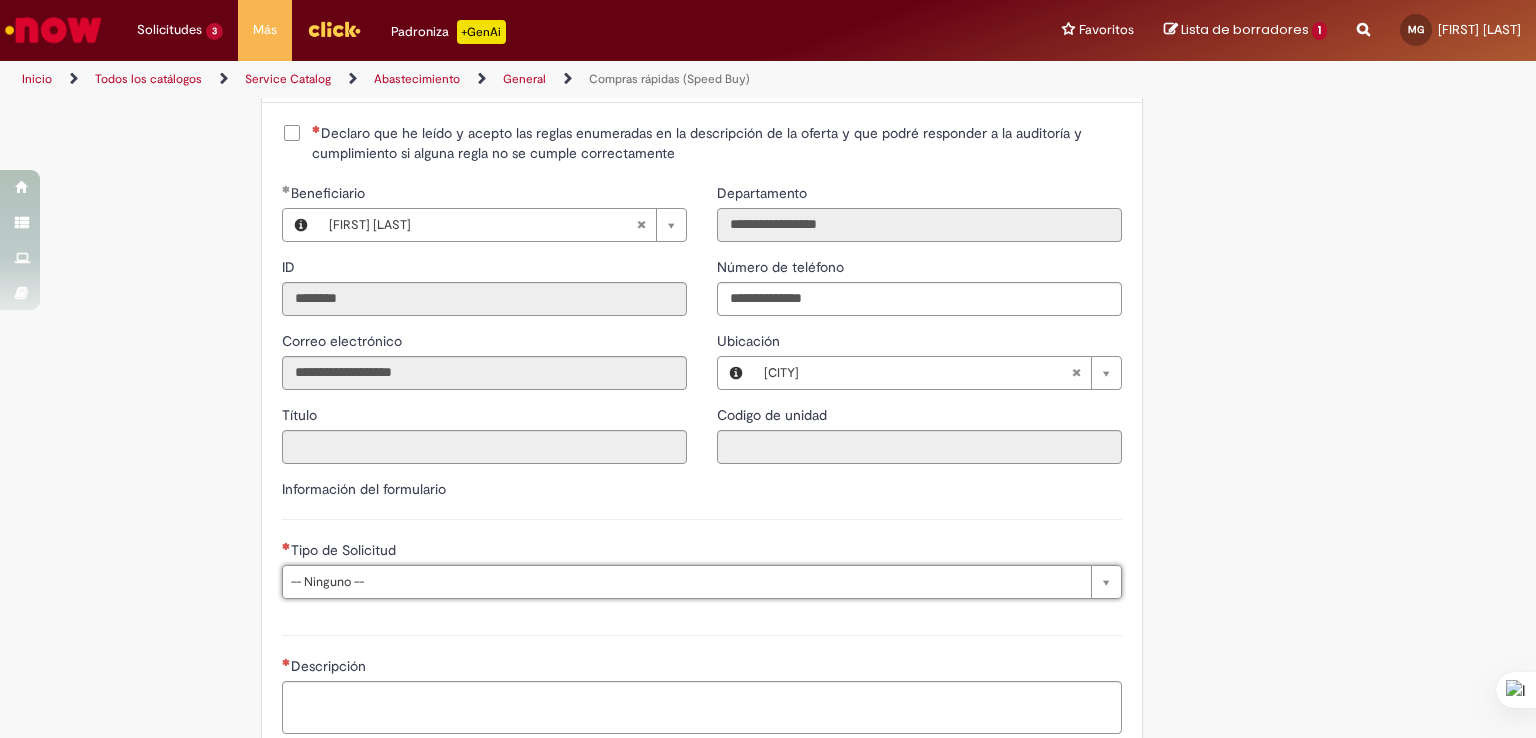 click on "**********" at bounding box center [919, 225] 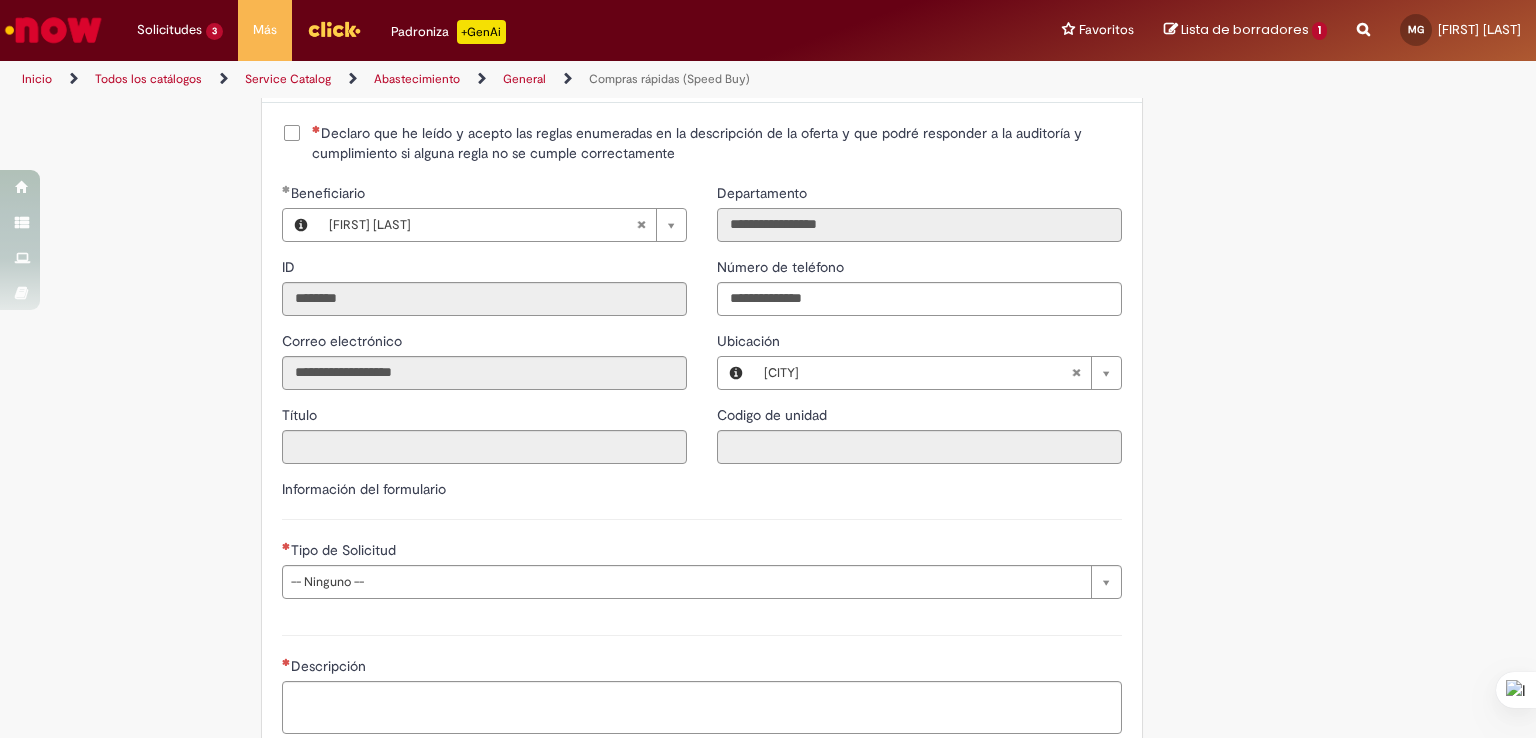 scroll, scrollTop: 2007, scrollLeft: 0, axis: vertical 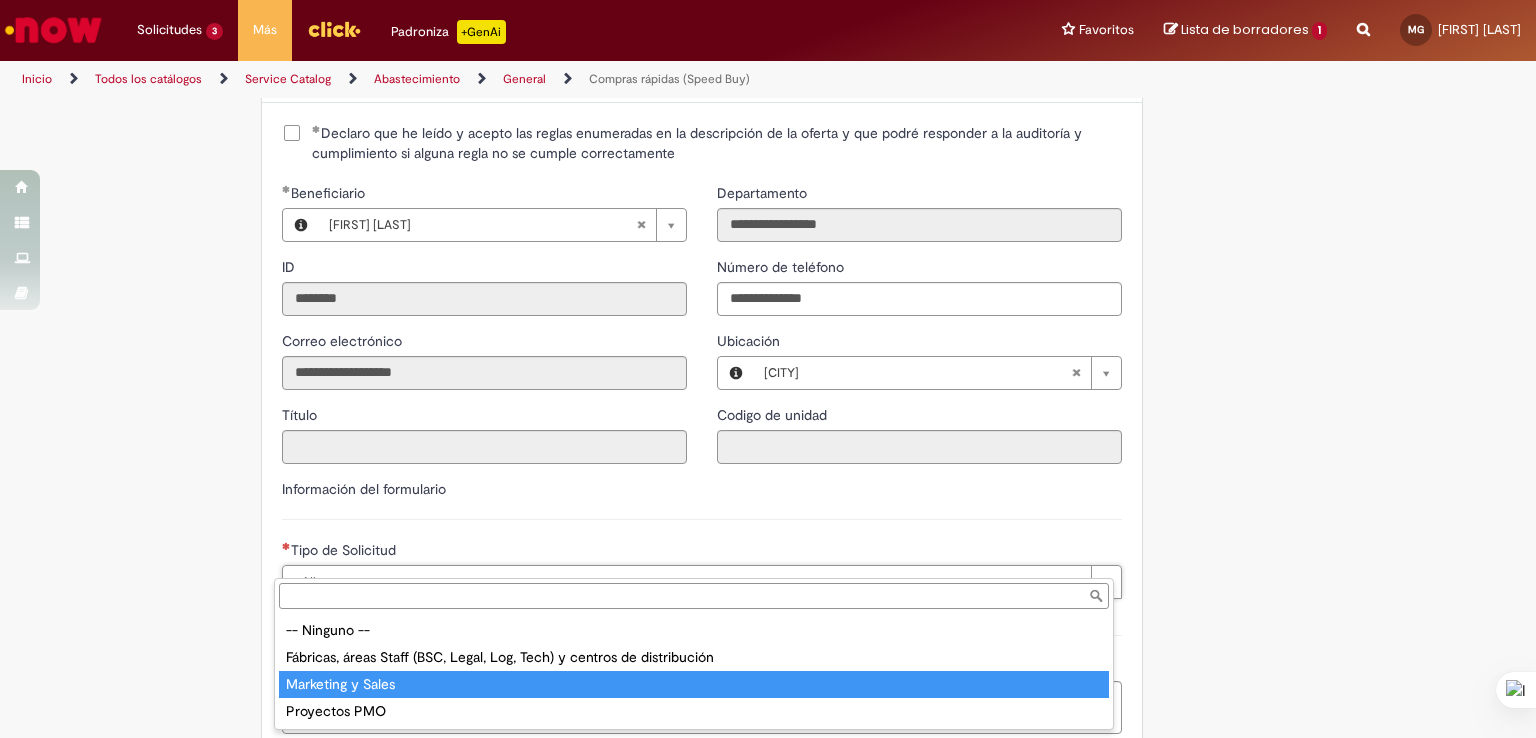 type on "**********" 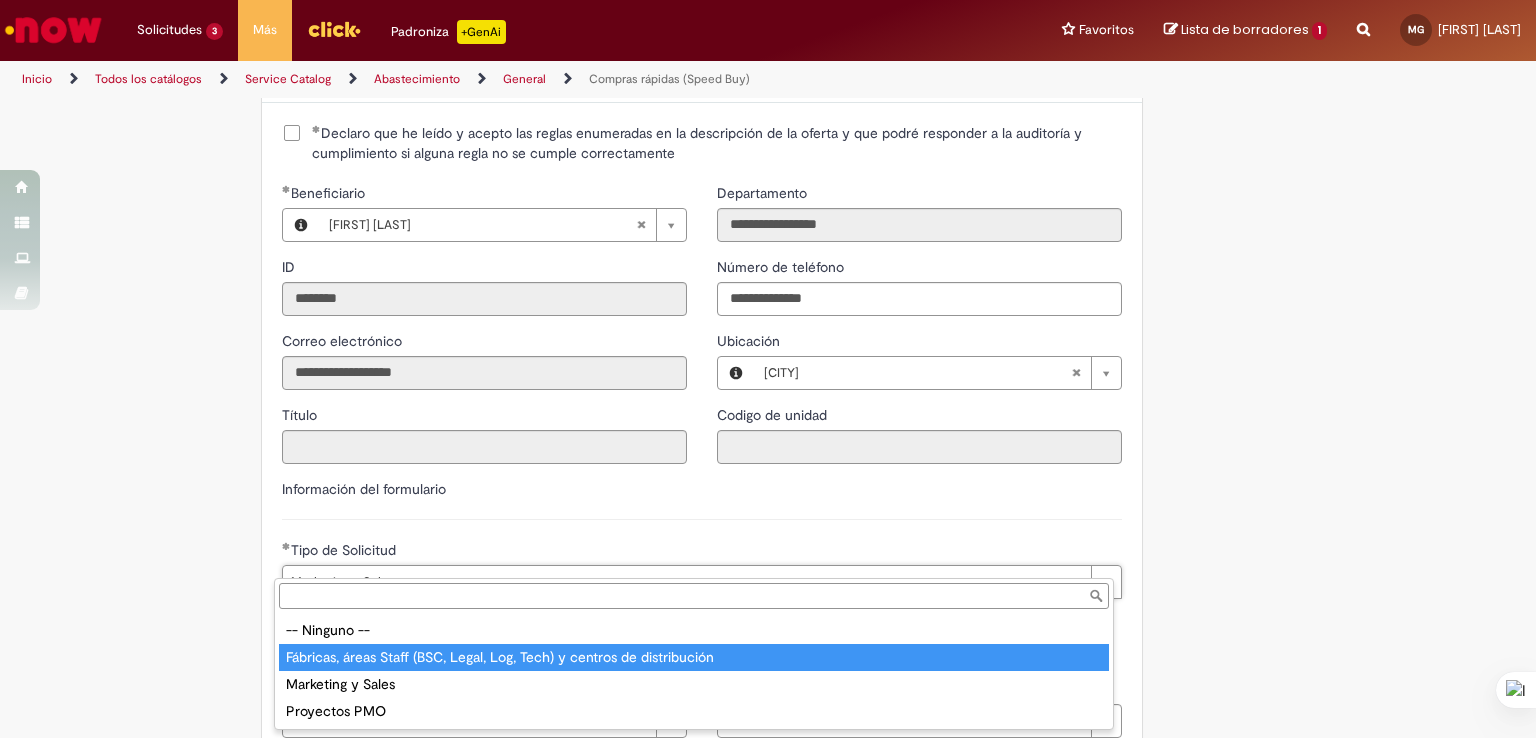 type on "**********" 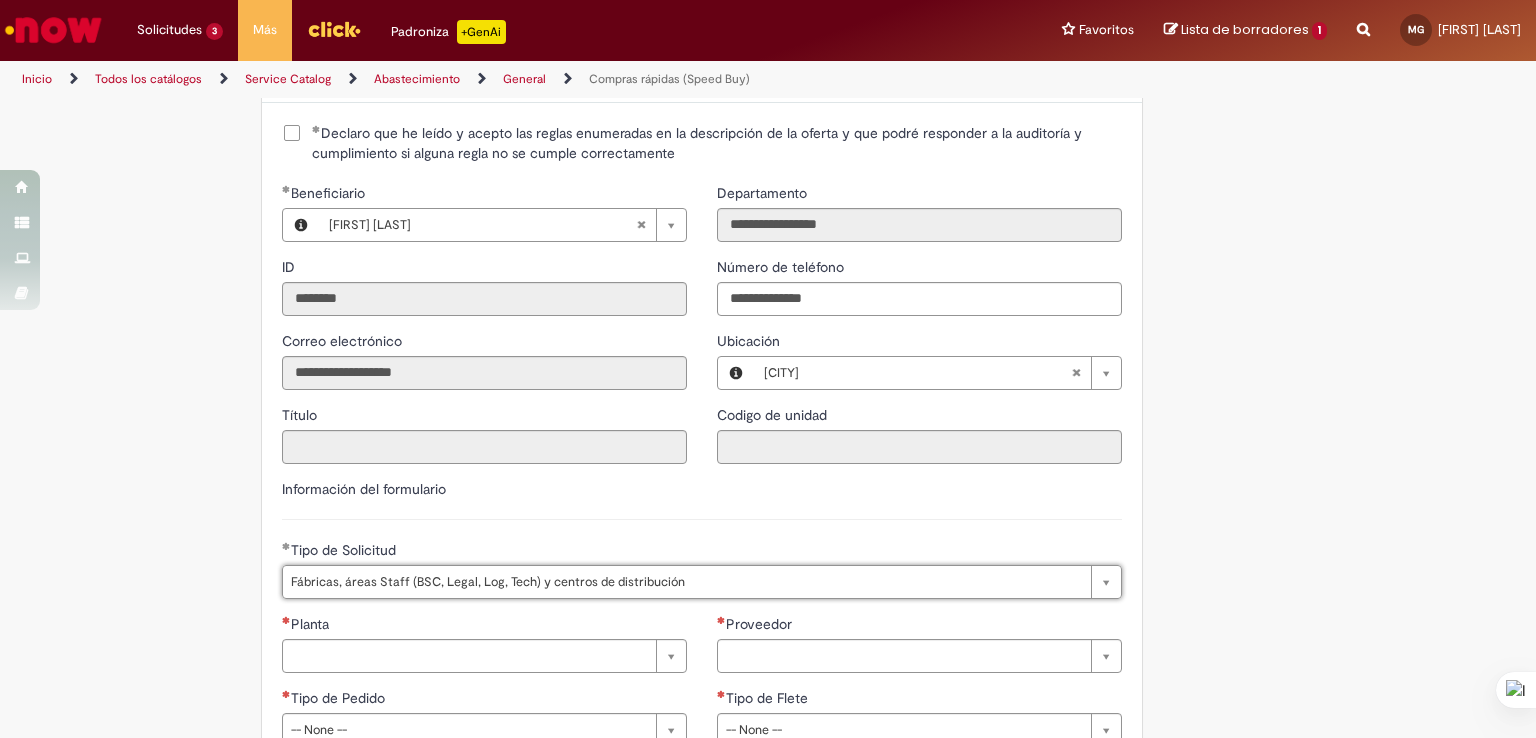 scroll, scrollTop: 0, scrollLeft: 108, axis: horizontal 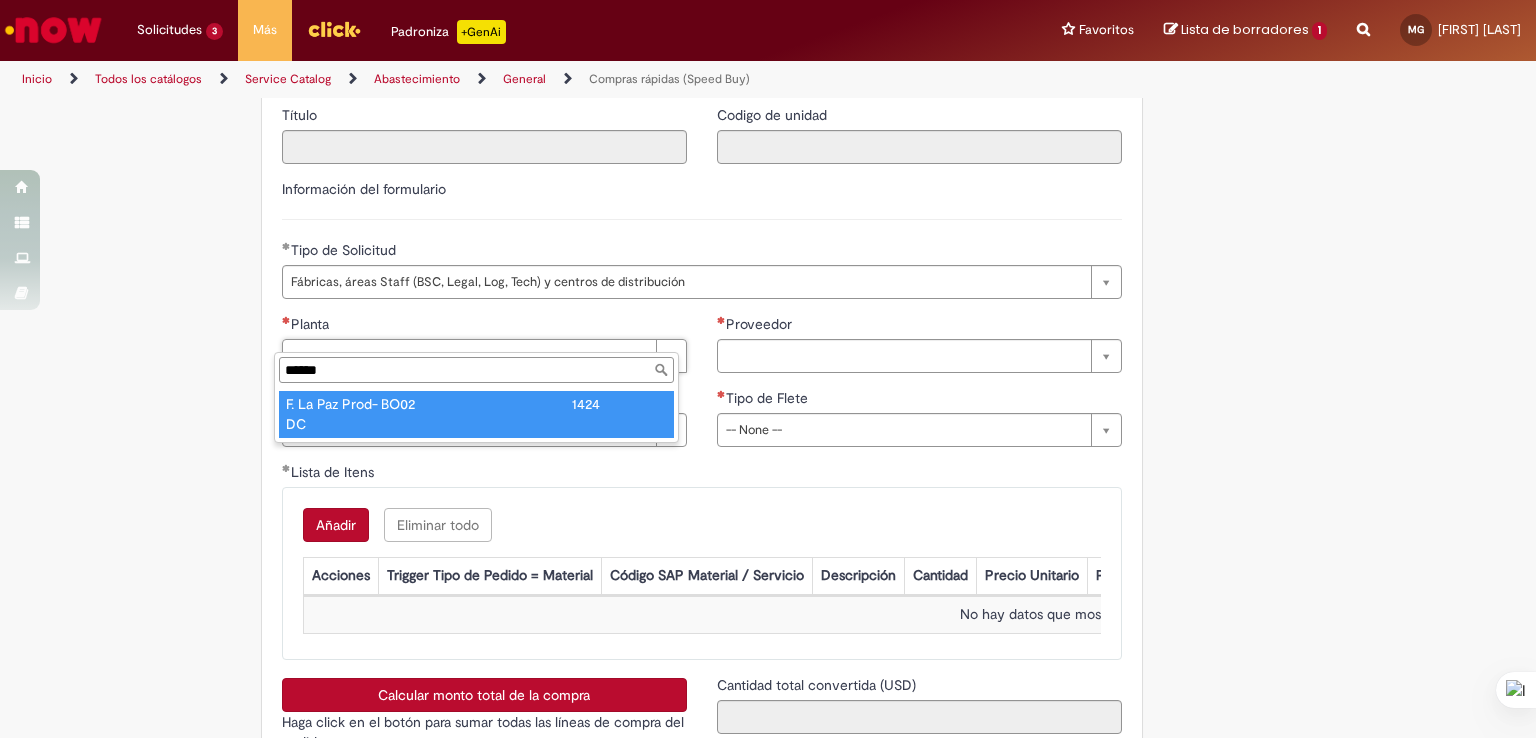 type on "******" 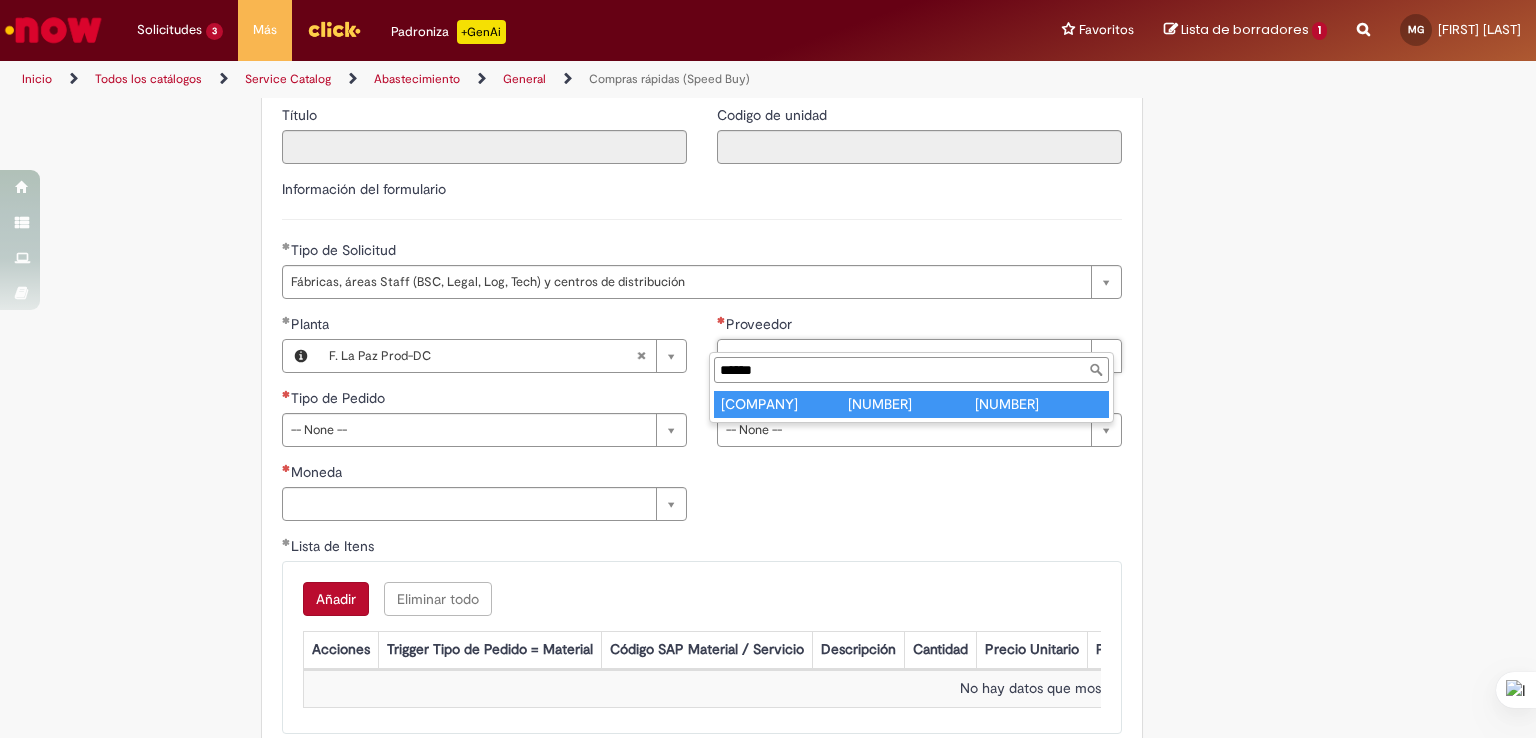 type on "******" 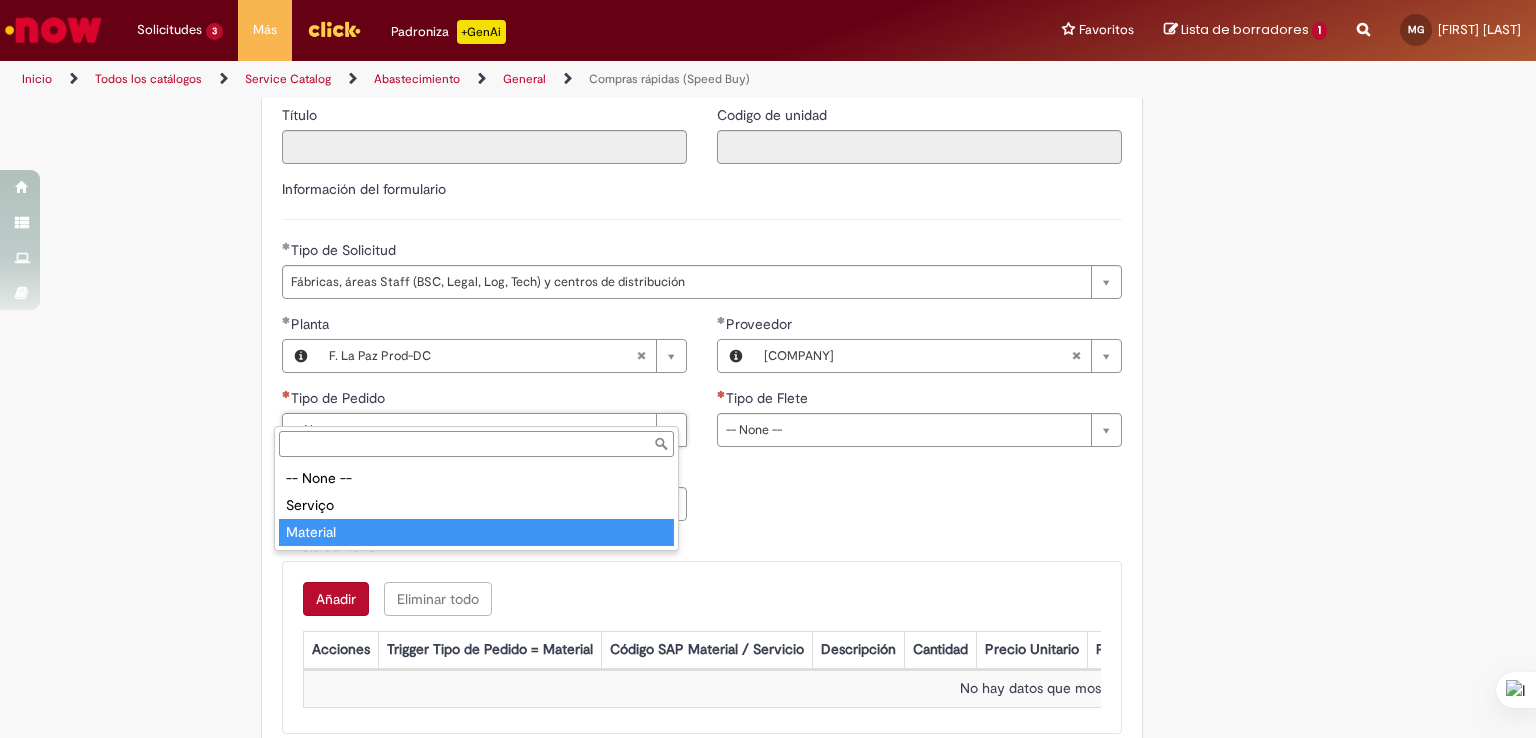 type on "********" 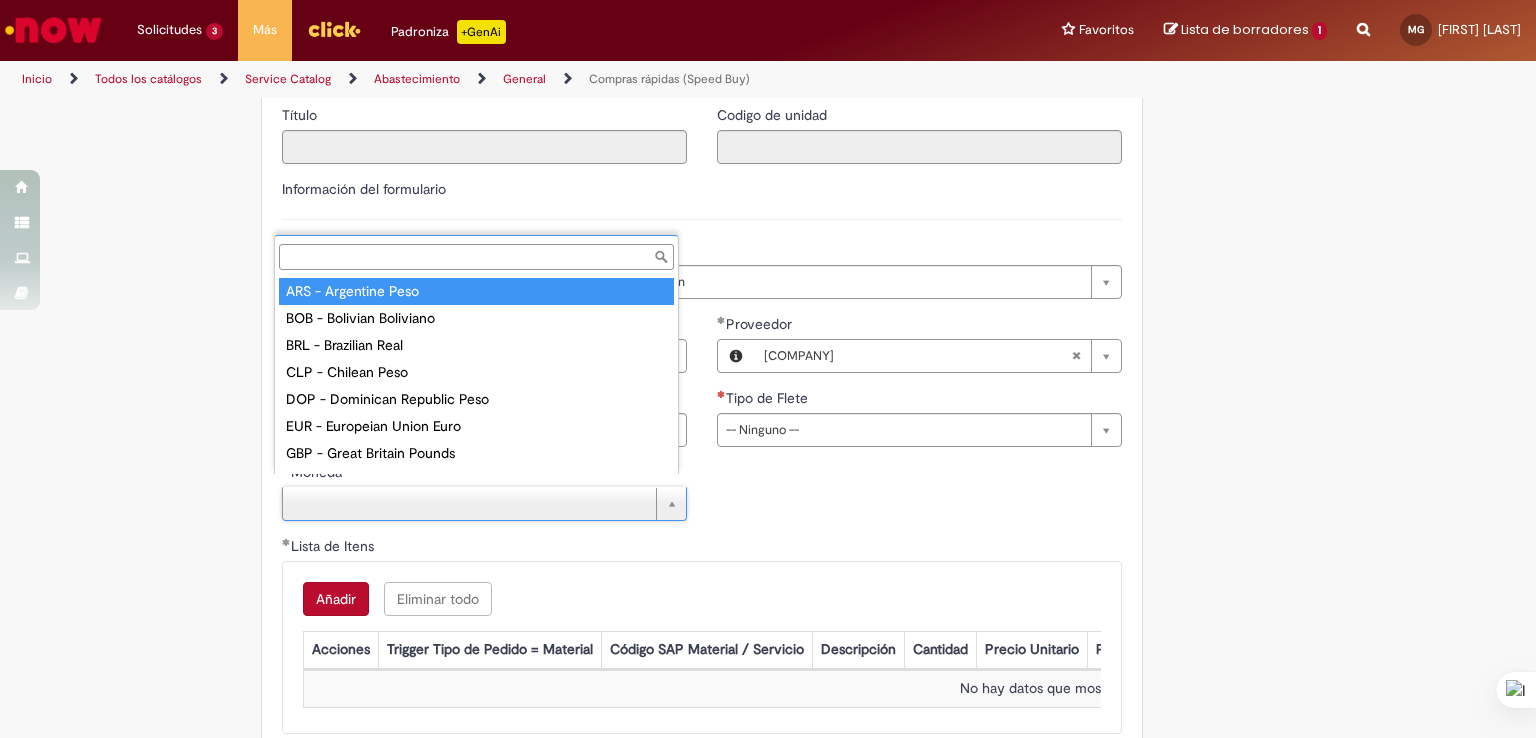 scroll, scrollTop: 16, scrollLeft: 0, axis: vertical 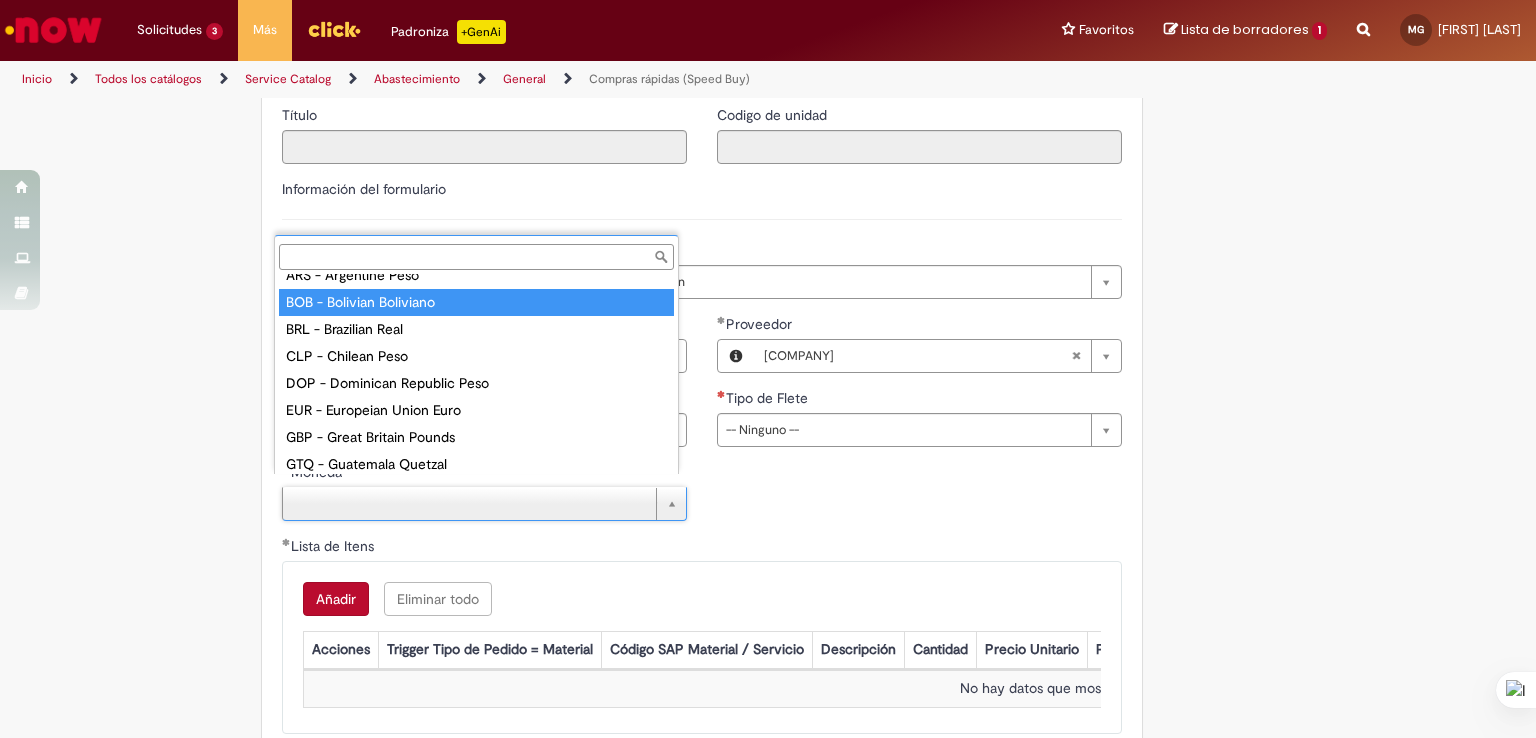 type on "**********" 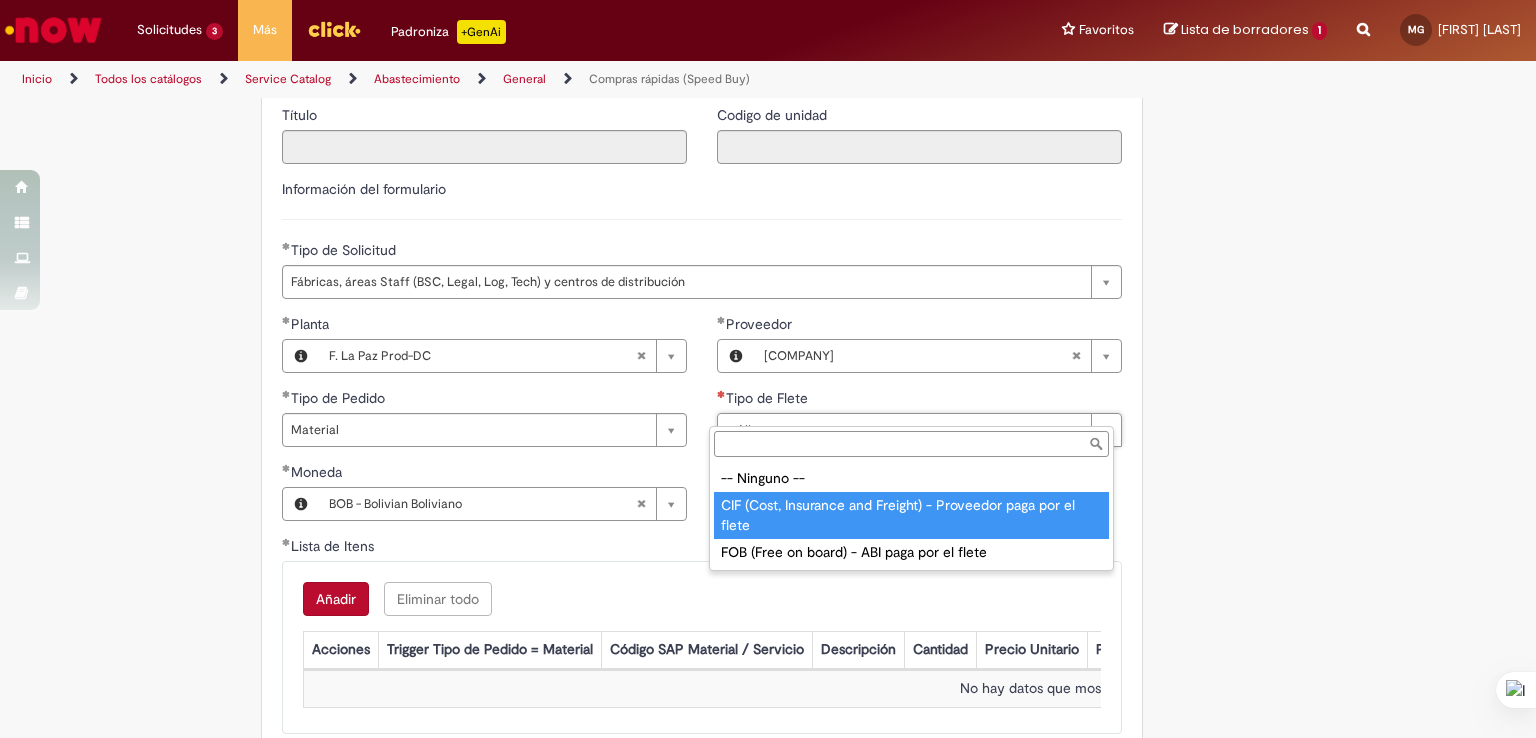 type on "**********" 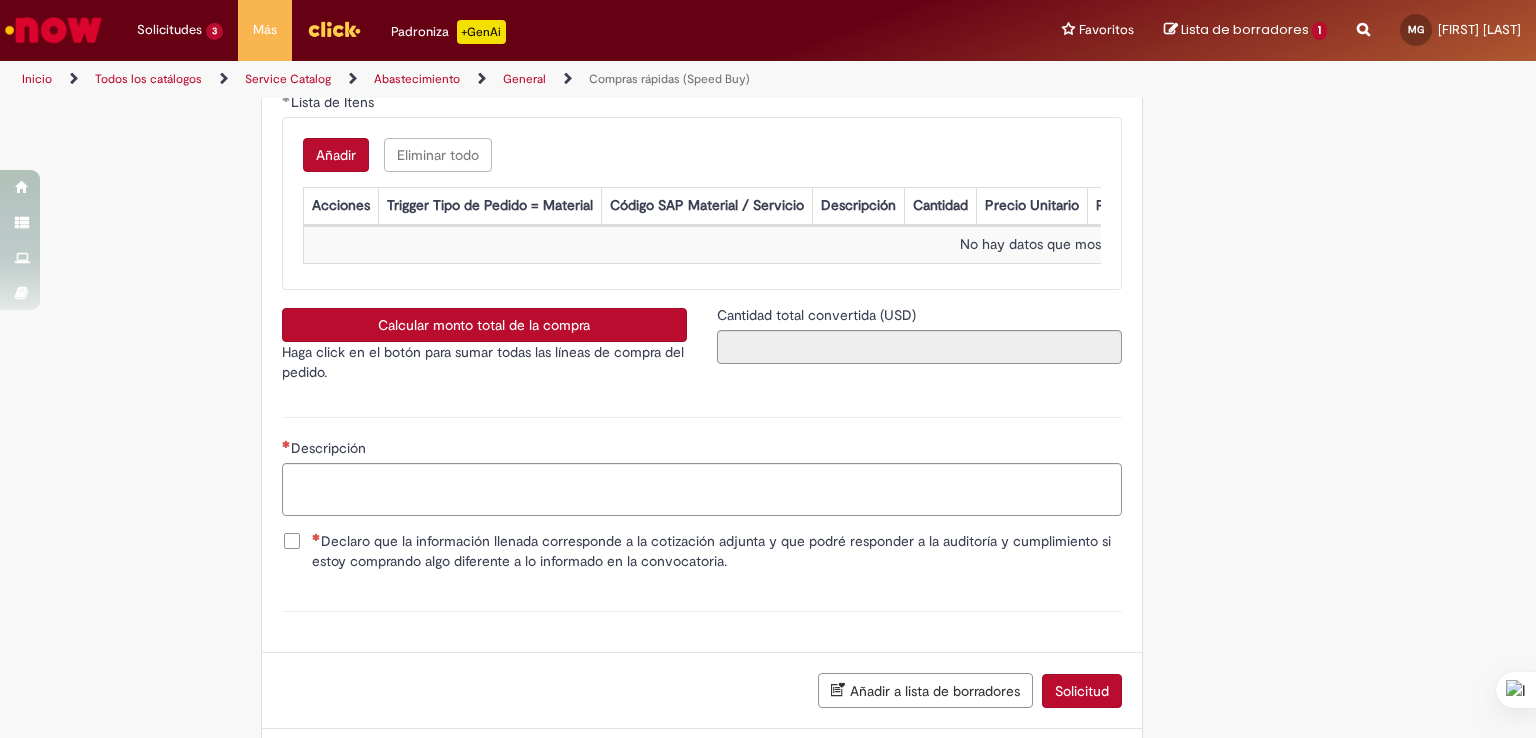 scroll, scrollTop: 3107, scrollLeft: 0, axis: vertical 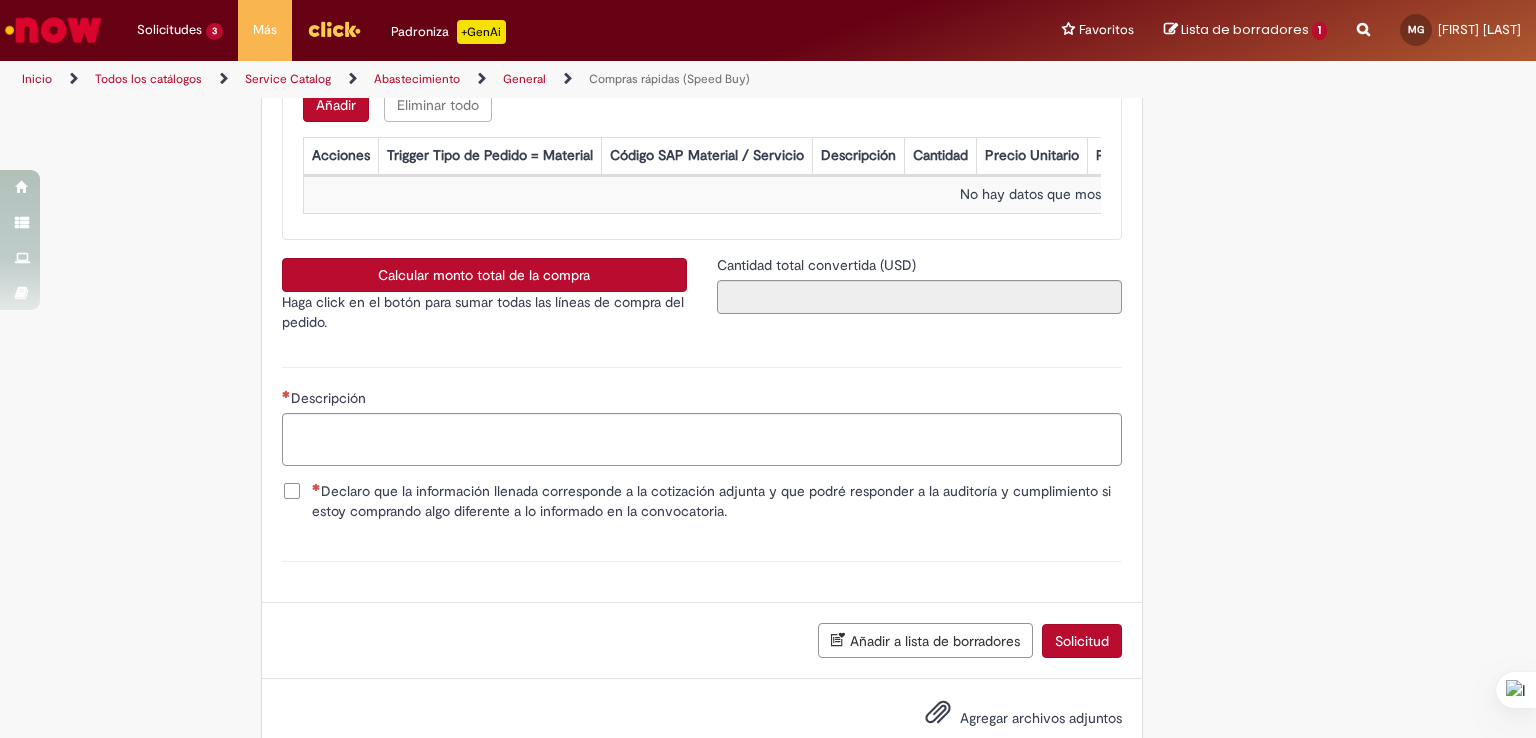 click on "Declaro que la información llenada corresponde a la cotización adjunta y que podré responder a la auditoría y cumplimiento si estoy comprando algo diferente a lo informado en la convocatoria." at bounding box center [717, 501] 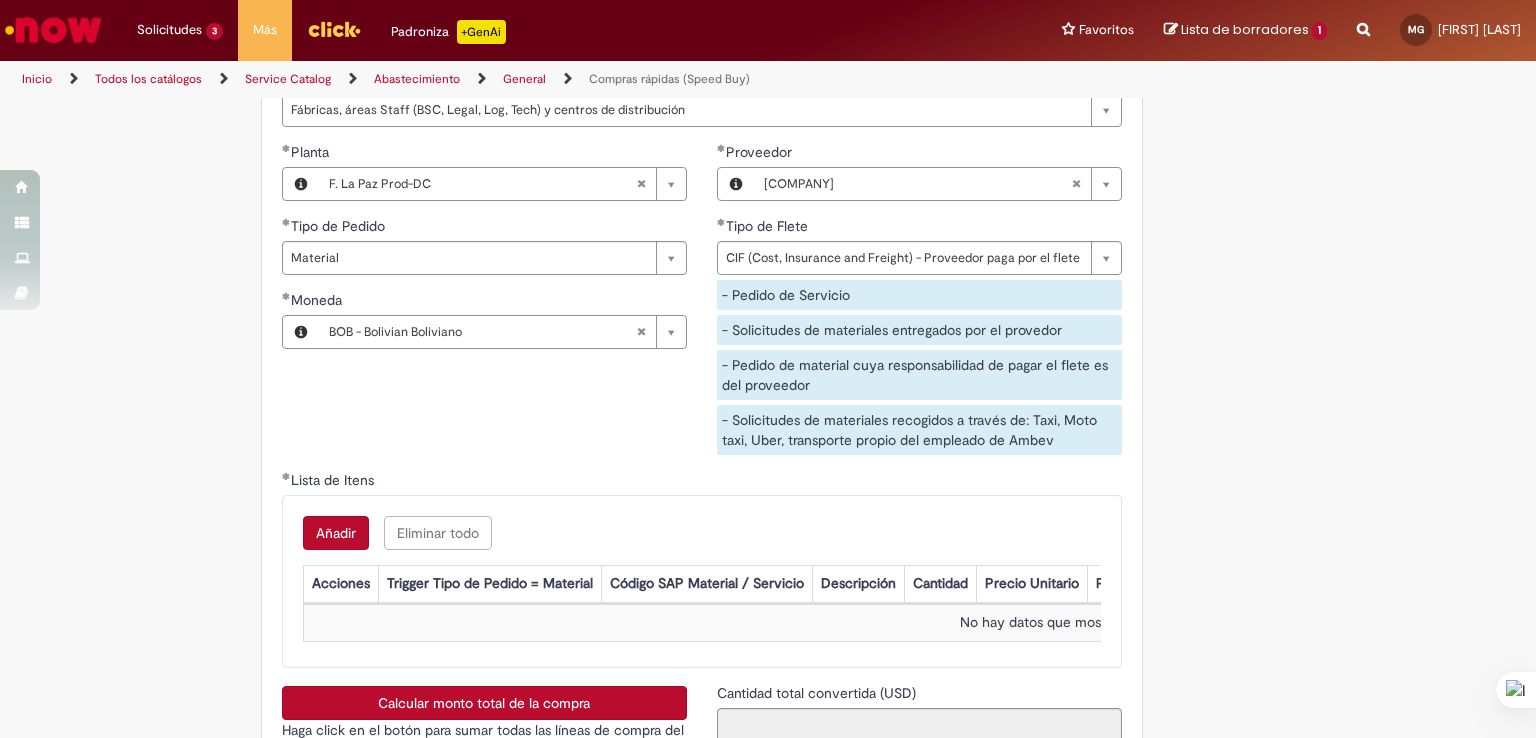 scroll, scrollTop: 2652, scrollLeft: 0, axis: vertical 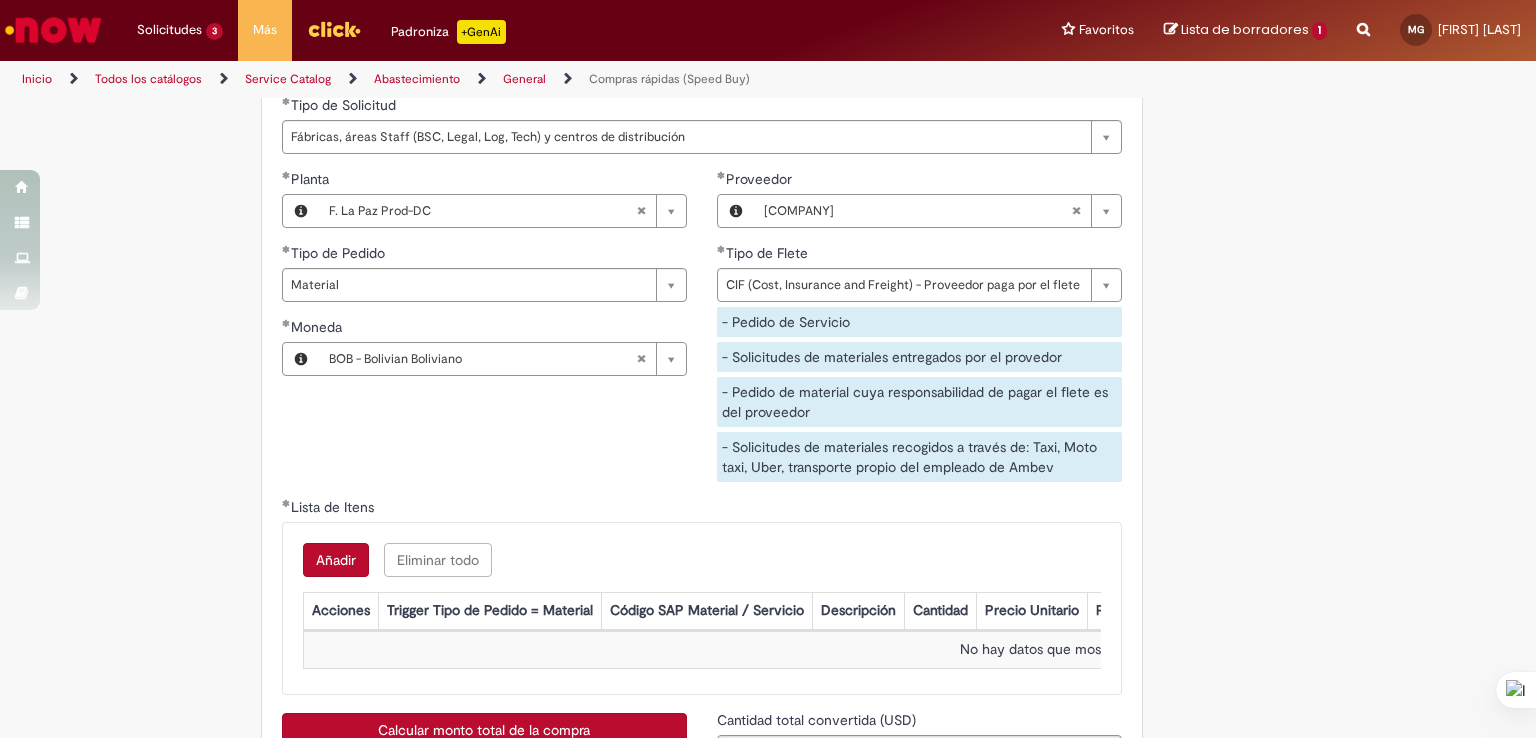 click on "Añadir" at bounding box center (336, 560) 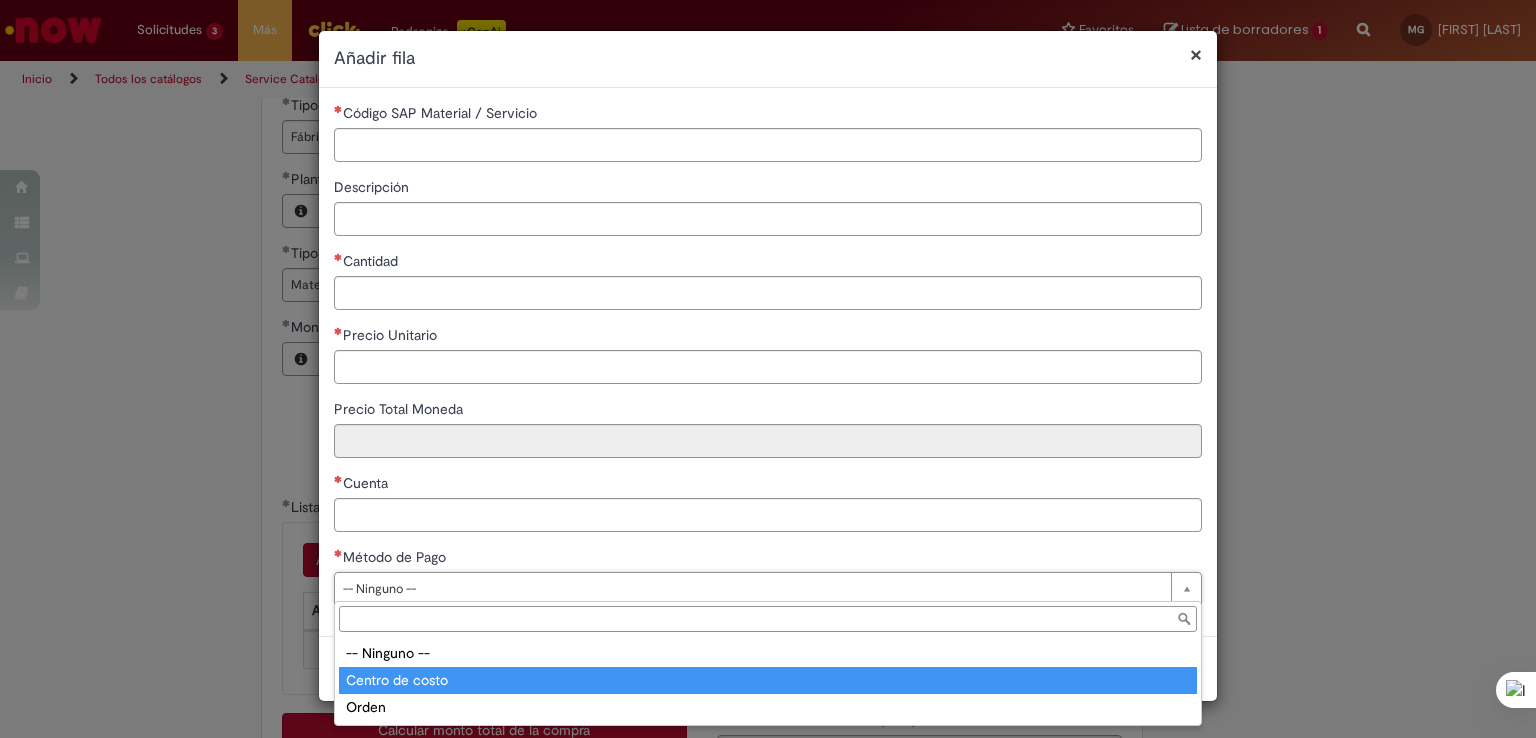 type on "**********" 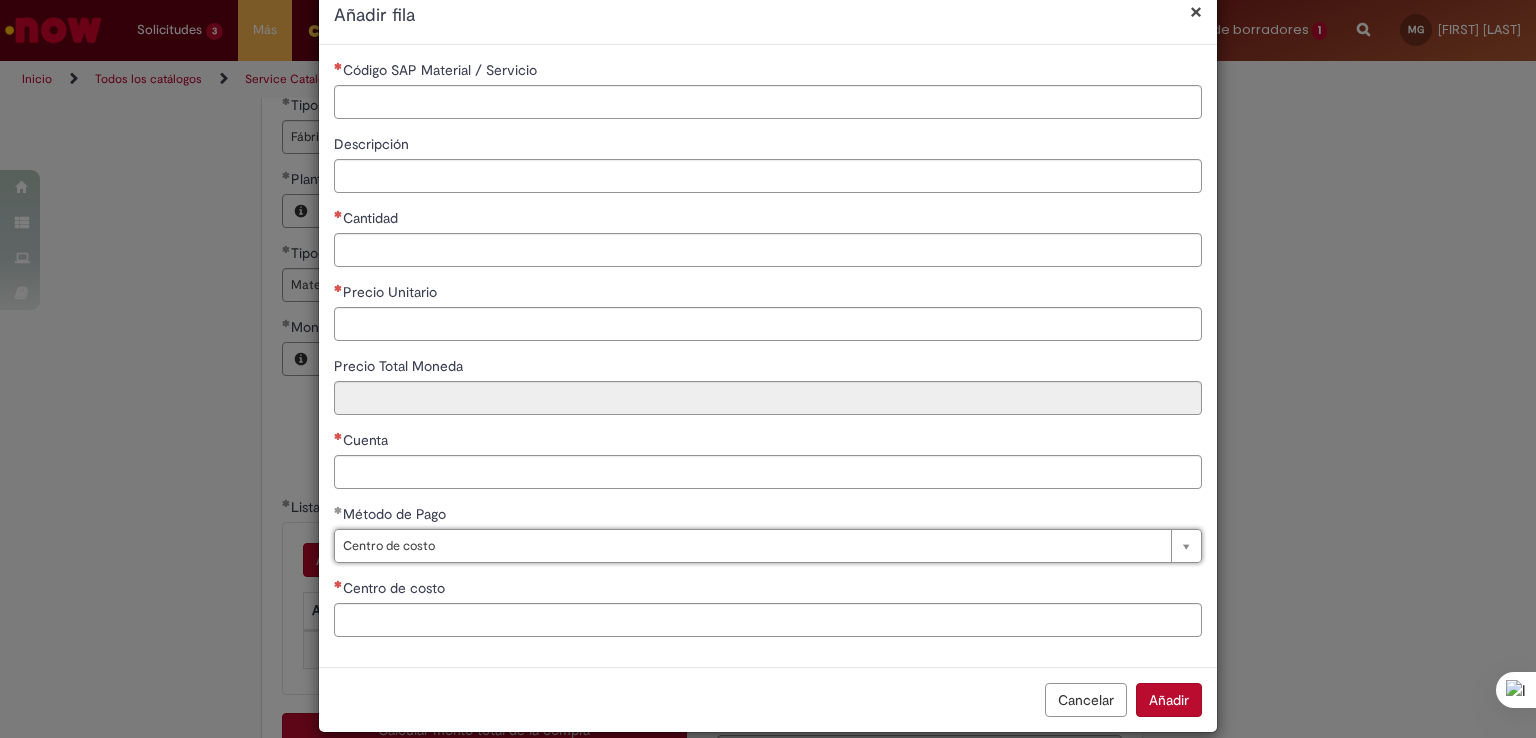 scroll, scrollTop: 67, scrollLeft: 0, axis: vertical 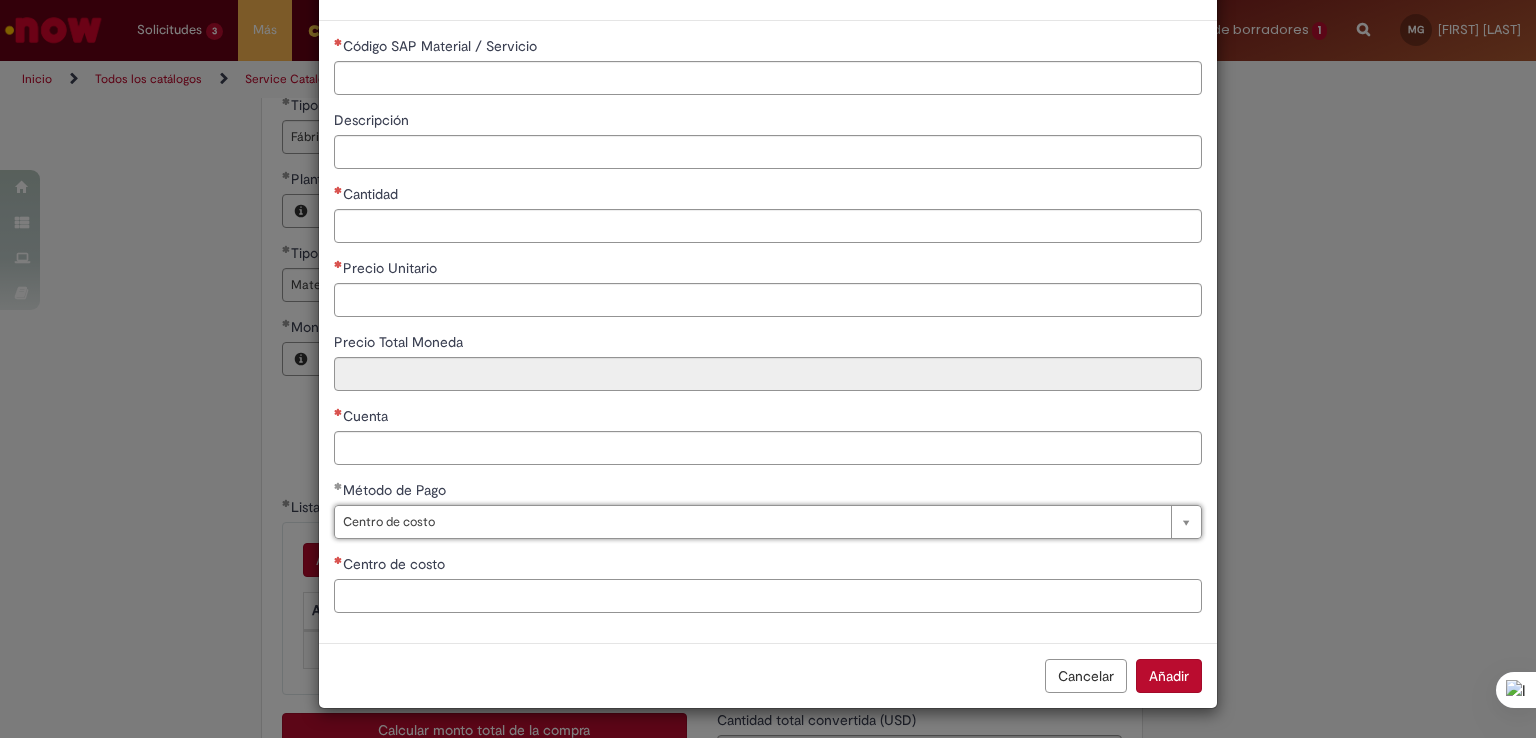 click on "Centro de costo" at bounding box center [768, 596] 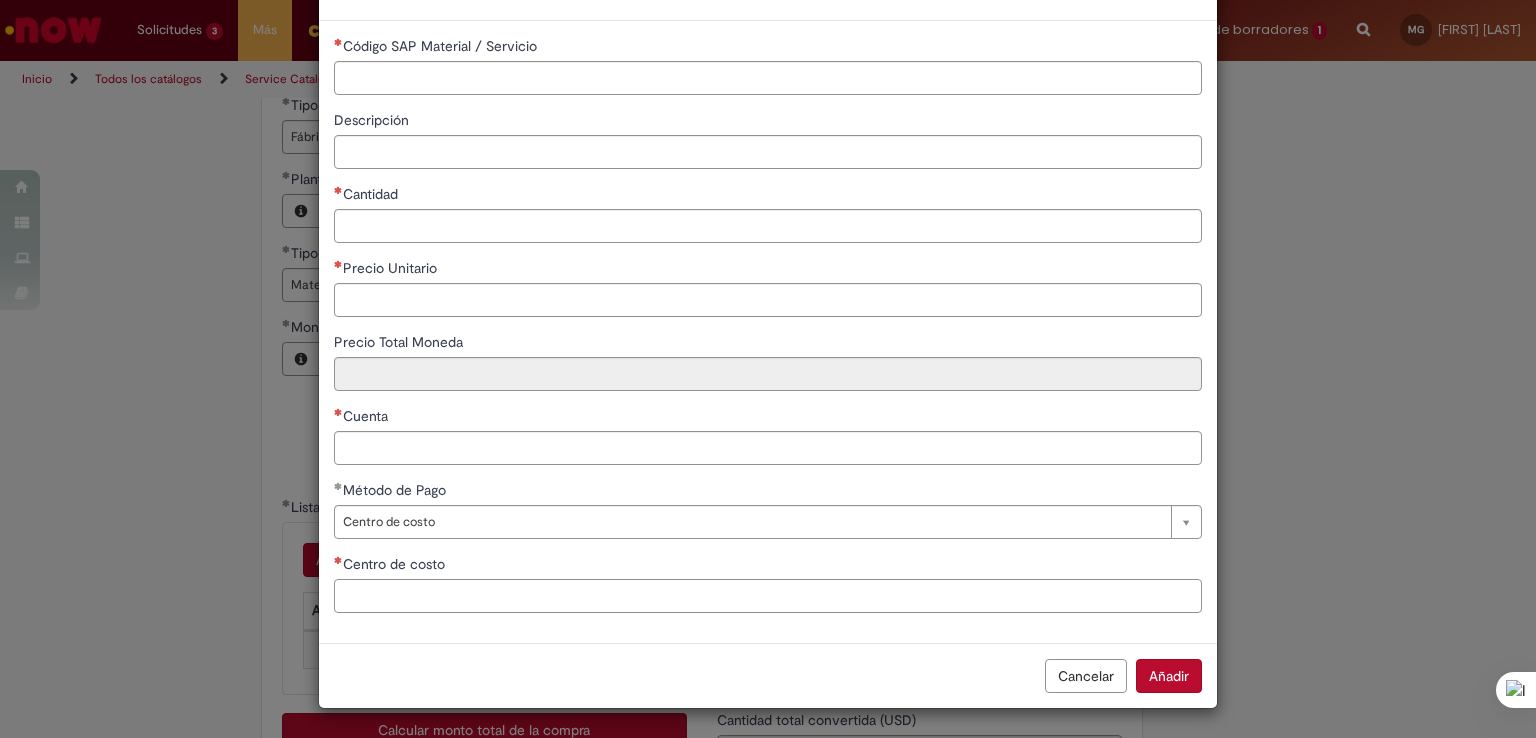 paste on "**********" 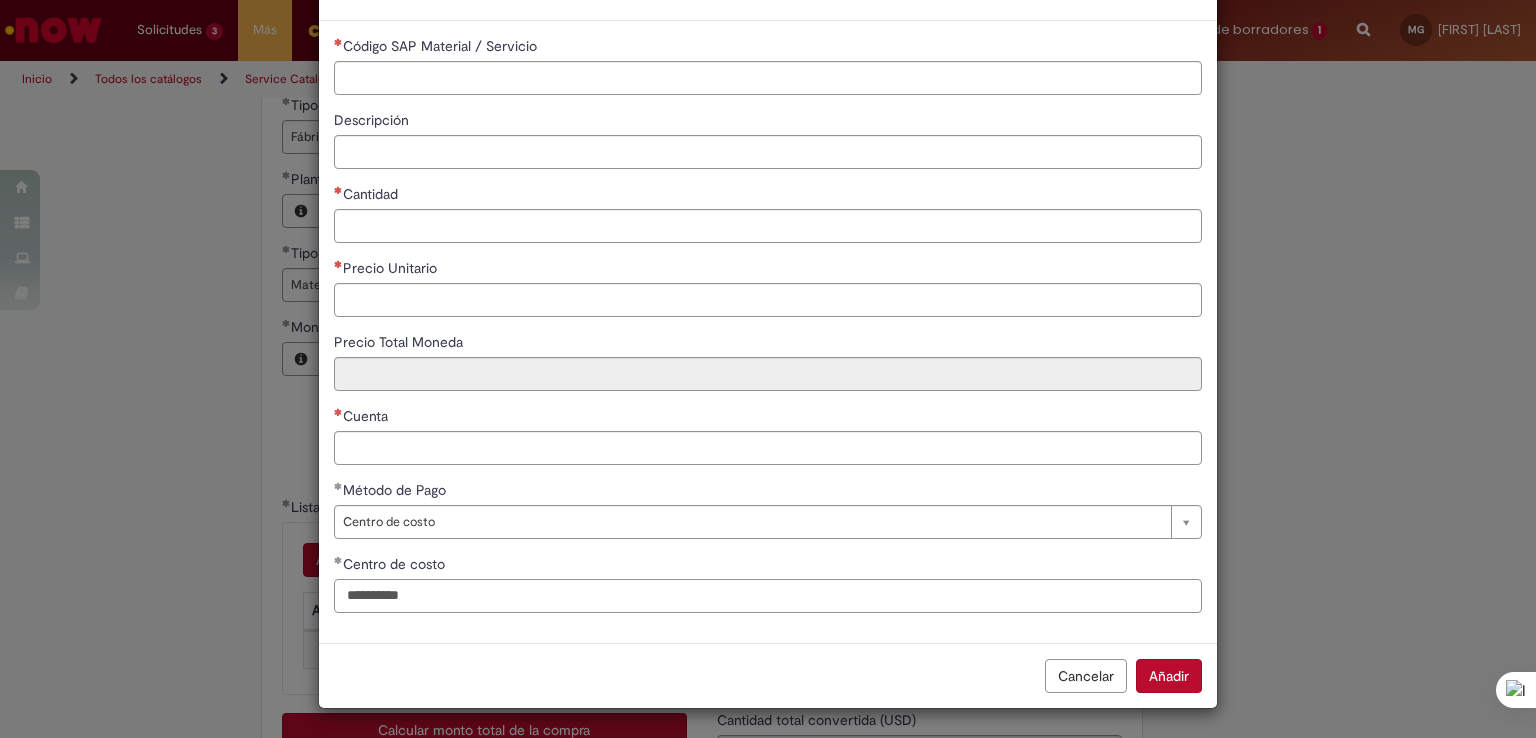 type on "**********" 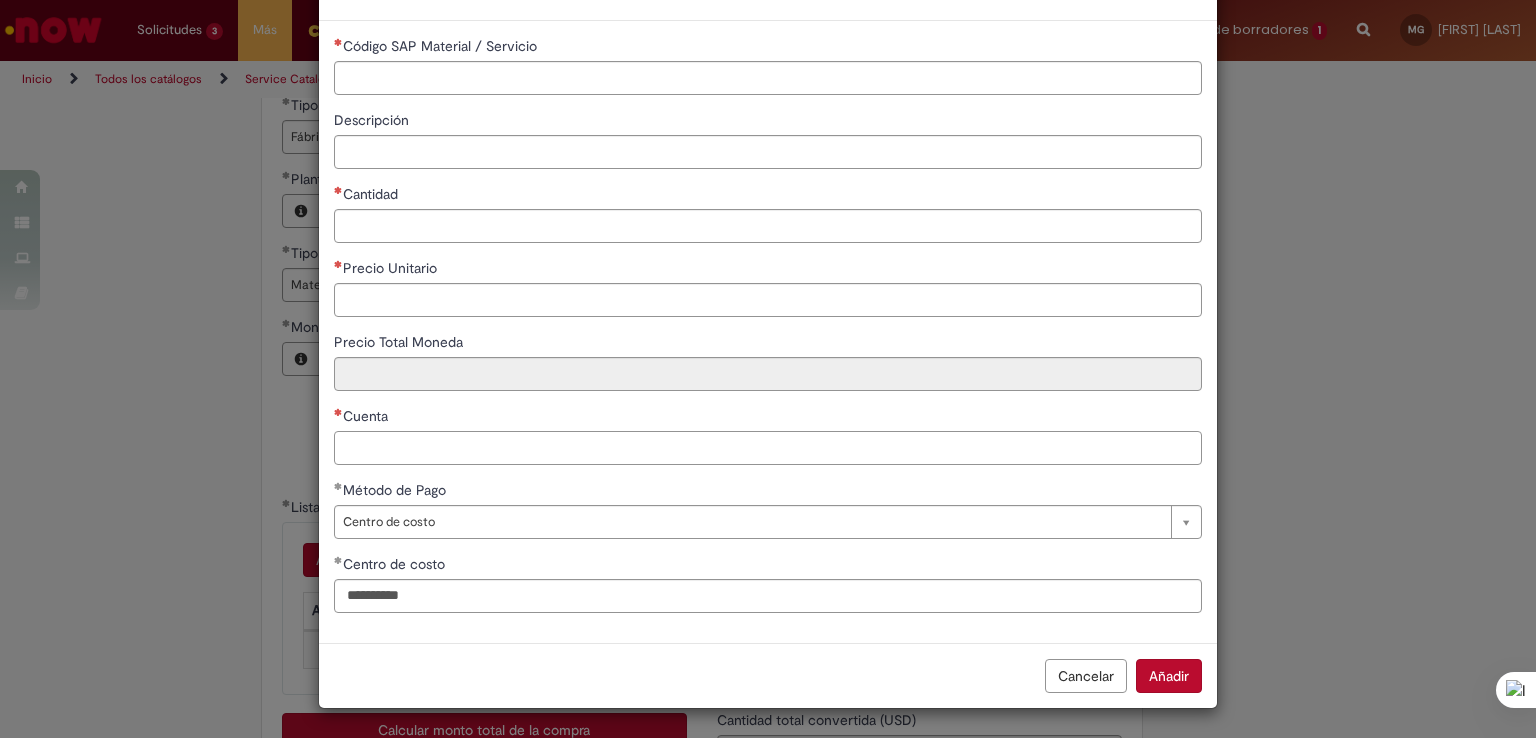 click on "Cuenta" at bounding box center (768, 448) 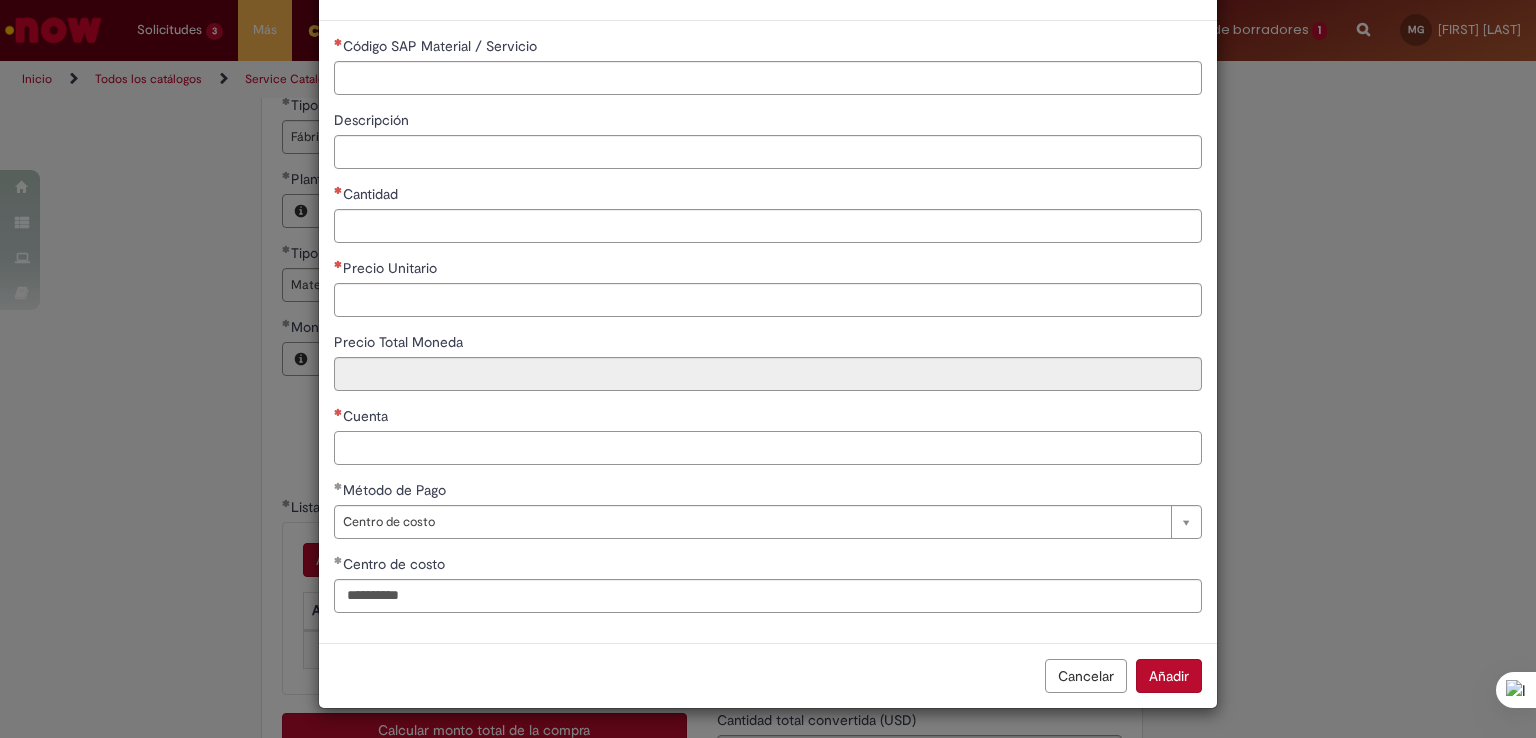 paste on "*******" 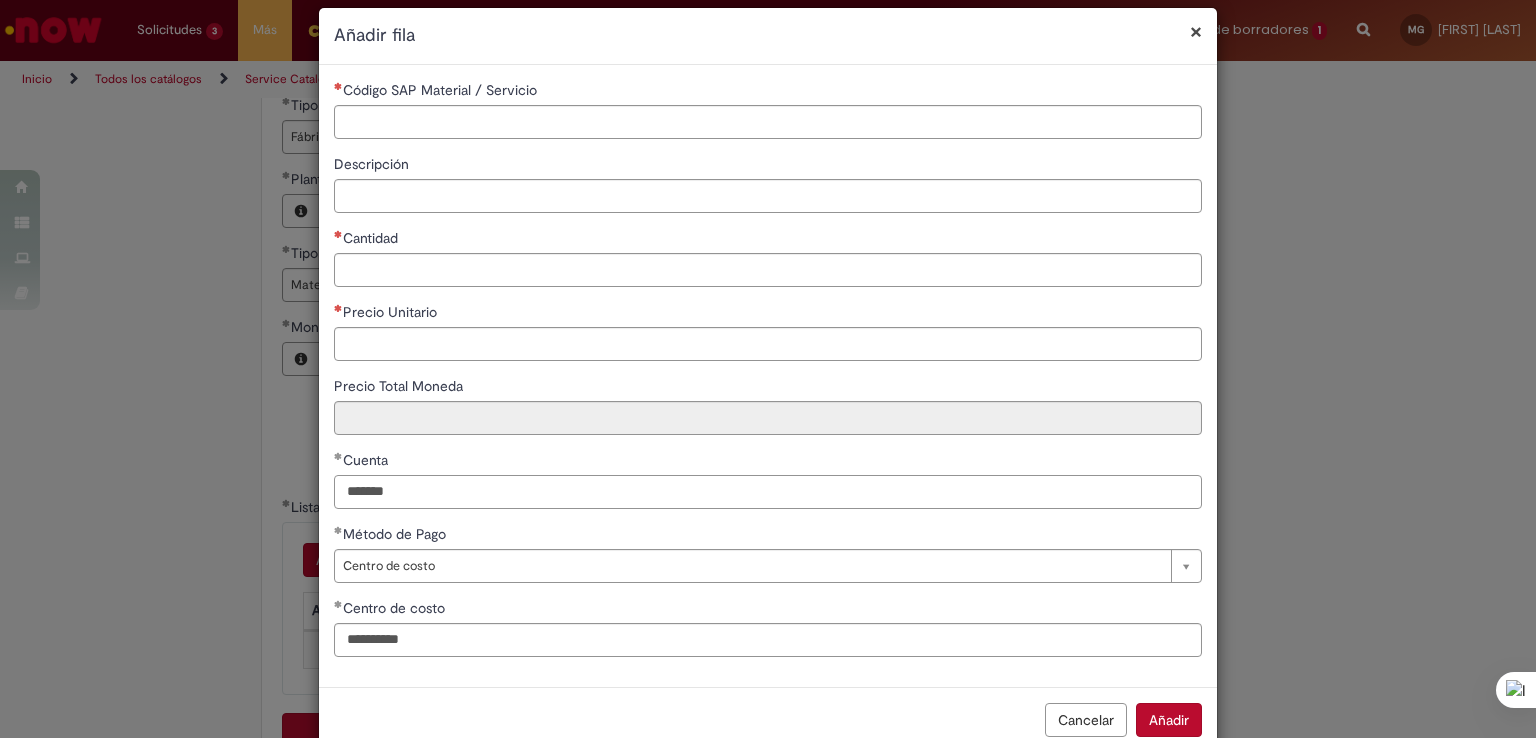 scroll, scrollTop: 0, scrollLeft: 0, axis: both 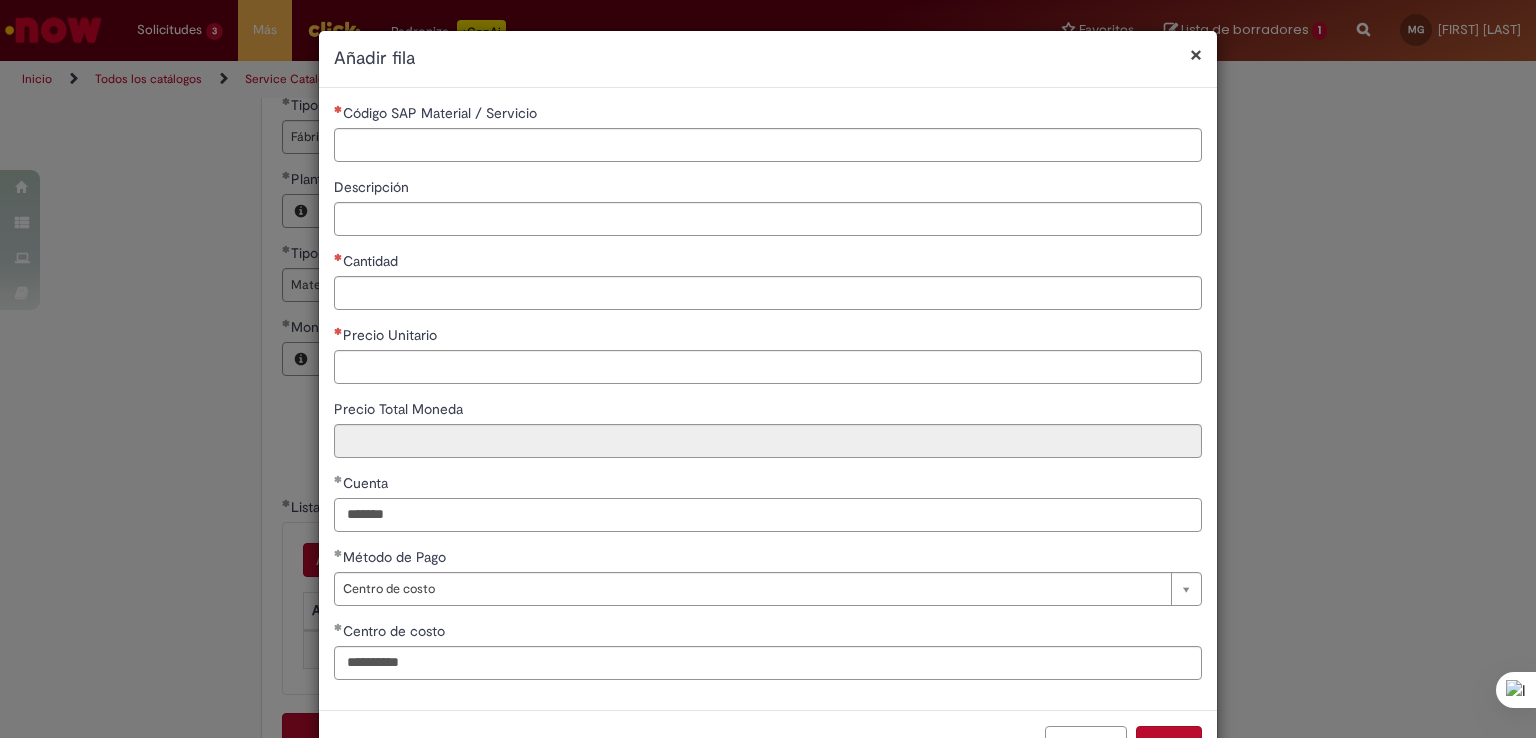type on "*******" 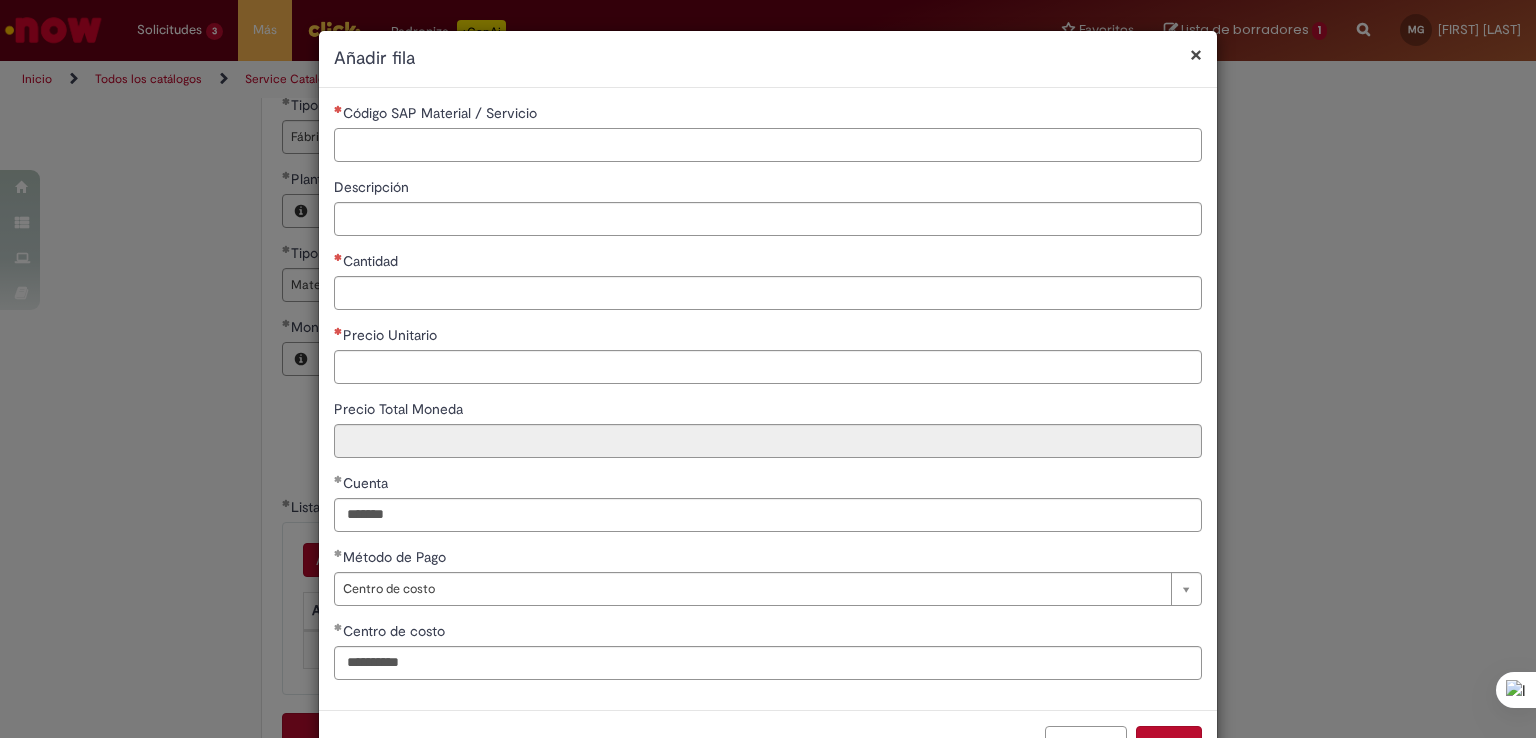 click on "Código SAP Material / Servicio" at bounding box center (768, 145) 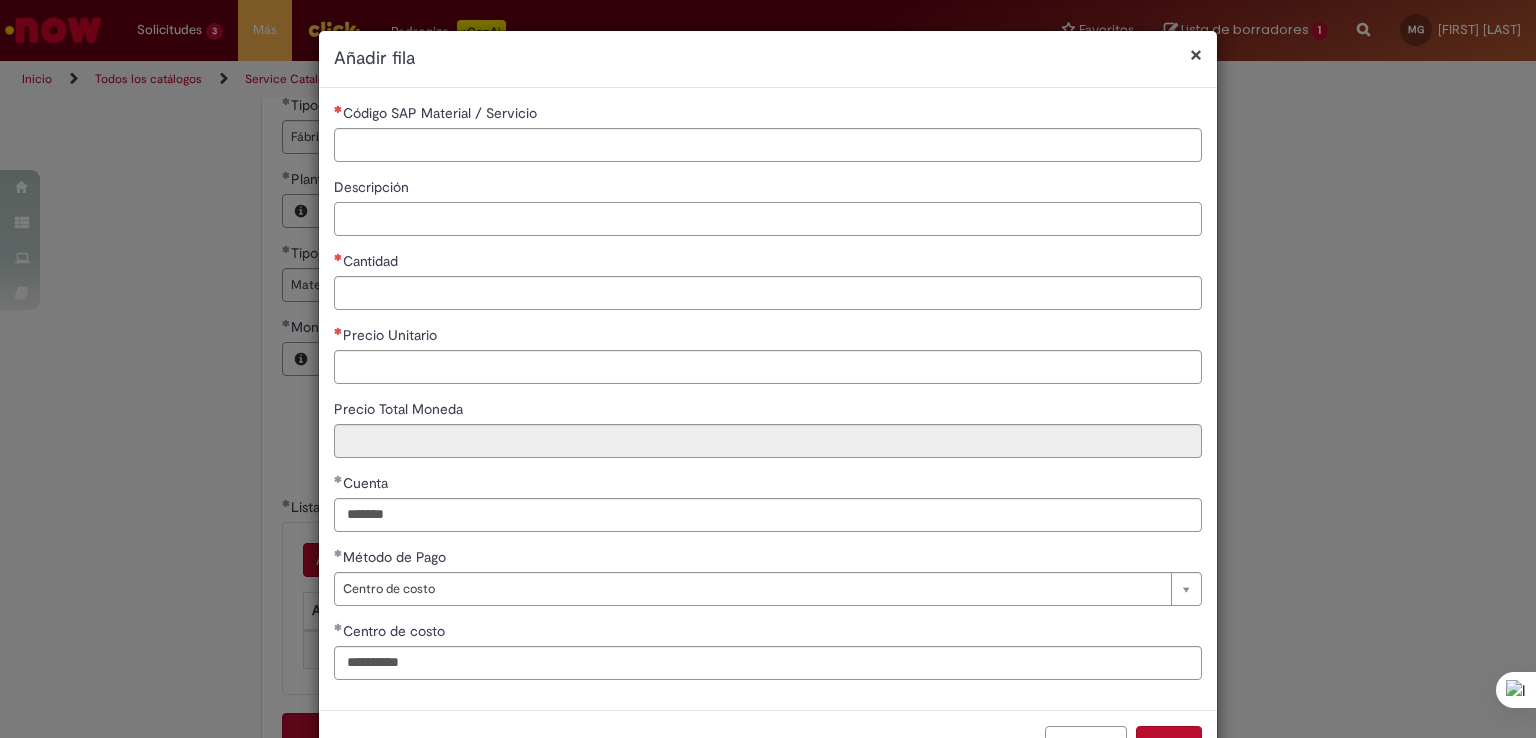 click on "Descripción" at bounding box center (768, 219) 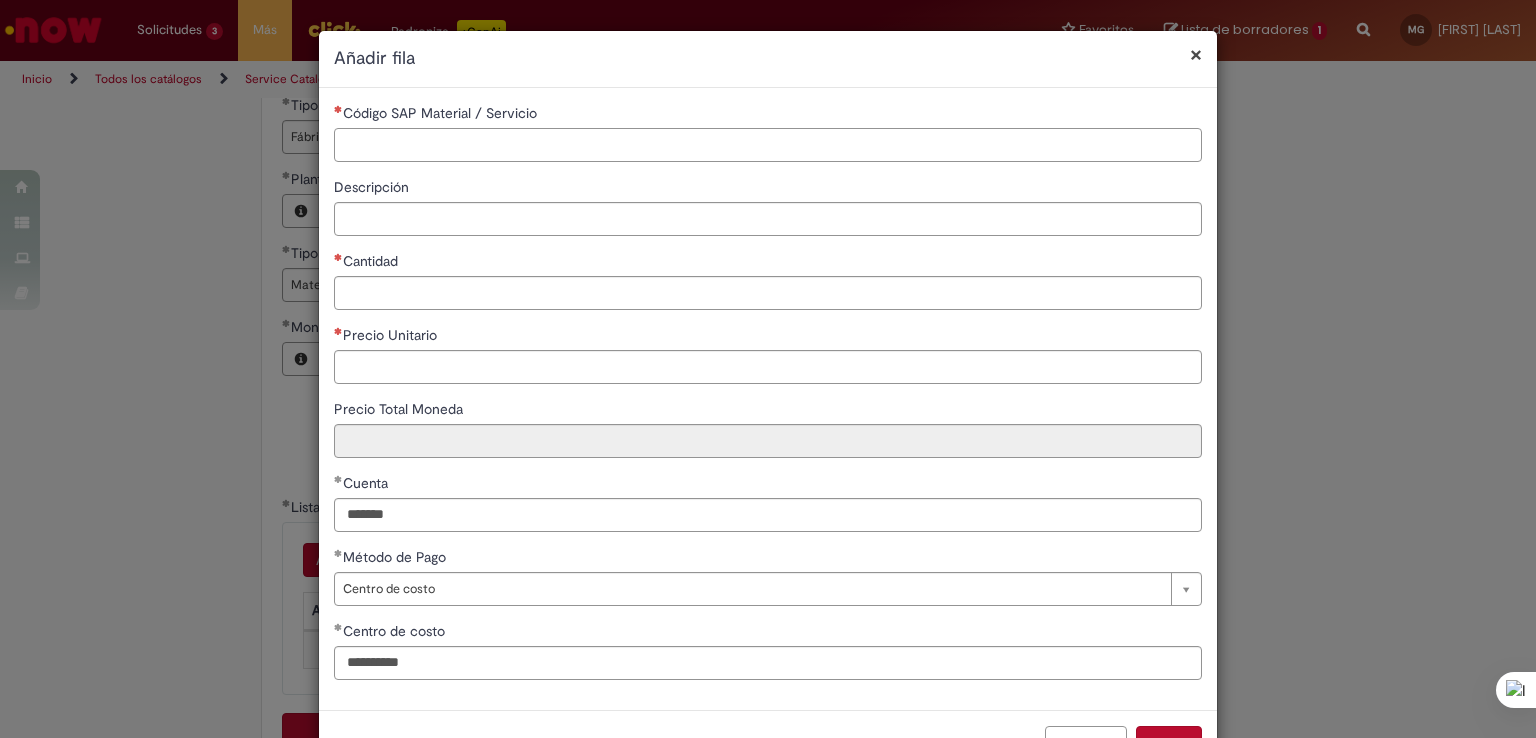 click on "Código SAP Material / Servicio" at bounding box center [768, 145] 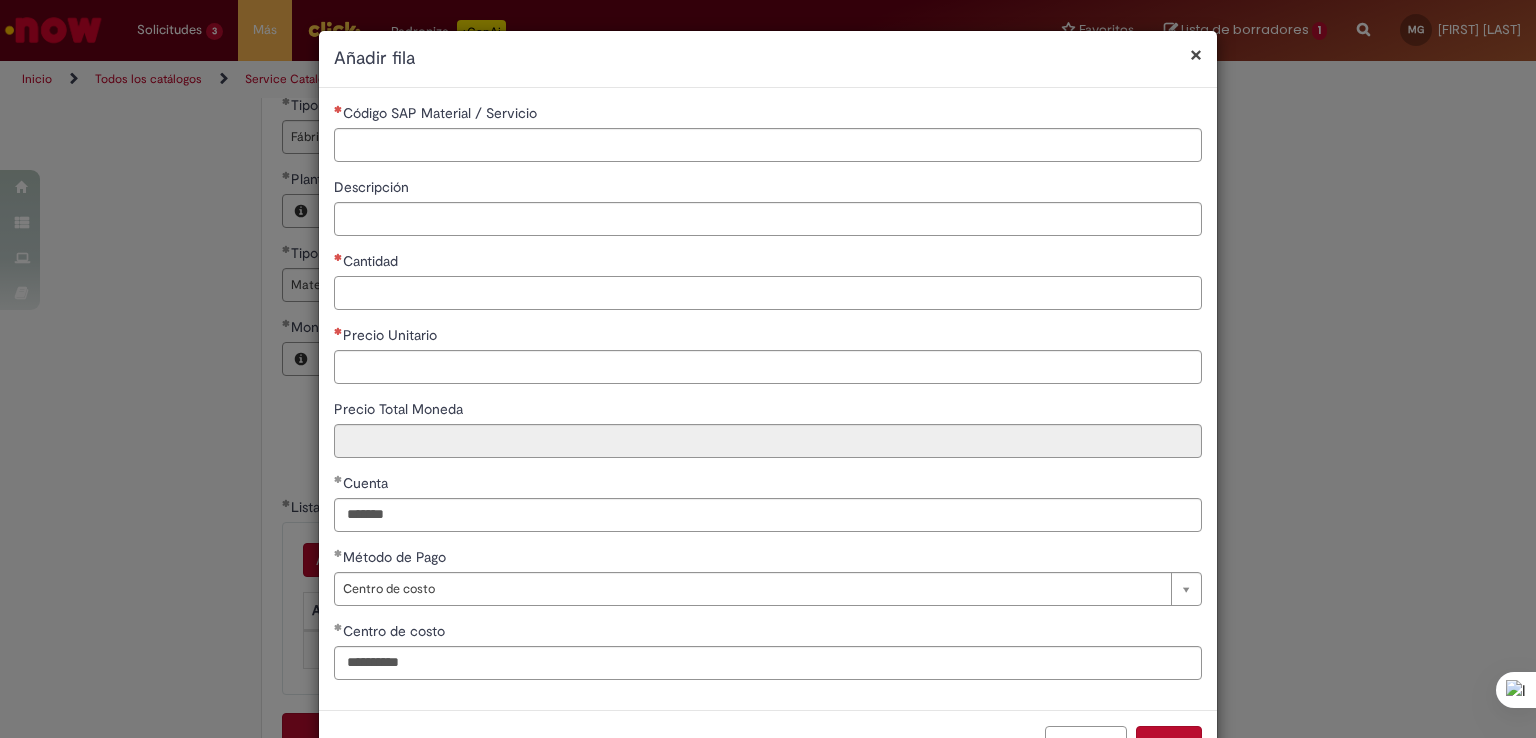 click on "Cantidad" at bounding box center [768, 293] 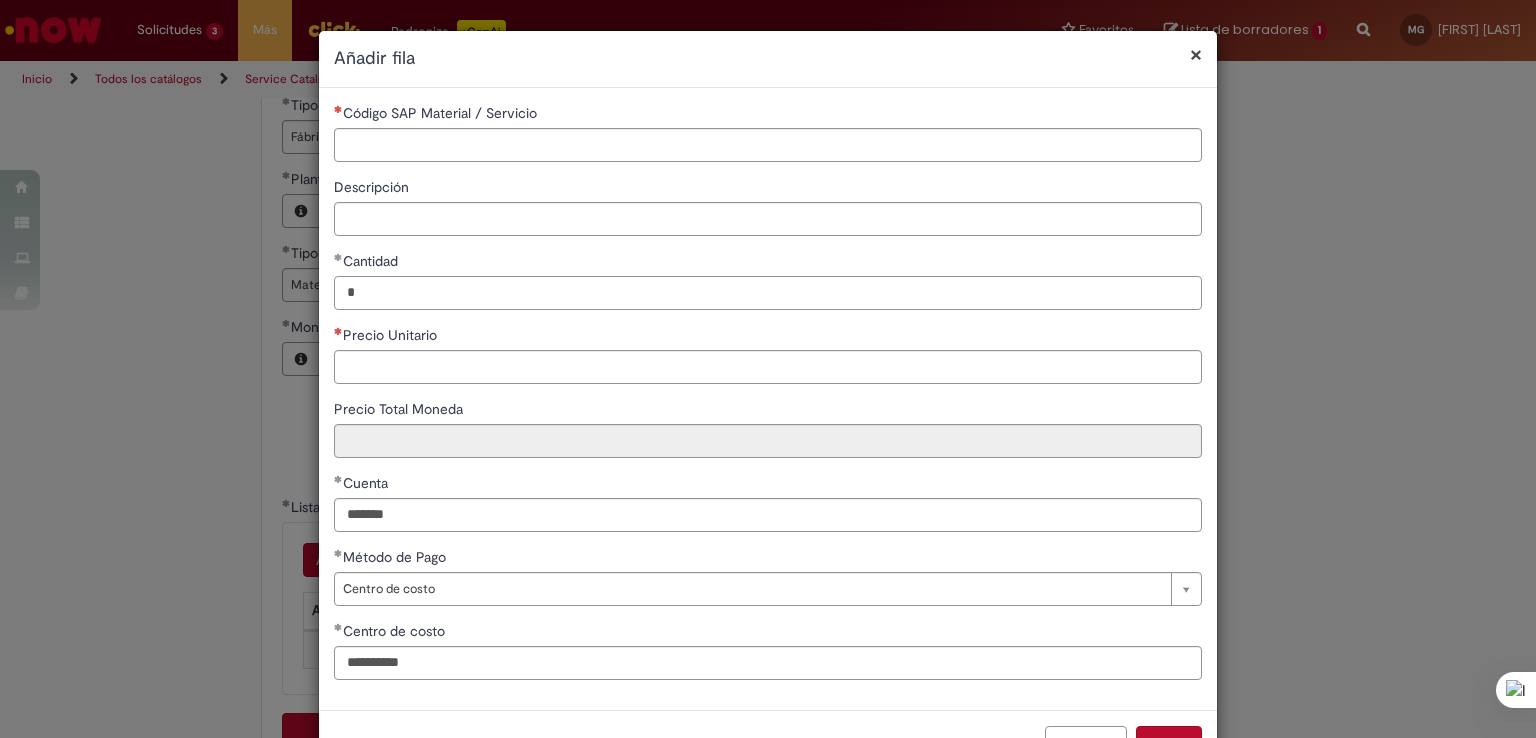 type on "*" 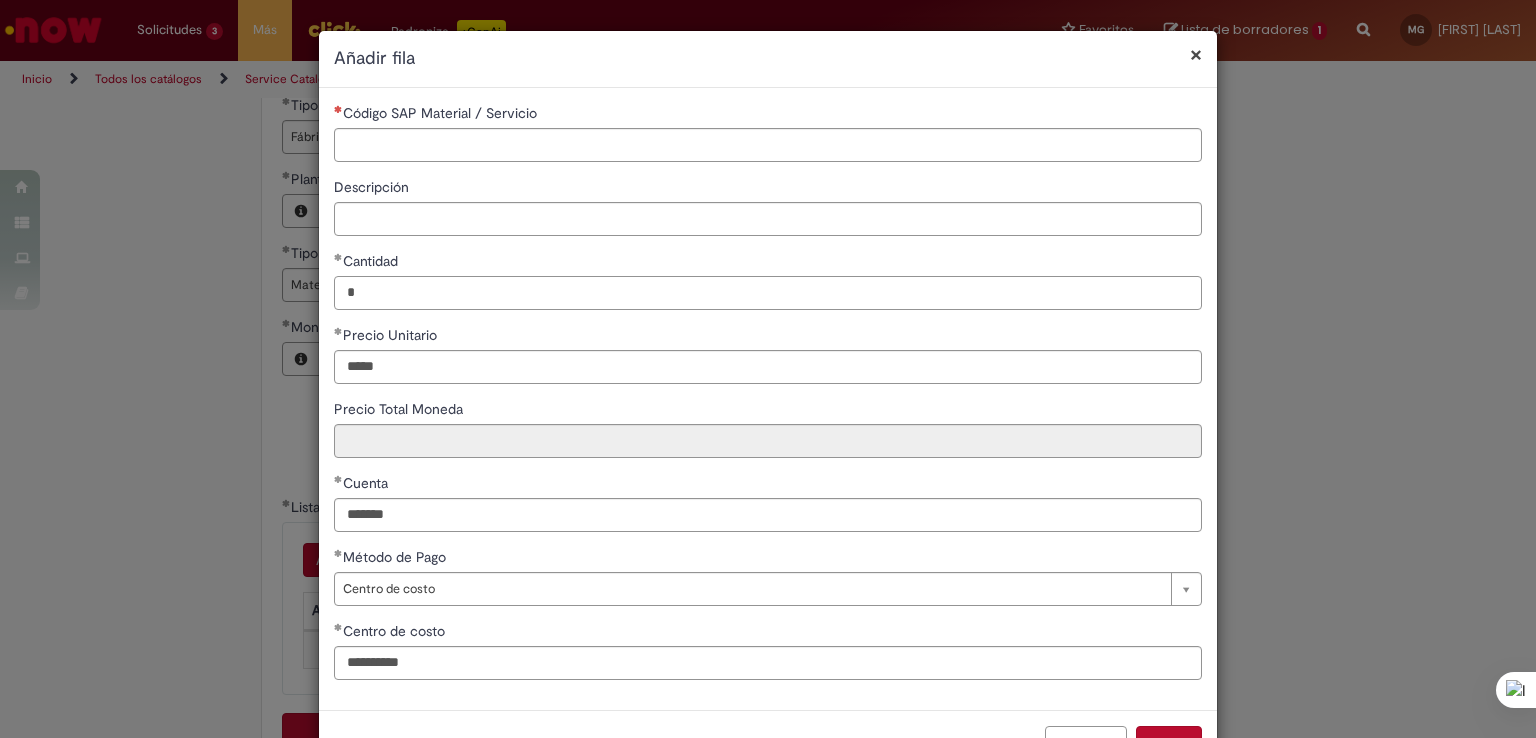 click on "*" at bounding box center (768, 293) 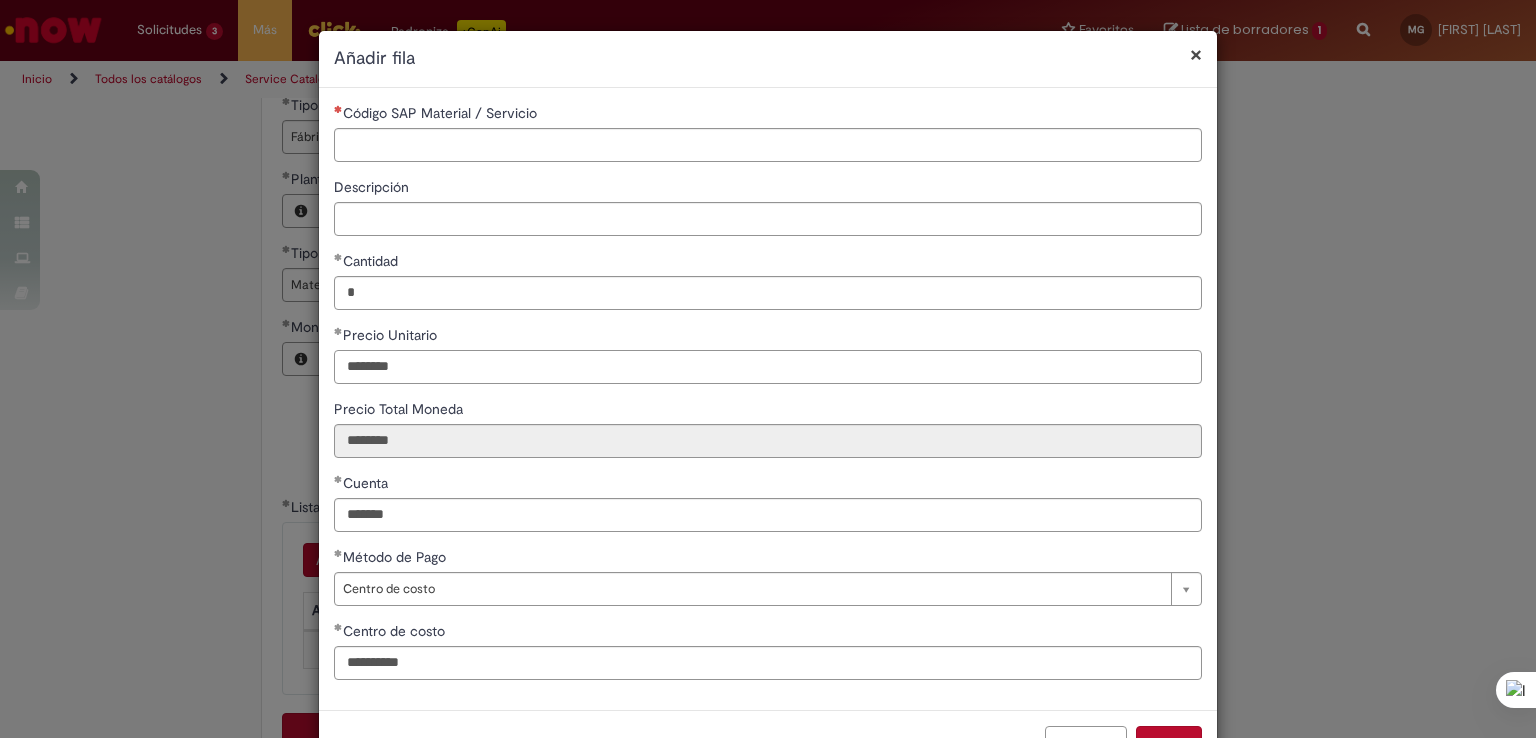 drag, startPoint x: 405, startPoint y: 363, endPoint x: 247, endPoint y: 363, distance: 158 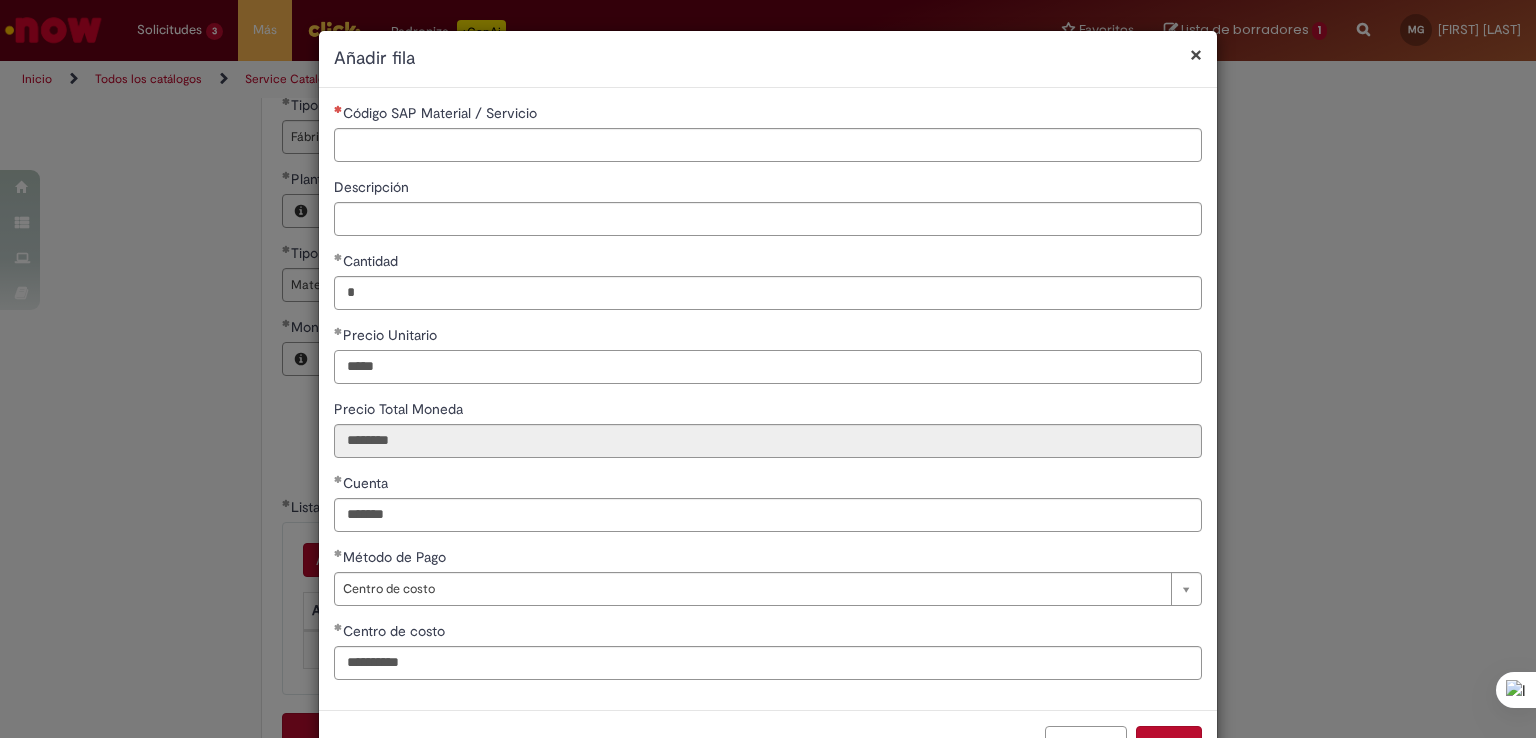 type on "*****" 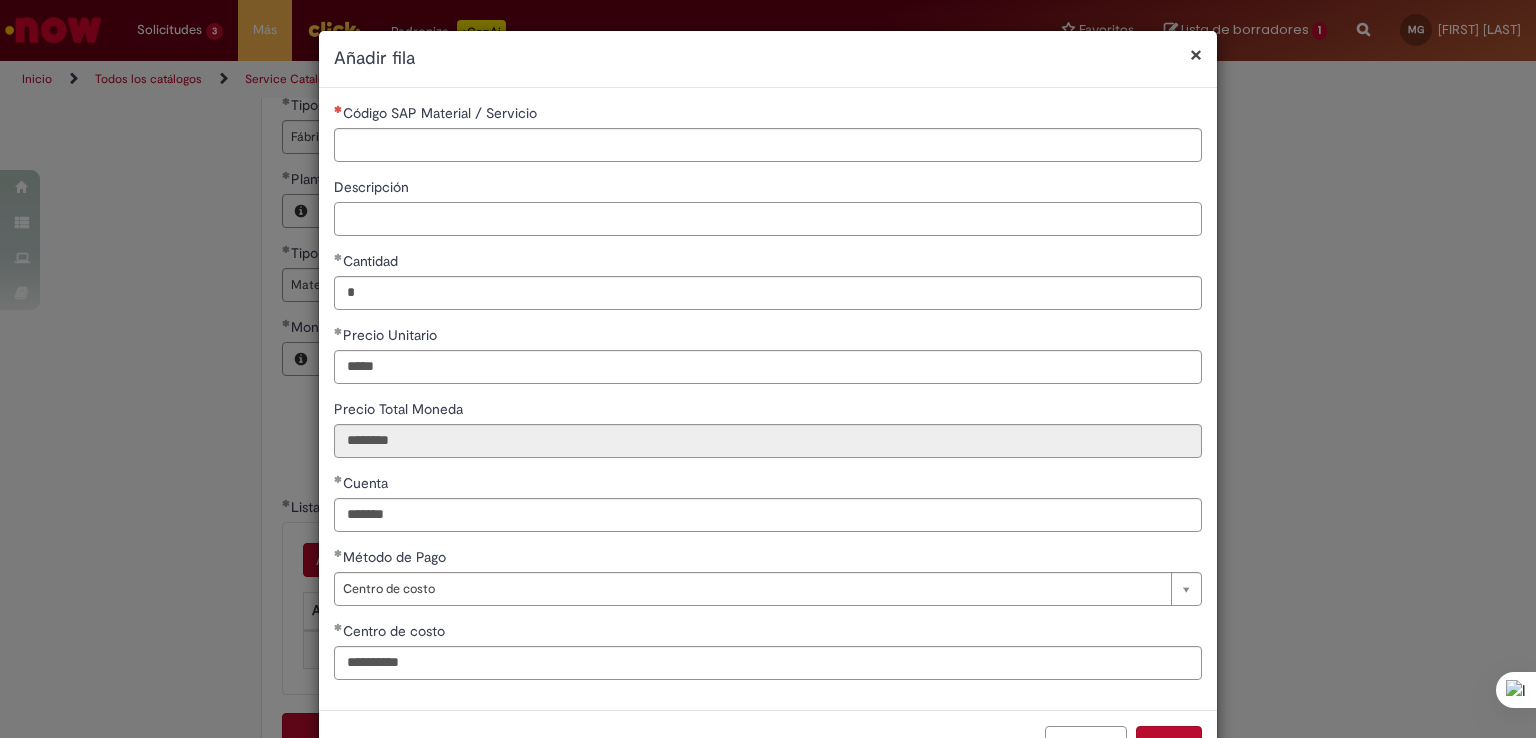 click on "Descripción" at bounding box center (768, 219) 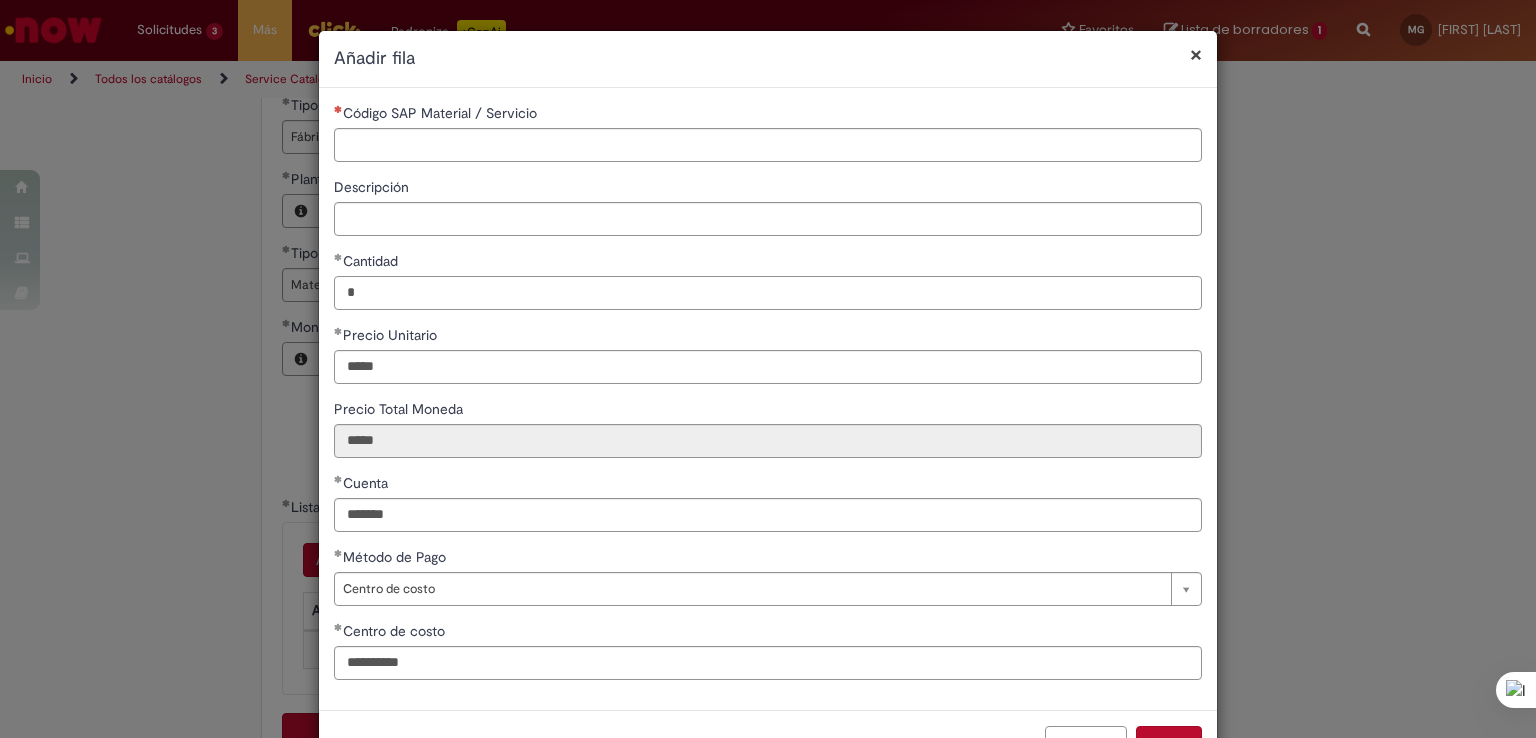 click on "*" at bounding box center (768, 293) 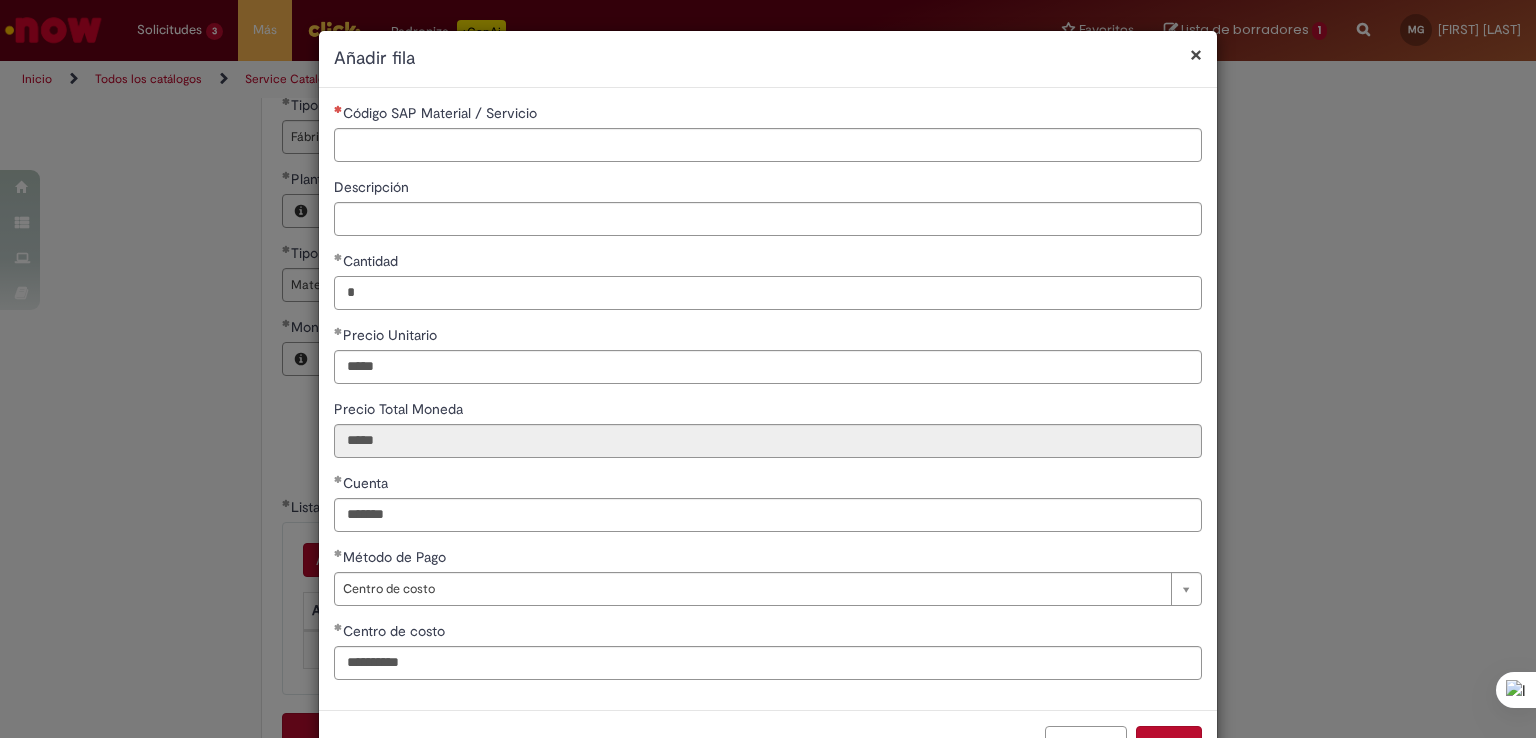 type on "*" 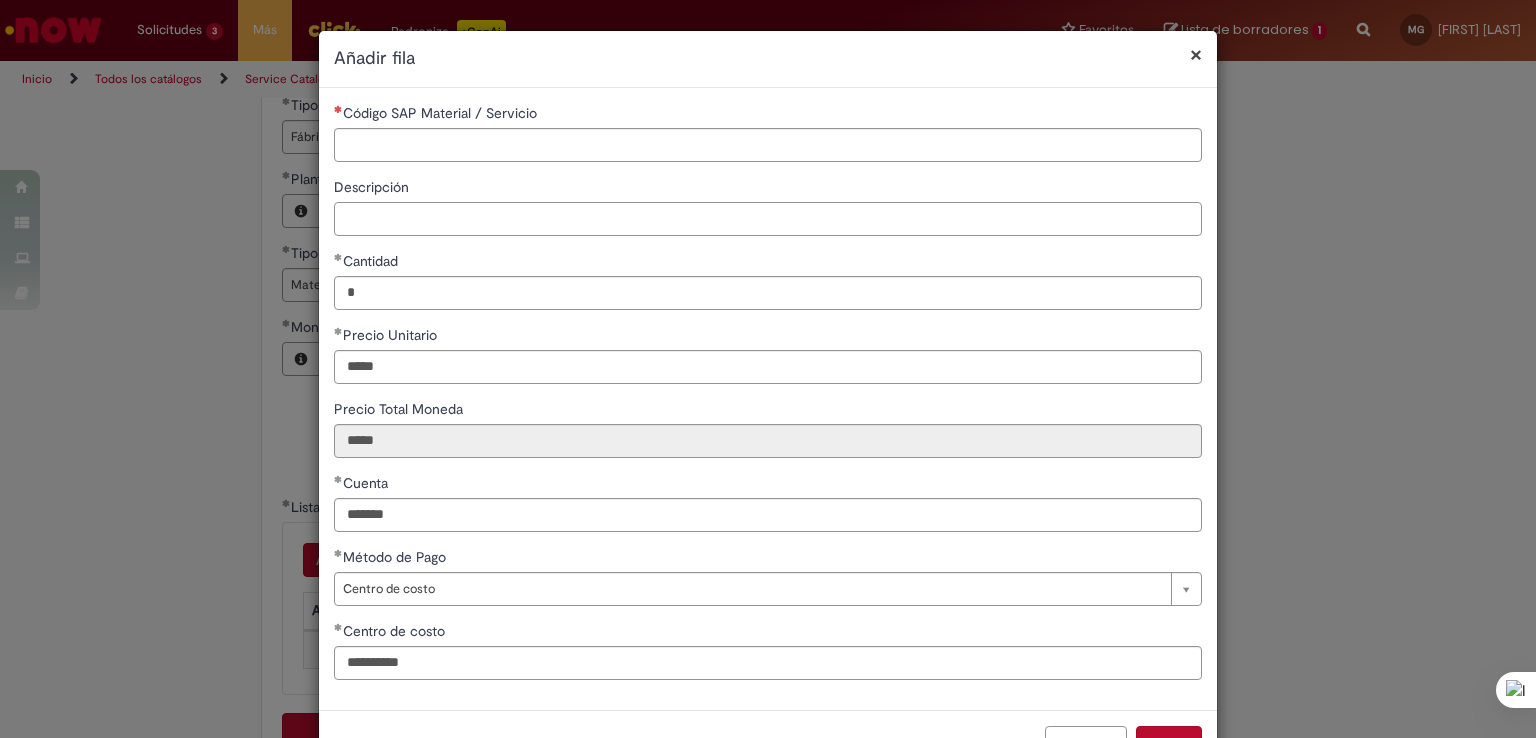 click on "Descripción" at bounding box center (768, 219) 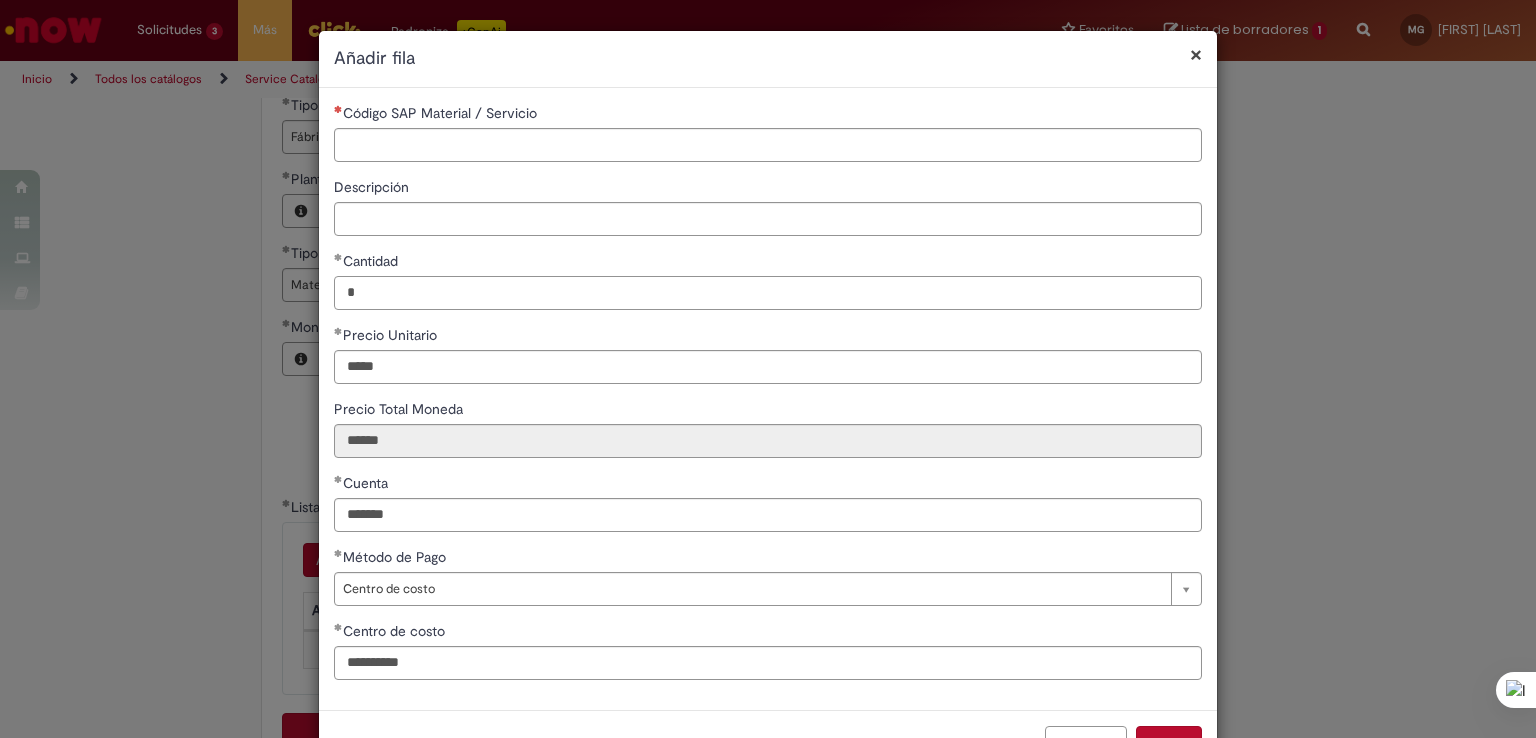 drag, startPoint x: 268, startPoint y: 291, endPoint x: 212, endPoint y: 290, distance: 56.008926 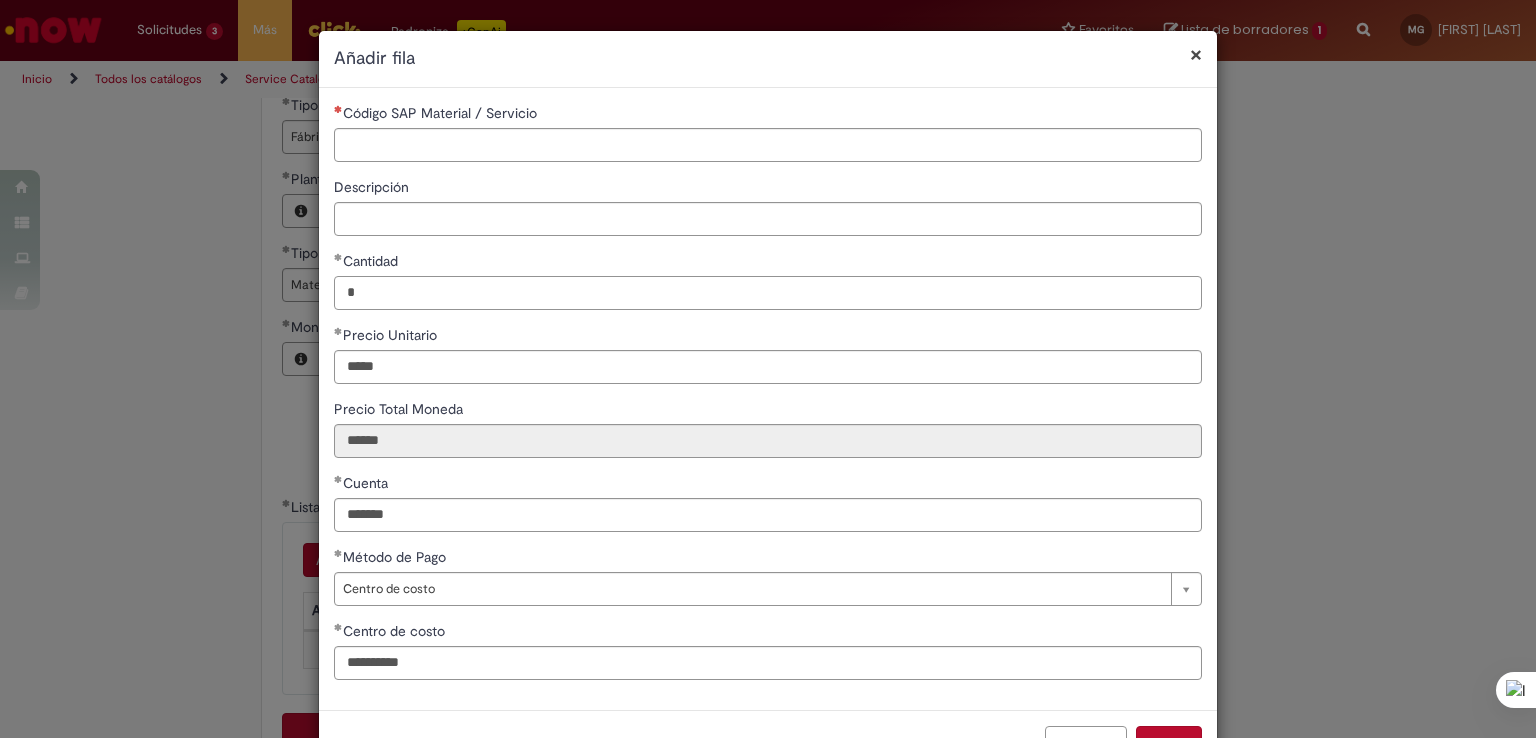 type on "*" 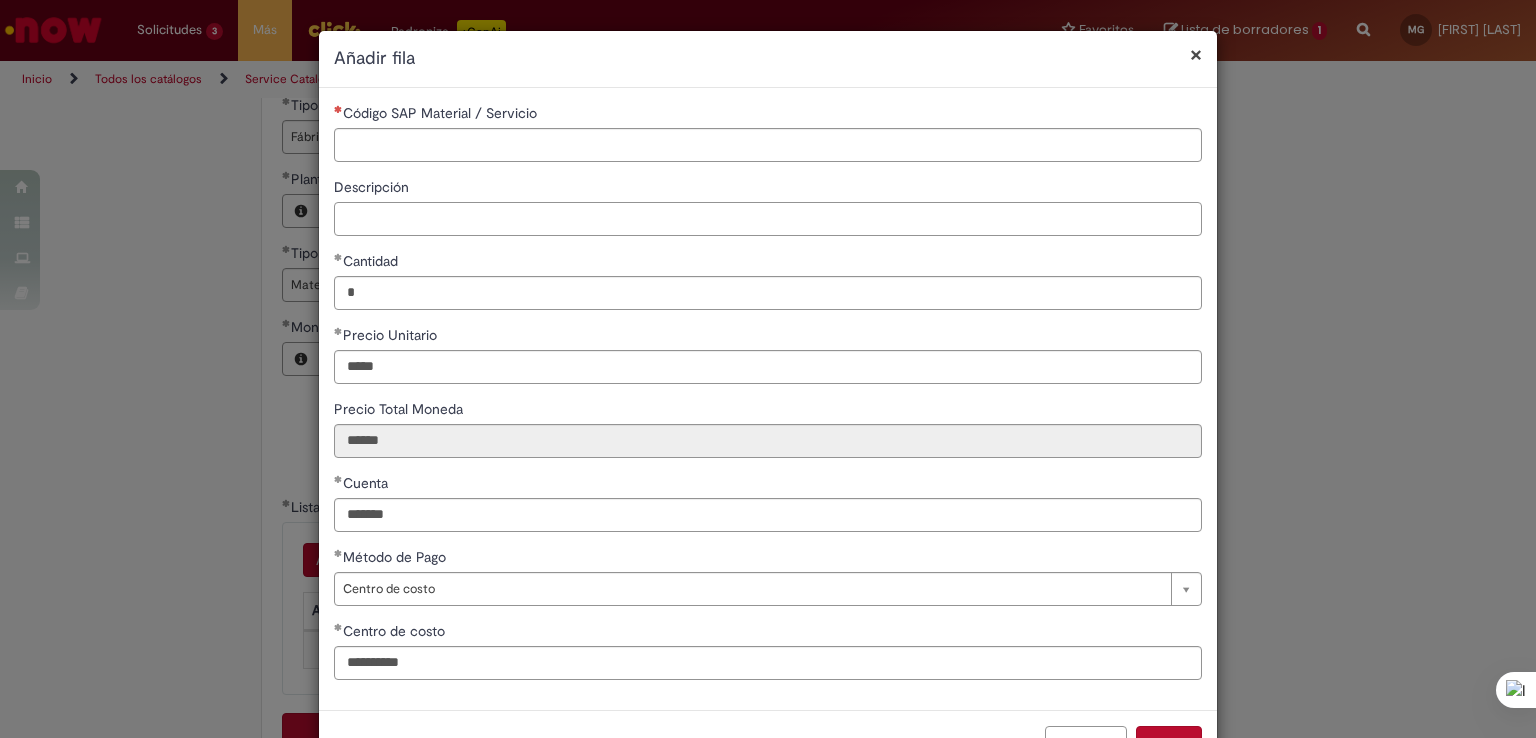 click on "Descripción" at bounding box center (768, 219) 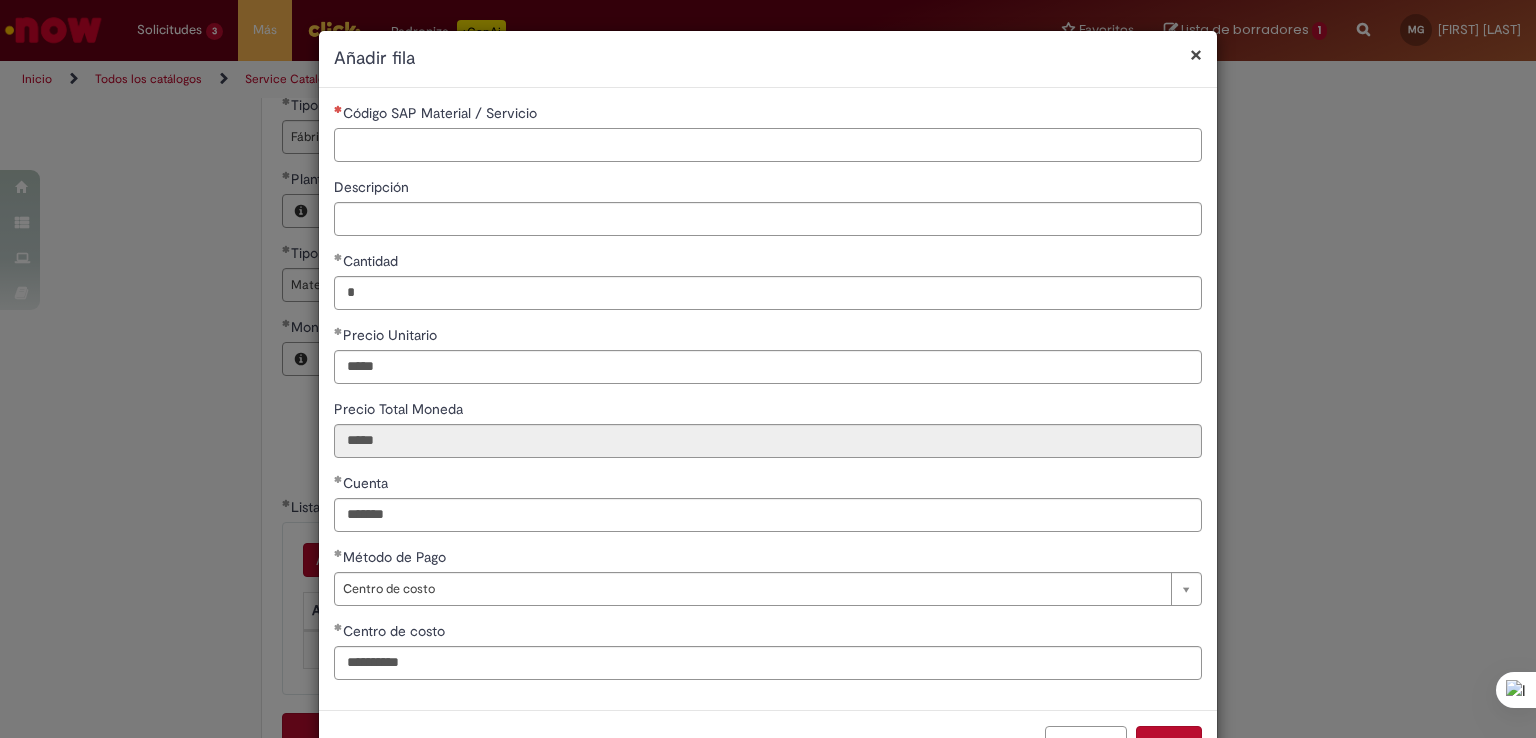 click on "Código SAP Material / Servicio" at bounding box center [768, 145] 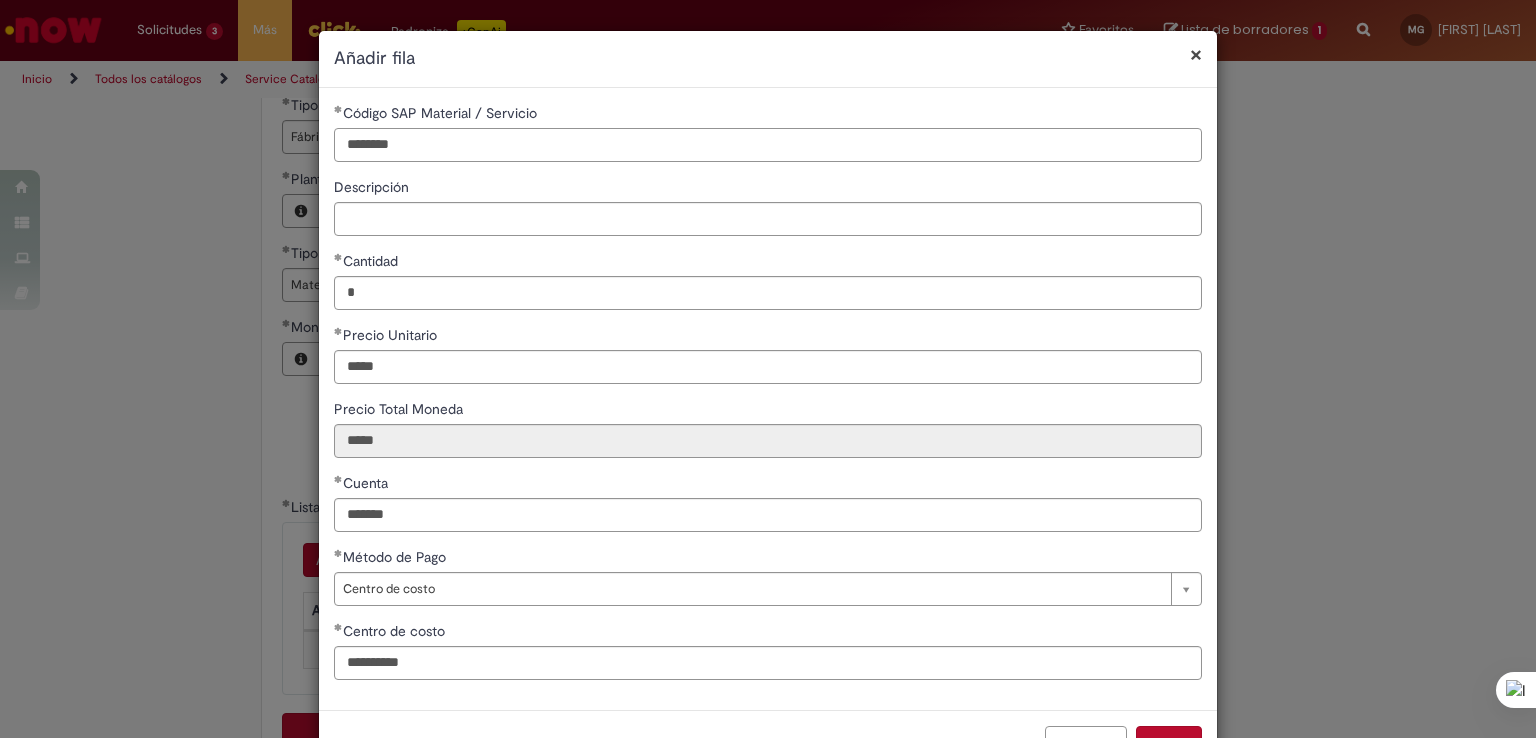 type on "********" 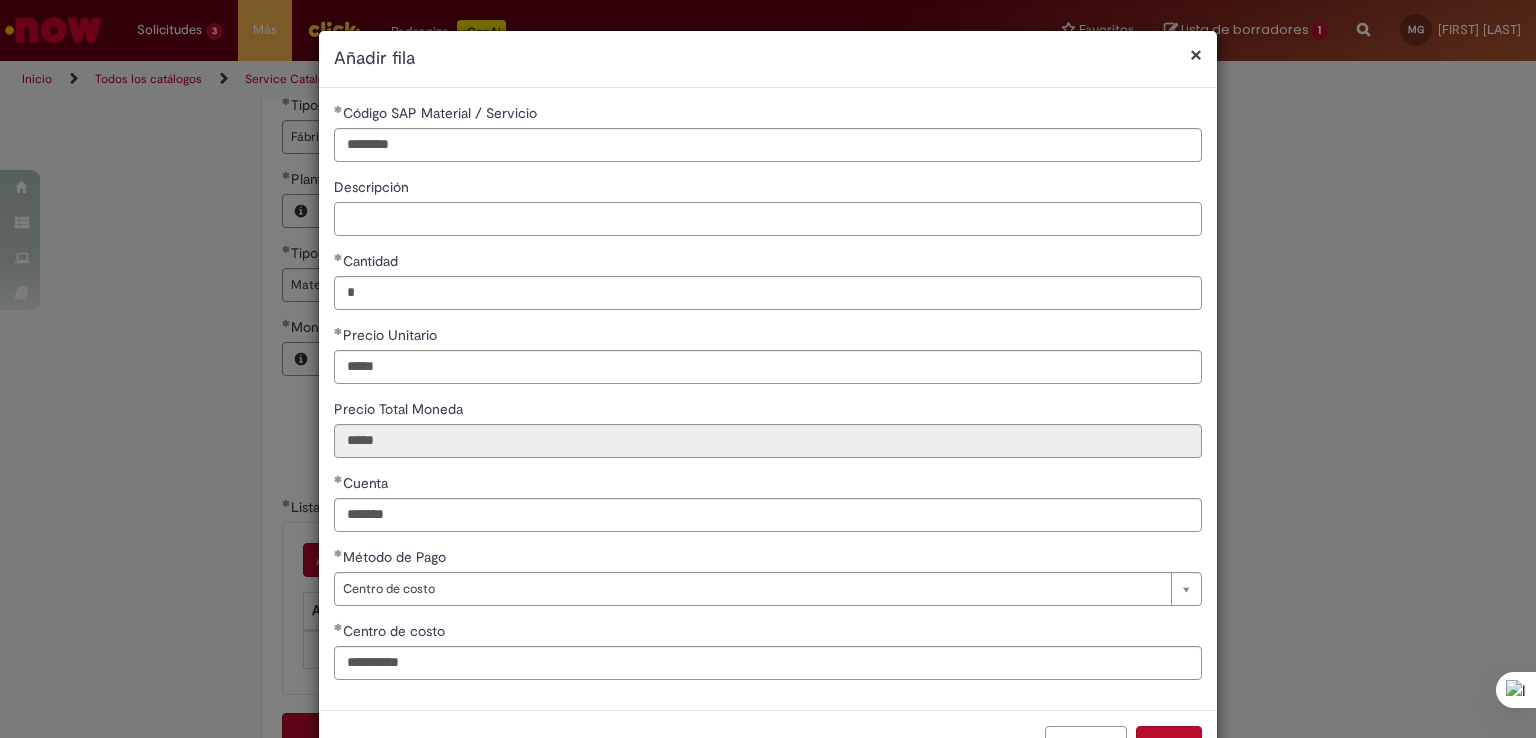 click on "Descripción" at bounding box center [768, 219] 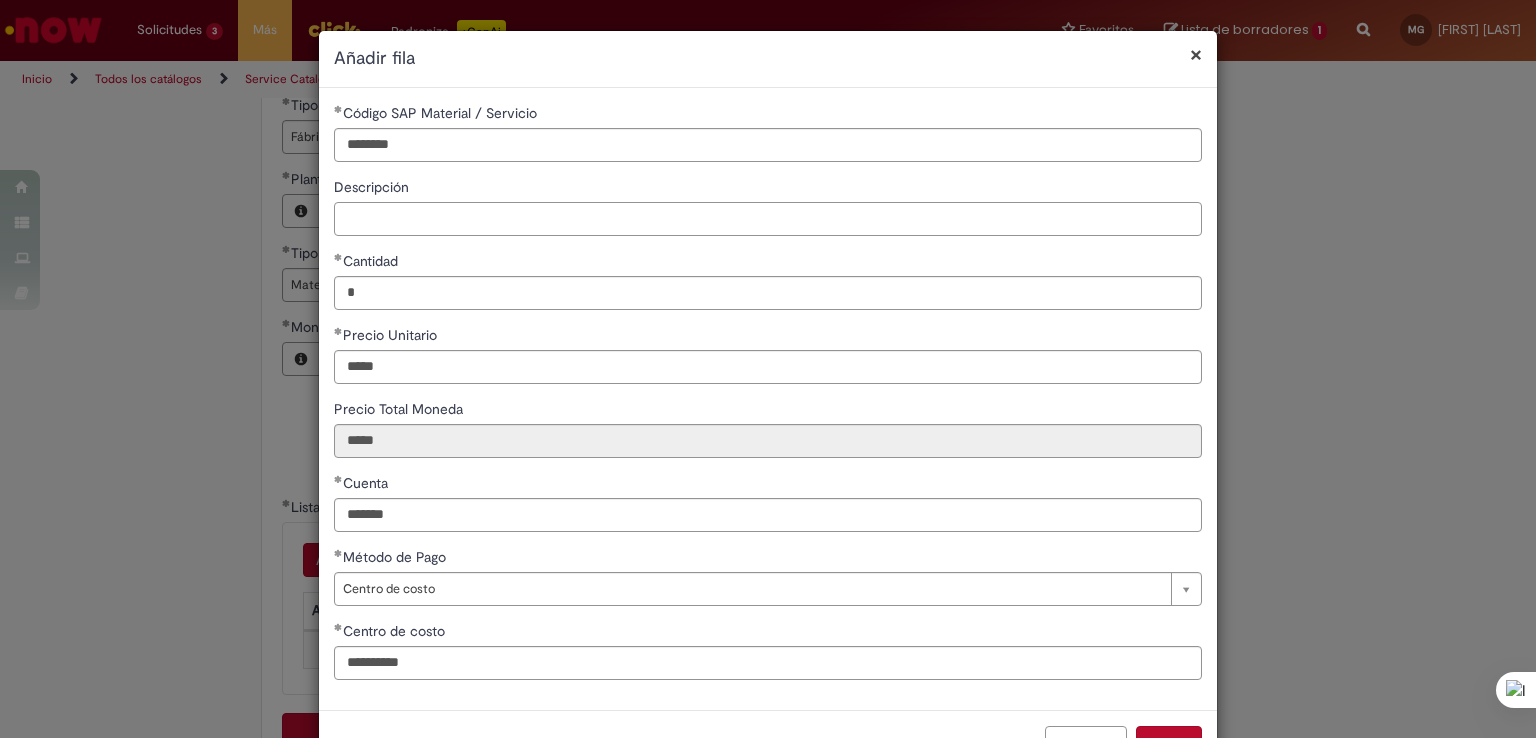 click on "Descripción" at bounding box center [768, 219] 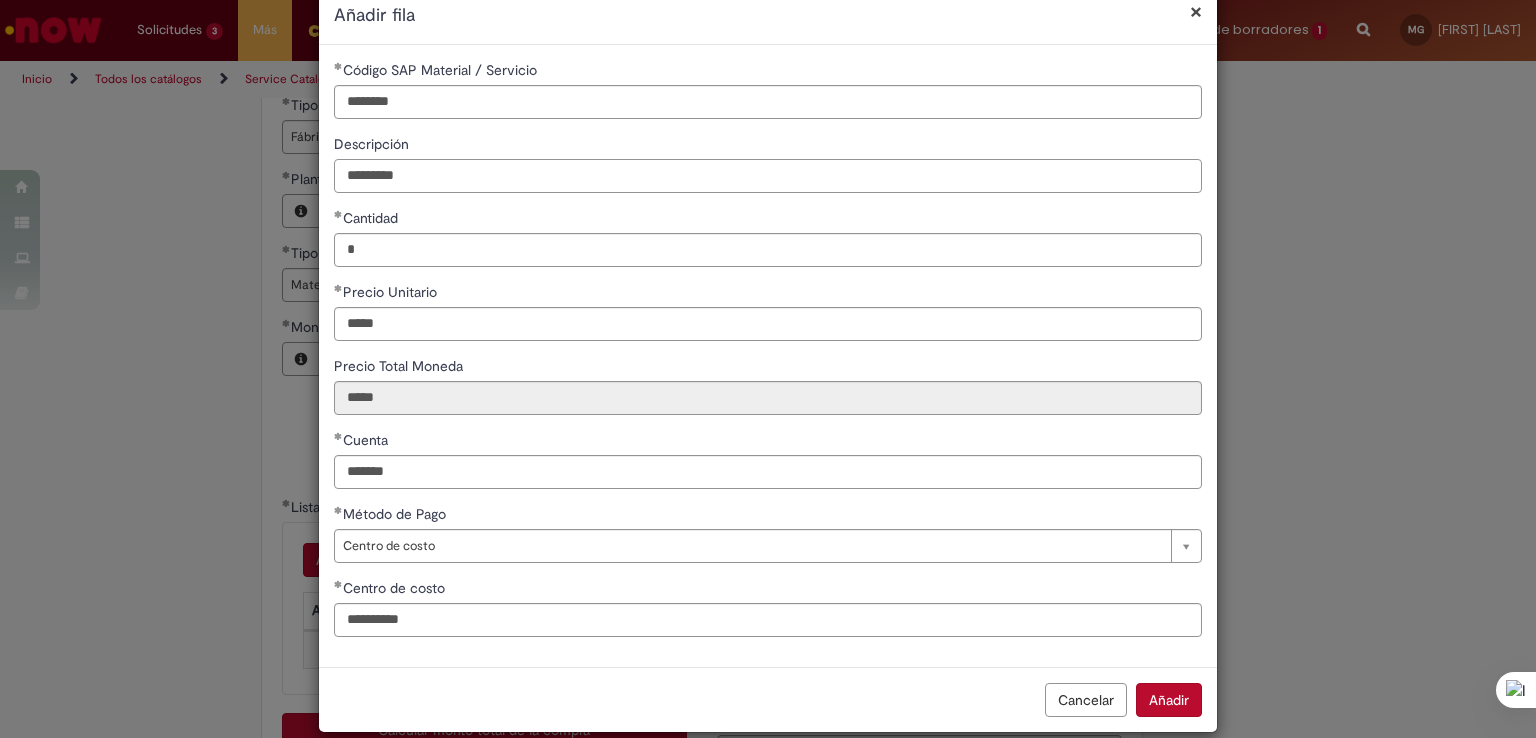 scroll, scrollTop: 67, scrollLeft: 0, axis: vertical 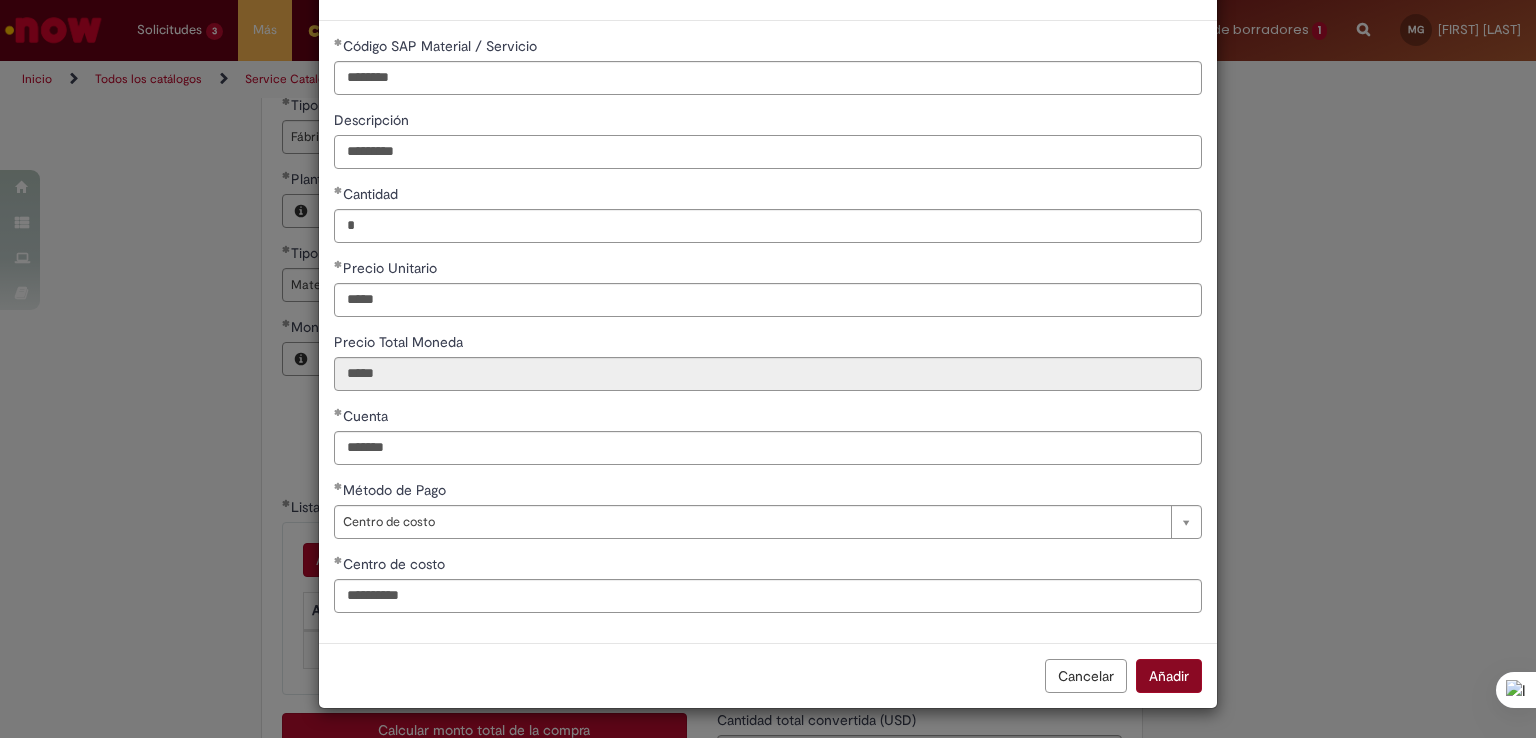 type on "*********" 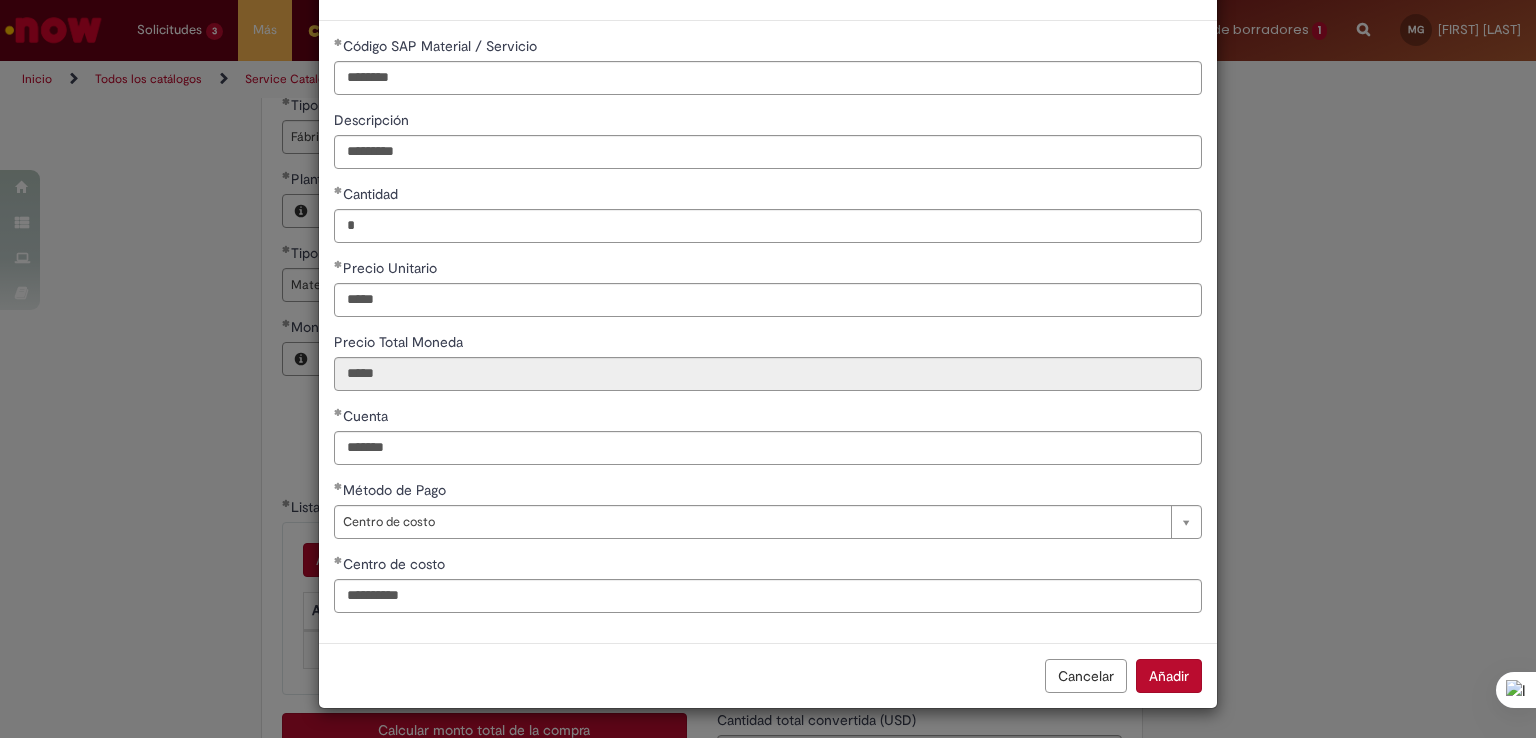 click on "Añadir" at bounding box center [1169, 676] 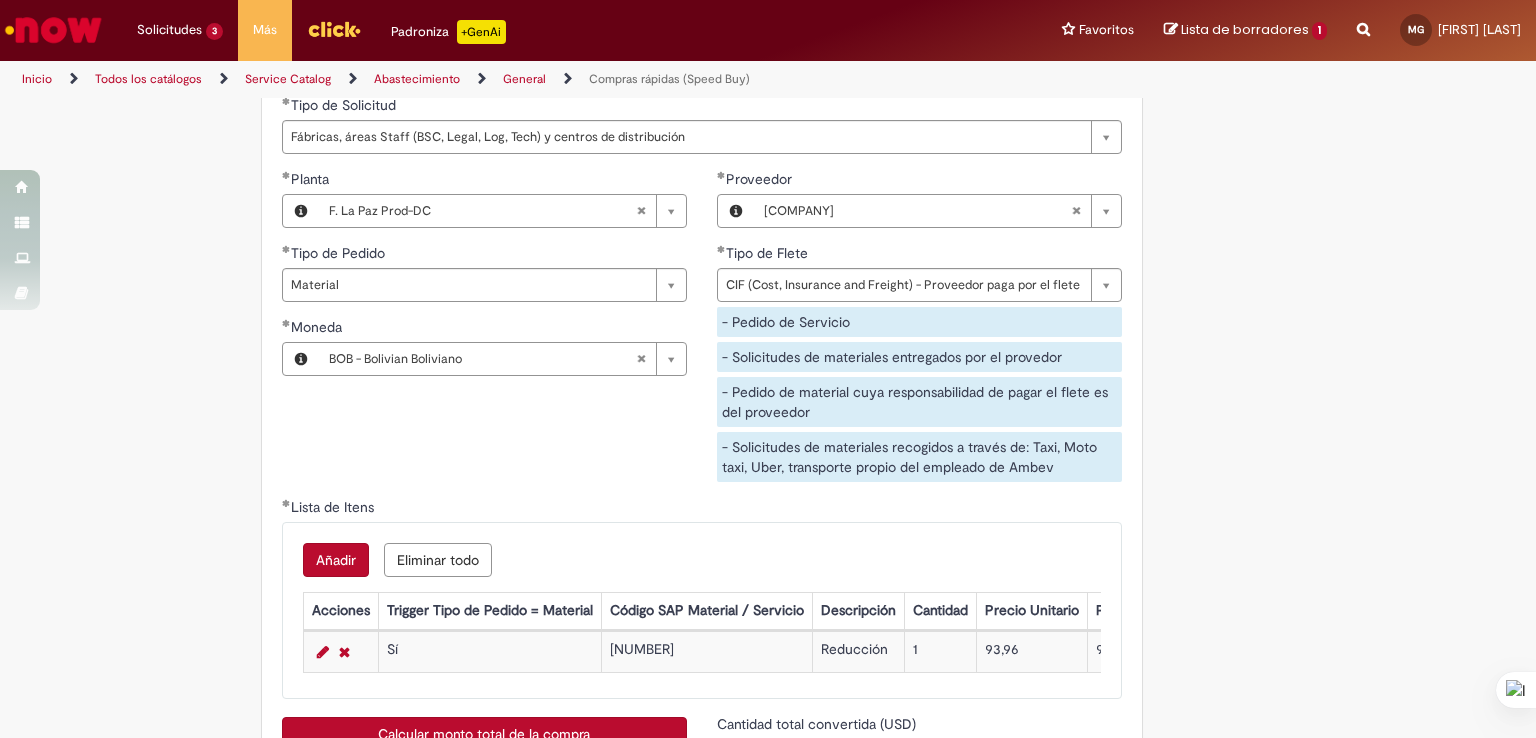 scroll, scrollTop: 2952, scrollLeft: 0, axis: vertical 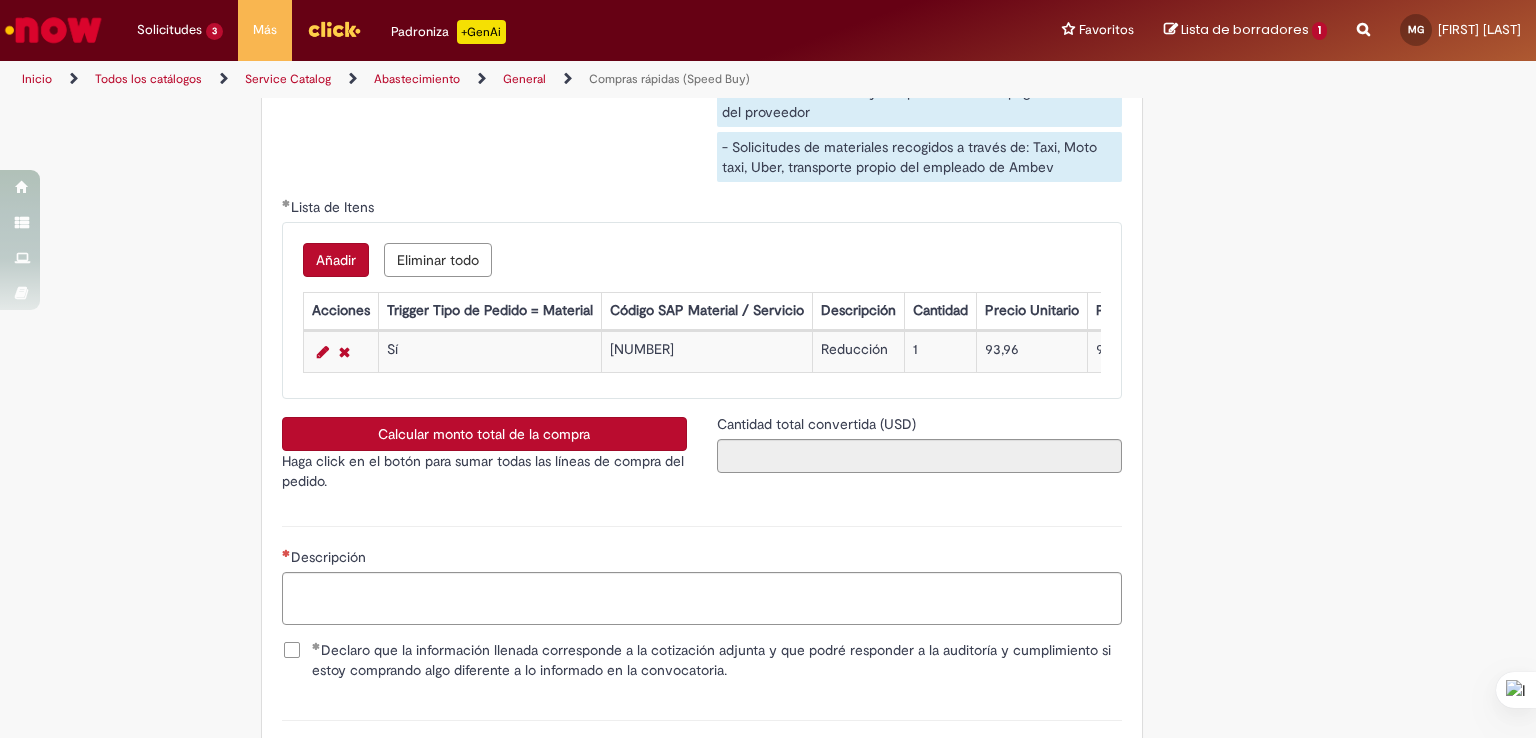 click on "Añadir" at bounding box center (336, 260) 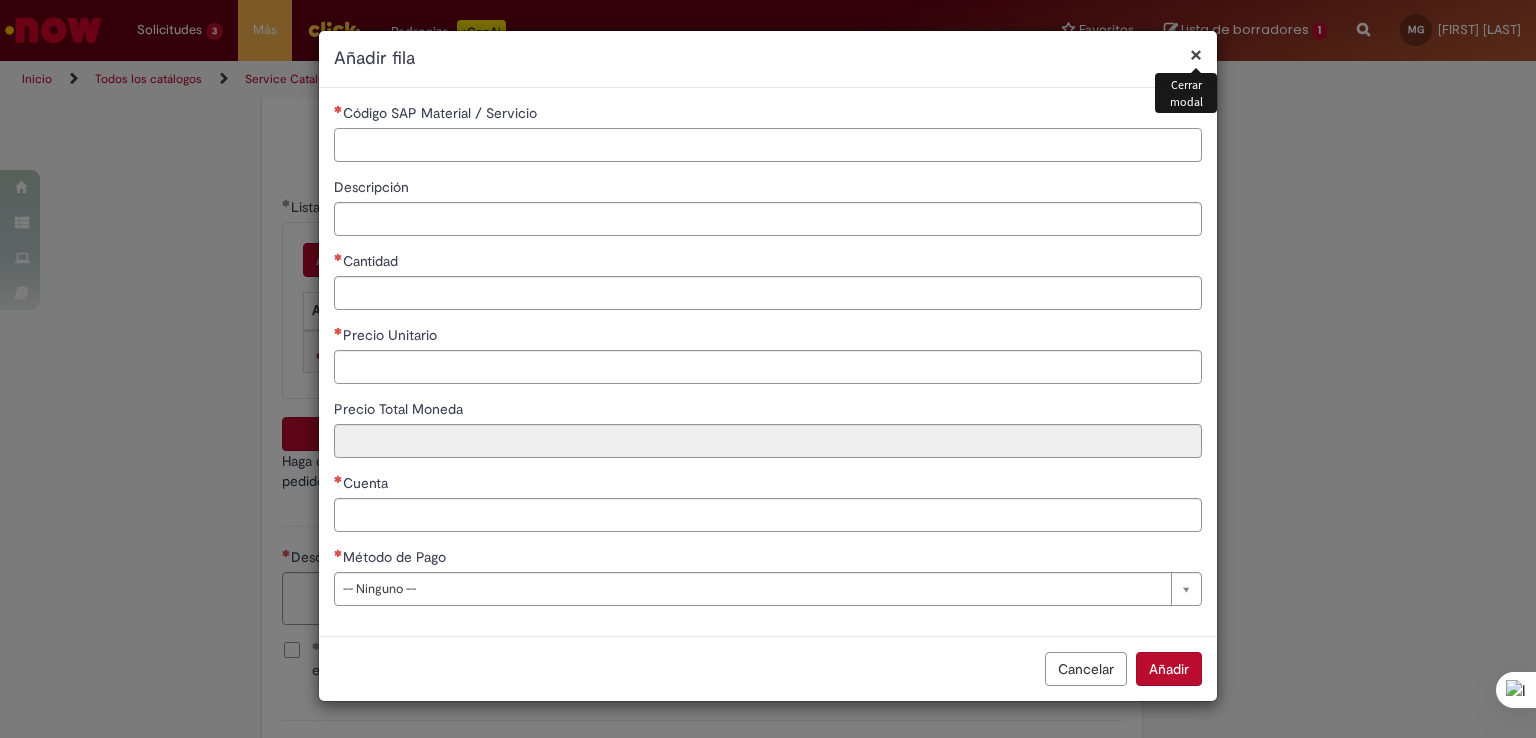 drag, startPoint x: 429, startPoint y: 144, endPoint x: 318, endPoint y: 13, distance: 171.70323 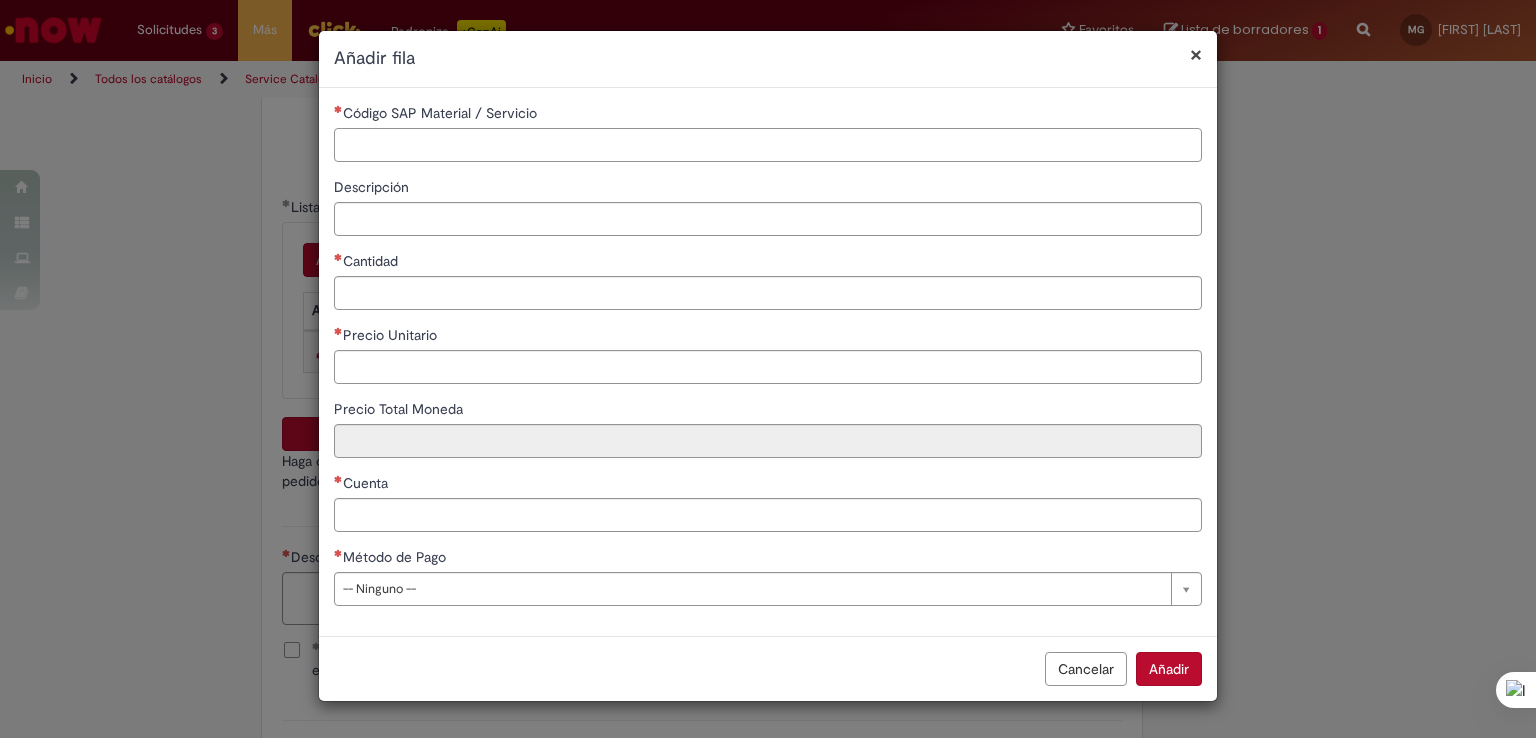 paste on "********" 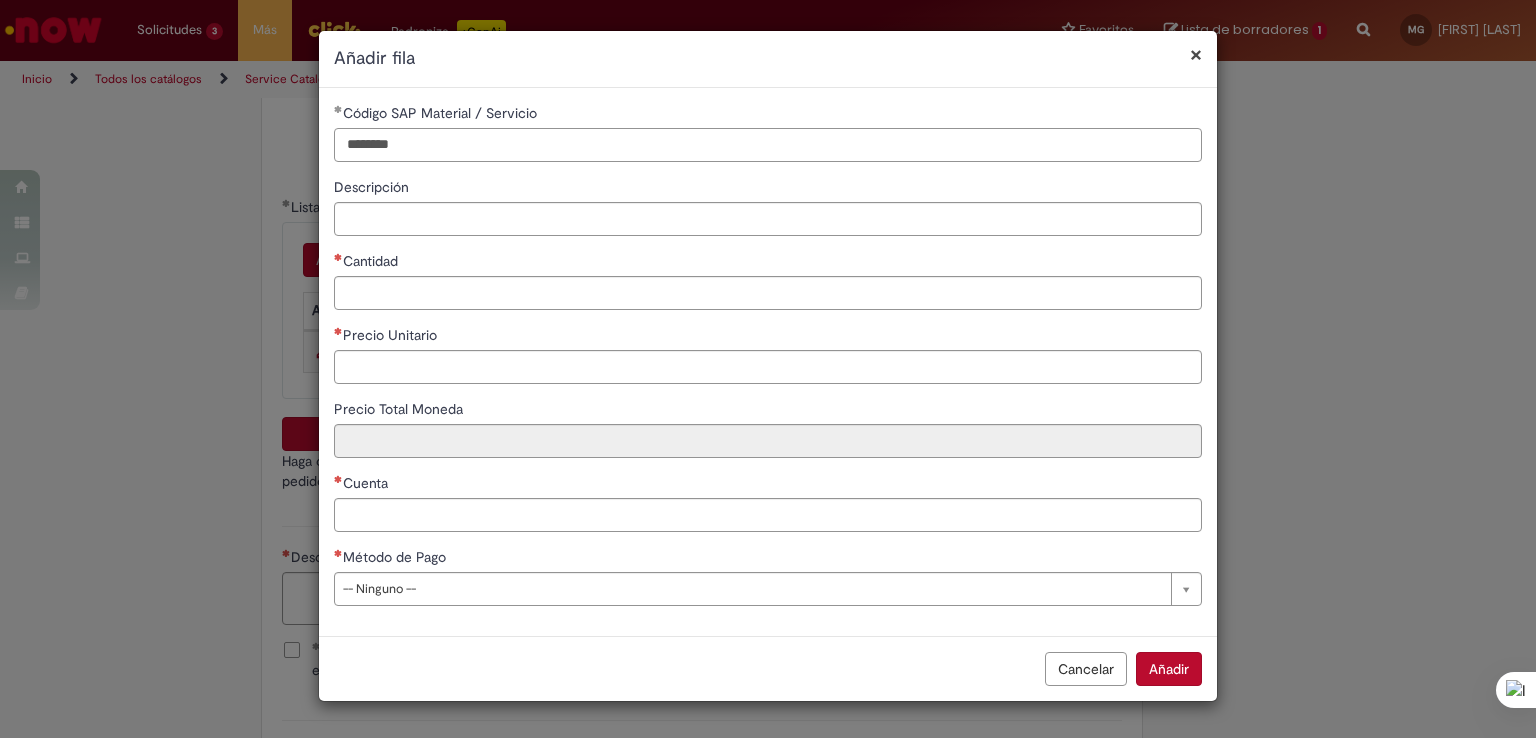 type on "********" 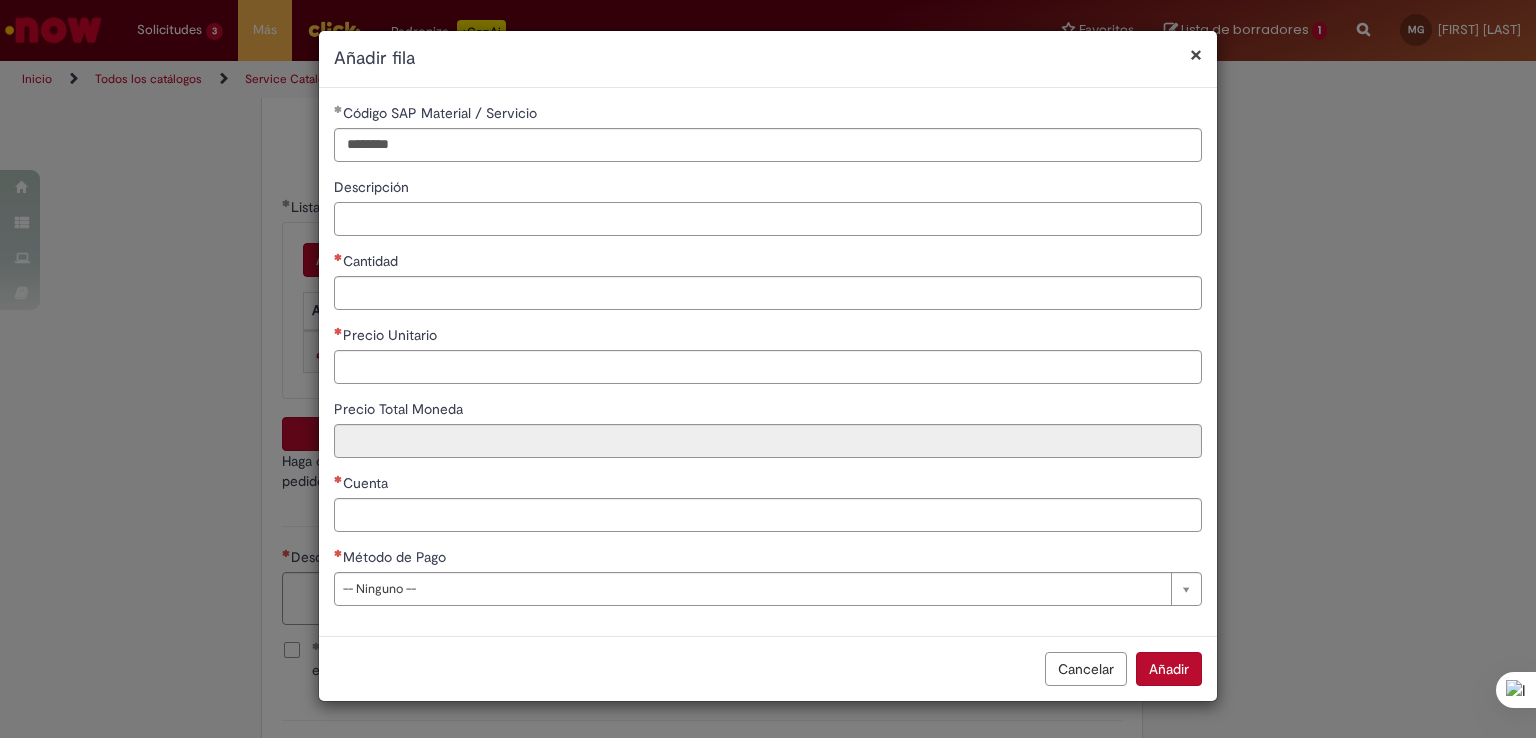 click on "Descripción" at bounding box center [768, 219] 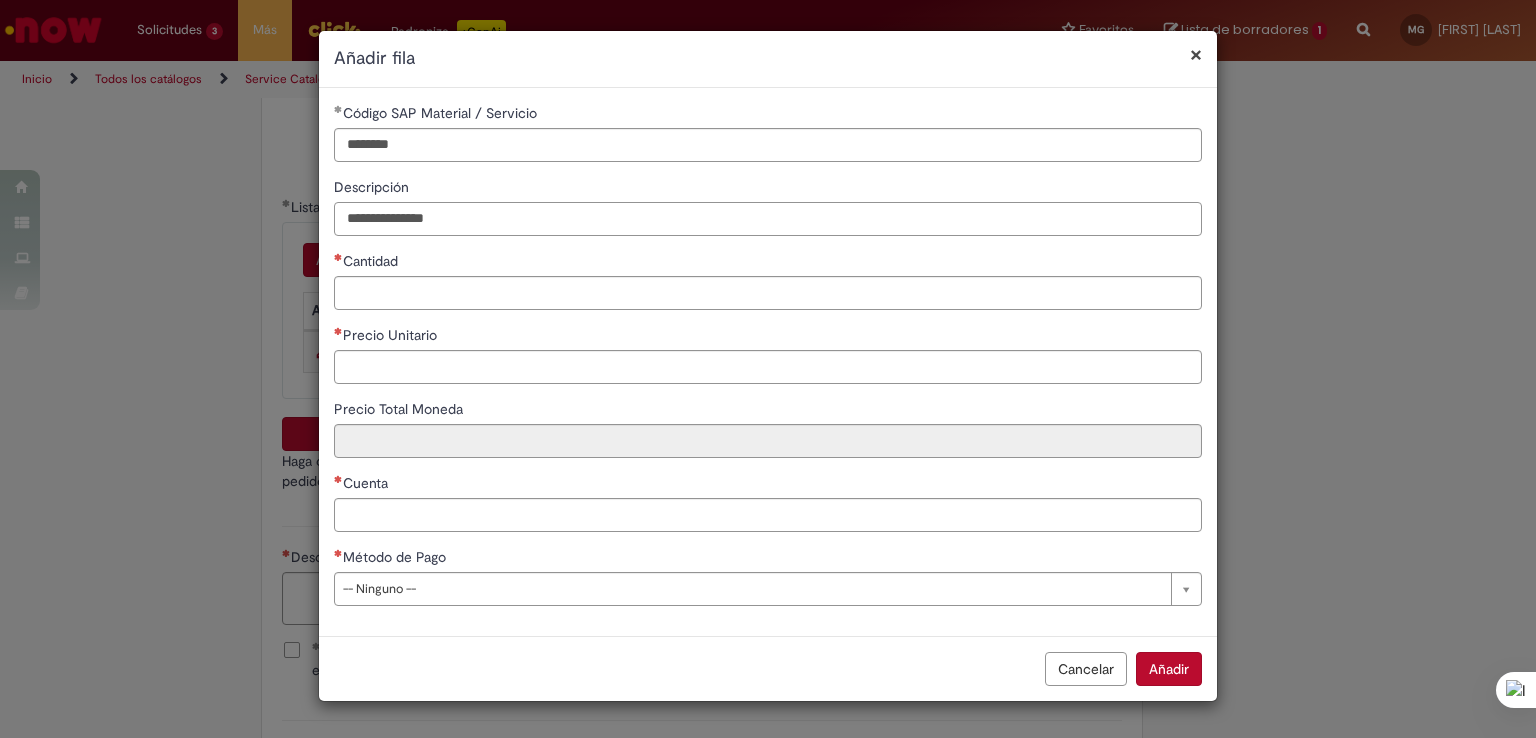type on "**********" 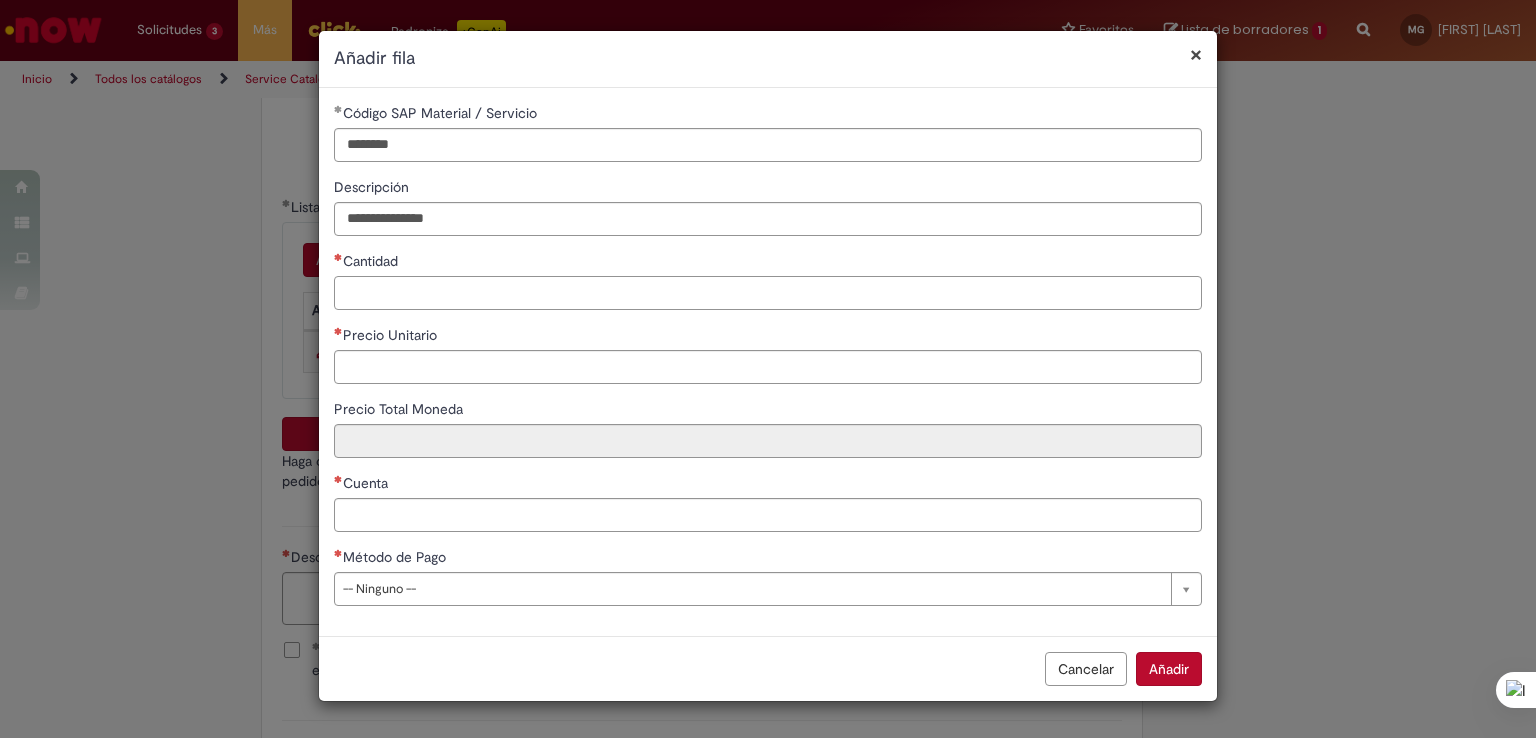 click on "Cantidad" at bounding box center [768, 293] 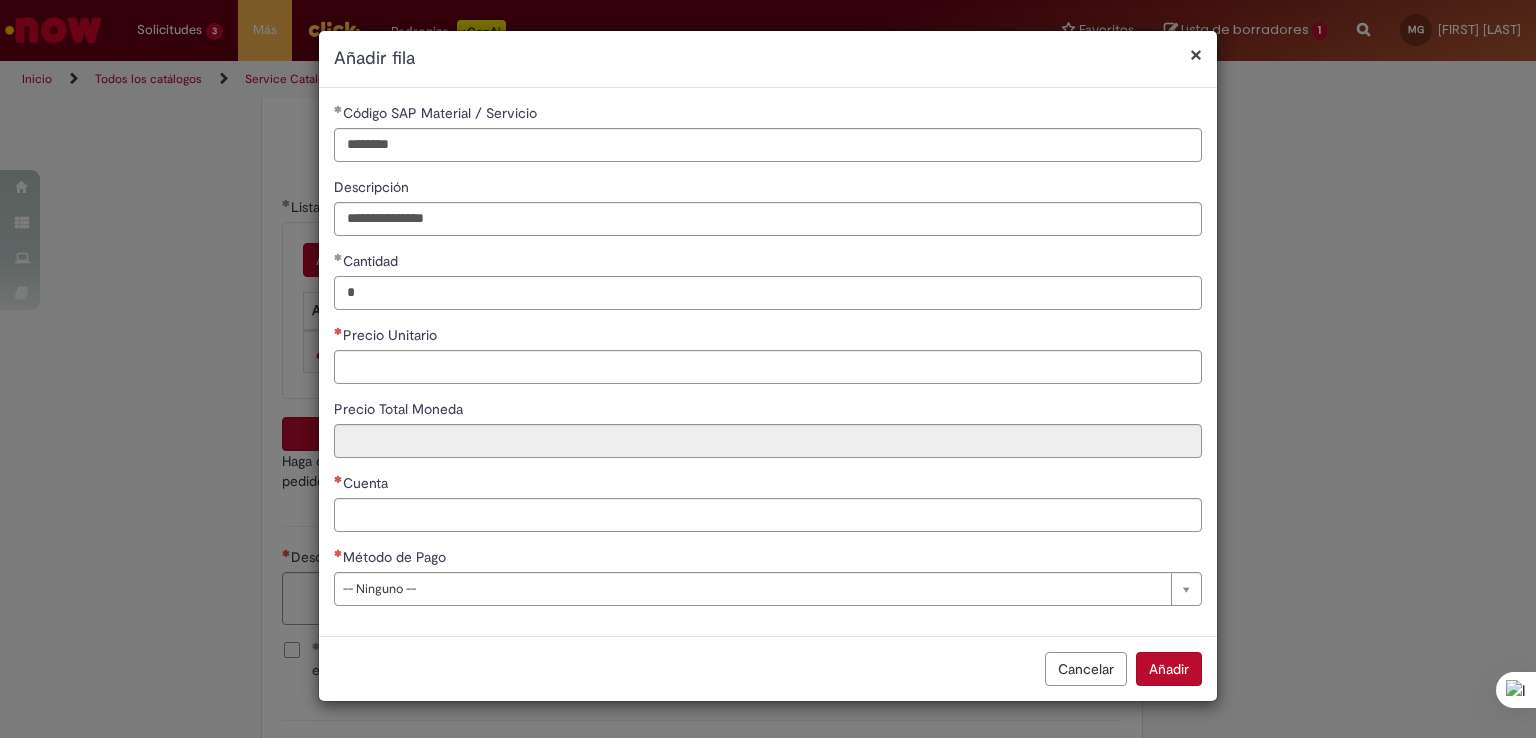 type on "*" 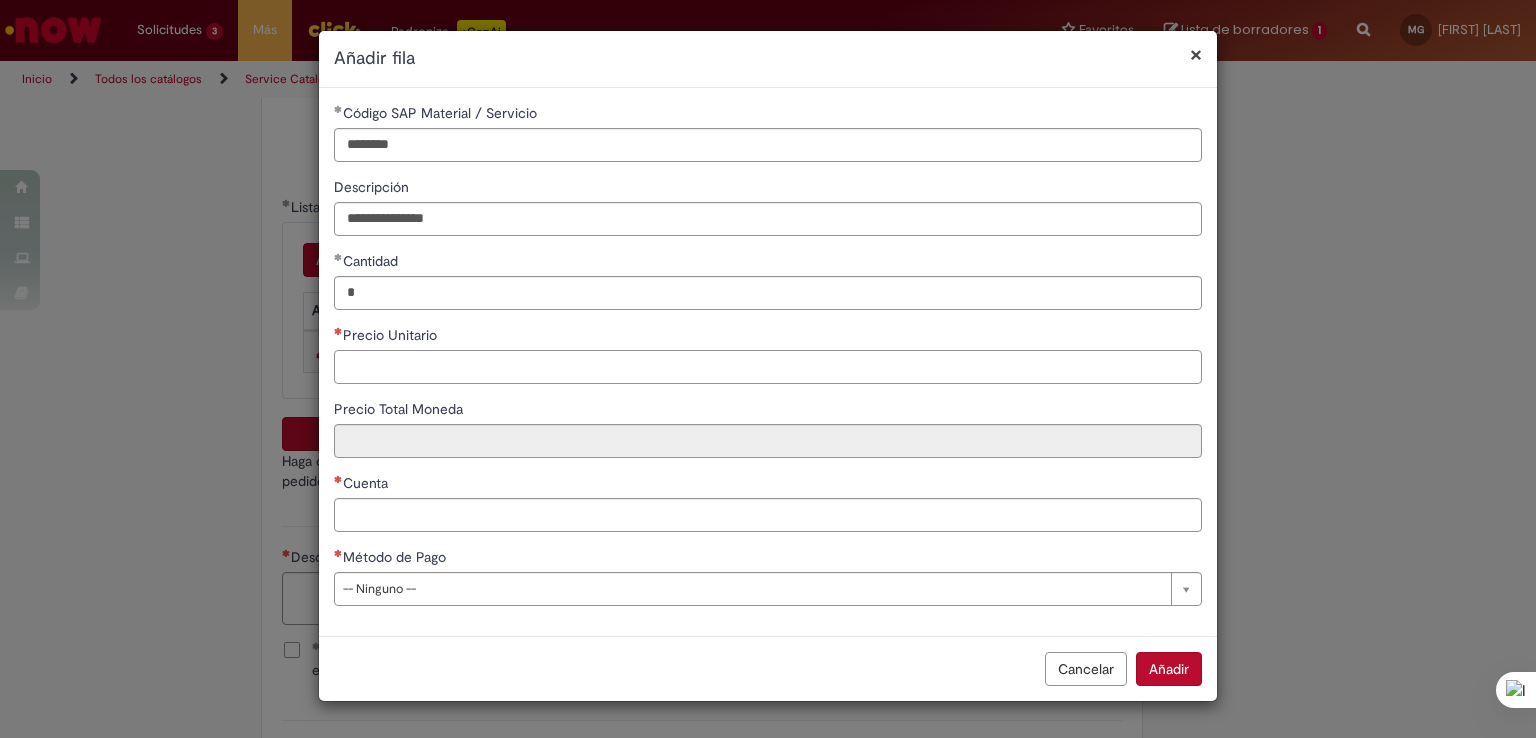 drag, startPoint x: 416, startPoint y: 353, endPoint x: 414, endPoint y: 364, distance: 11.18034 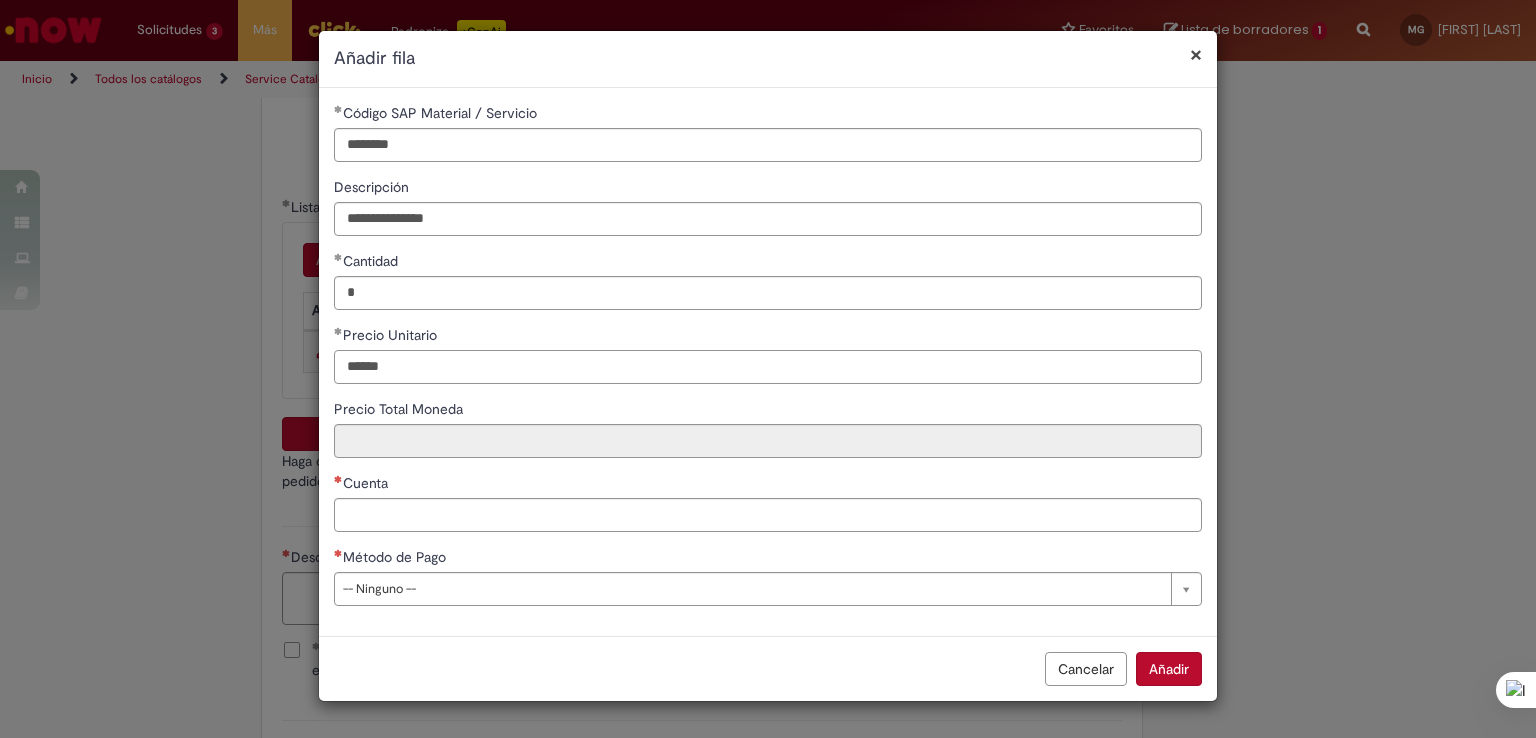 type on "******" 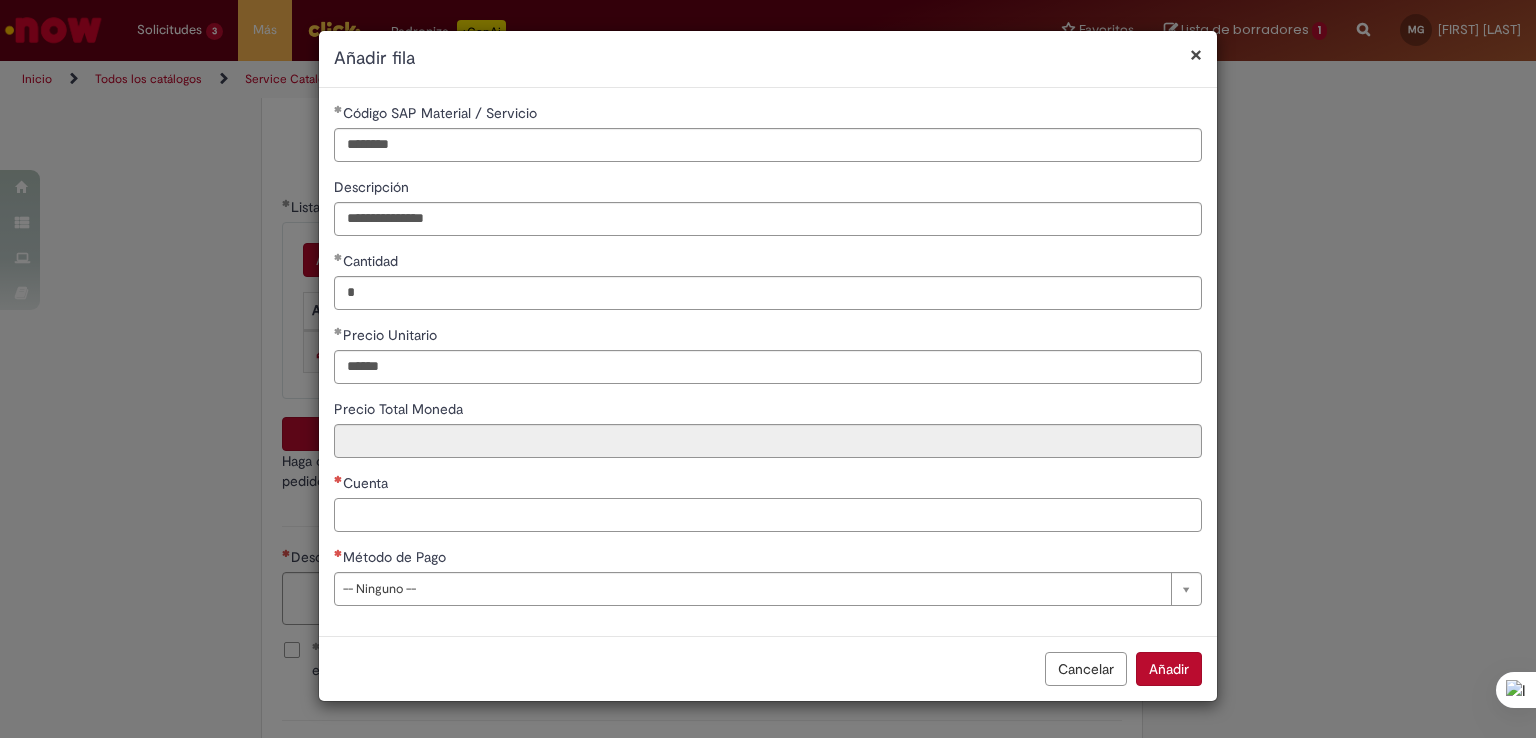 click on "Cuenta" at bounding box center [768, 515] 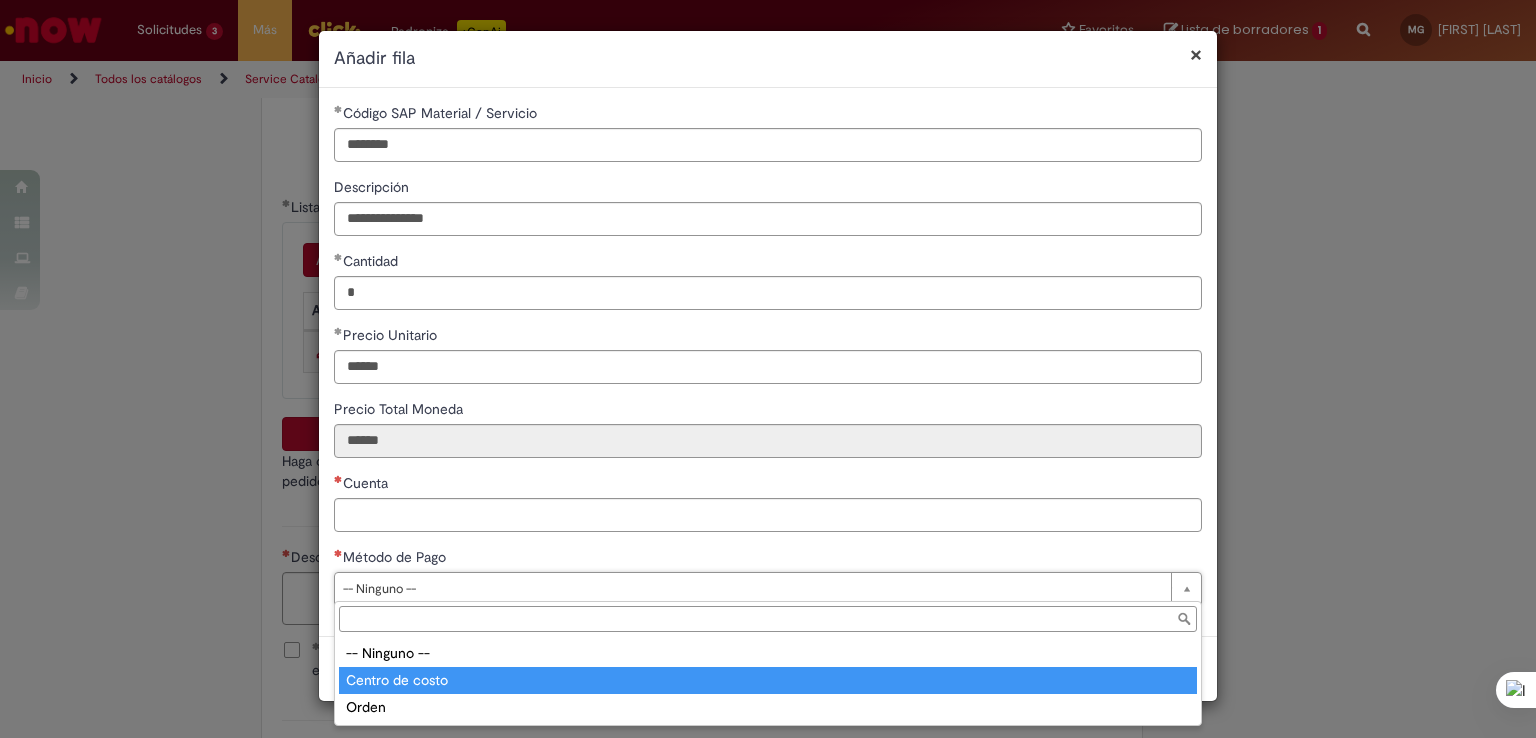 type on "**********" 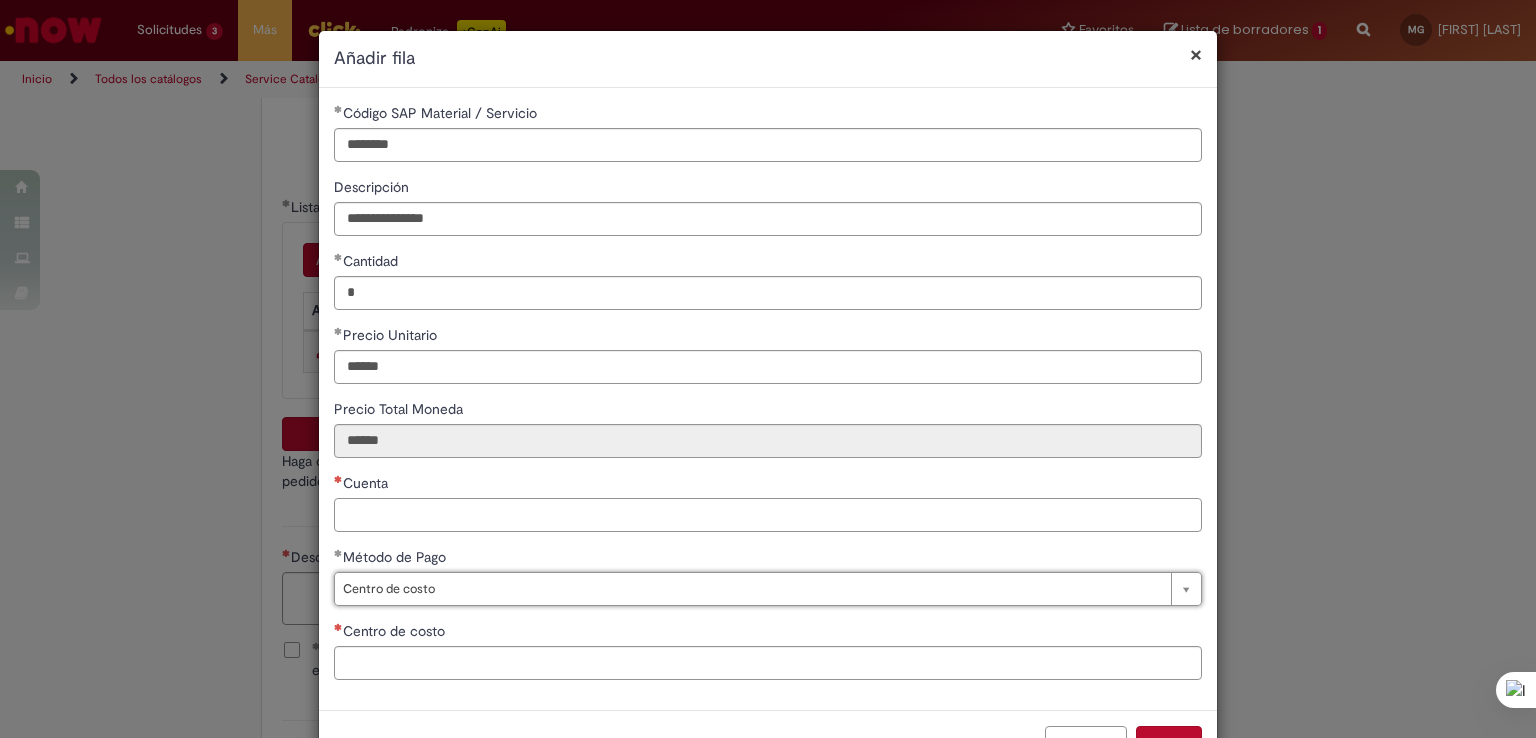 click on "Cuenta" at bounding box center [768, 515] 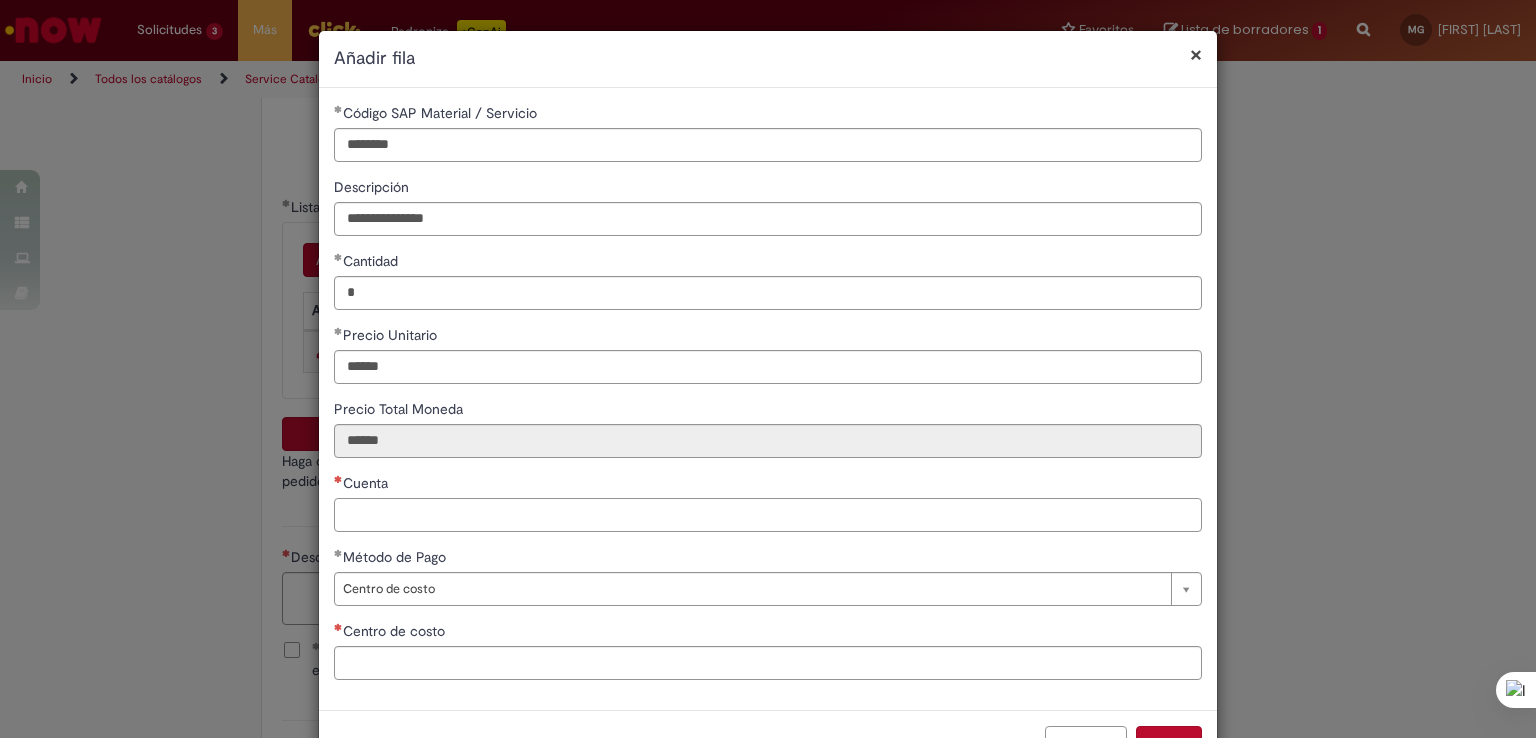 paste on "*******" 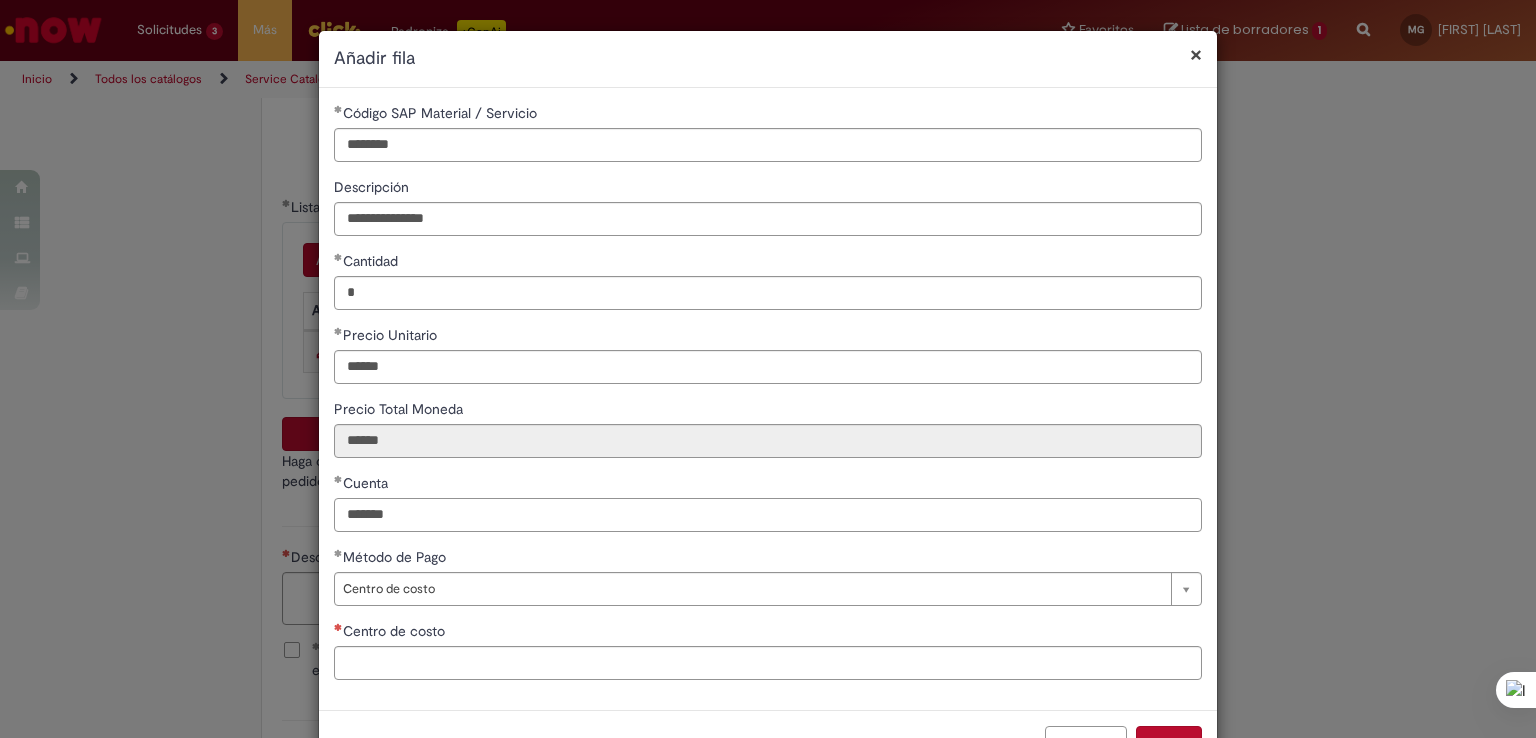 type on "*******" 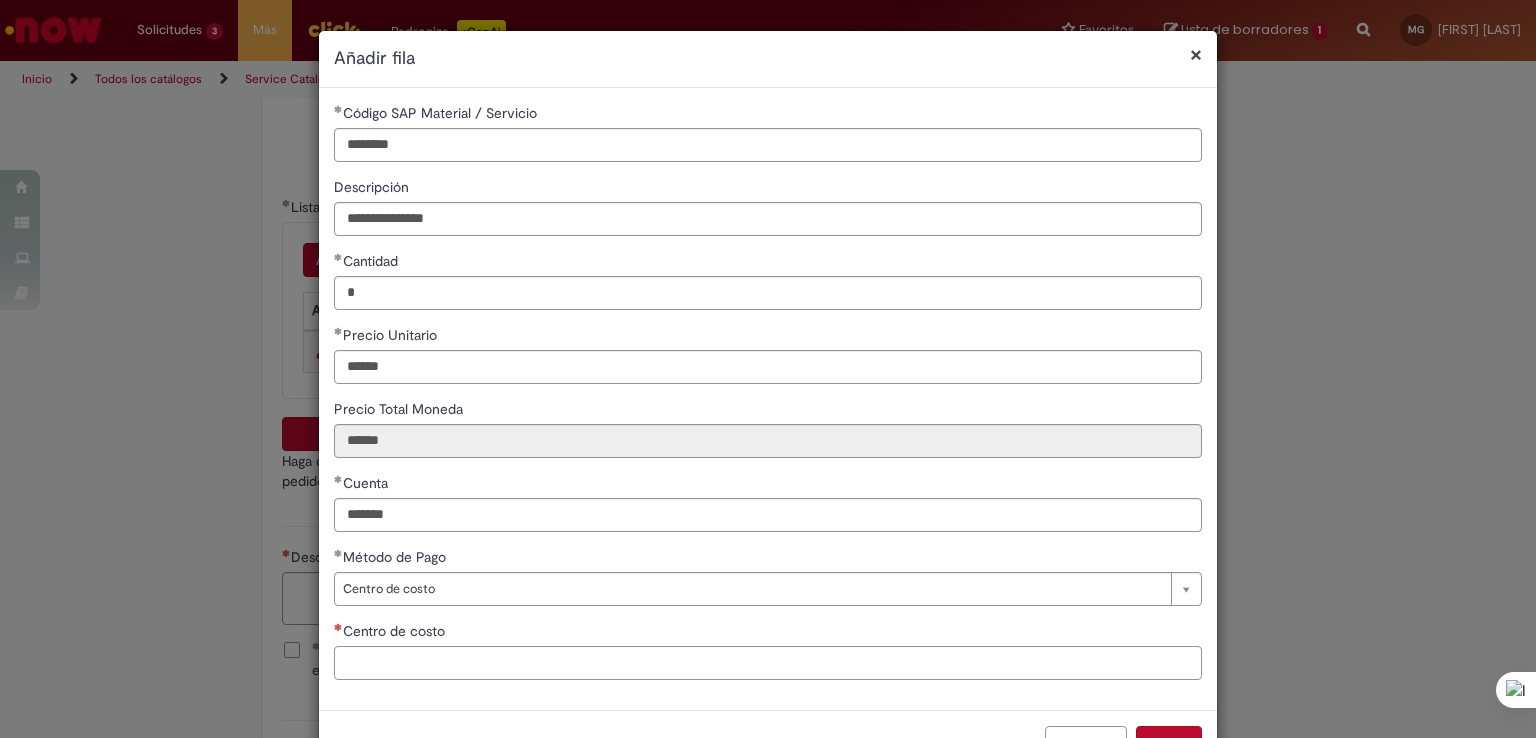 click on "Centro de costo" at bounding box center (768, 663) 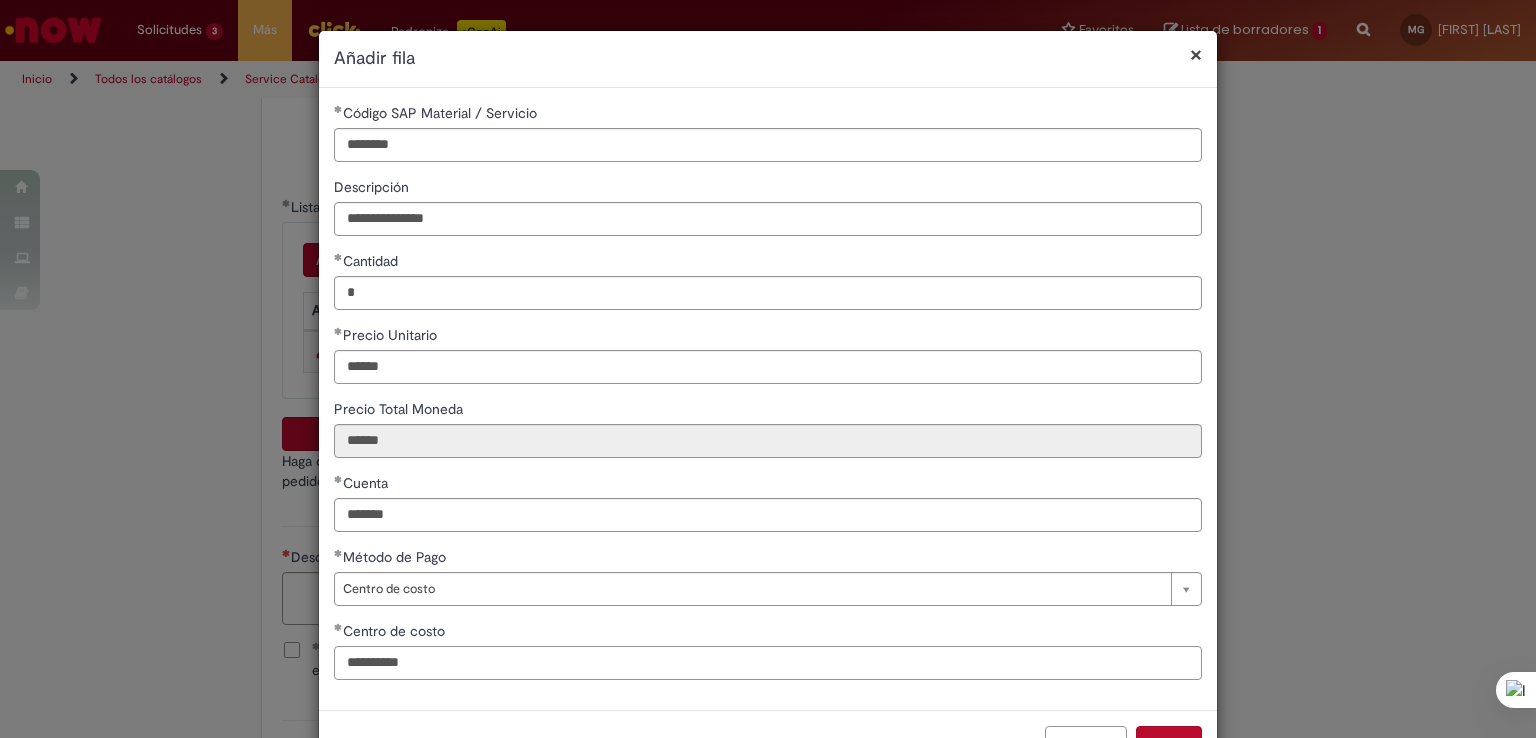 scroll, scrollTop: 67, scrollLeft: 0, axis: vertical 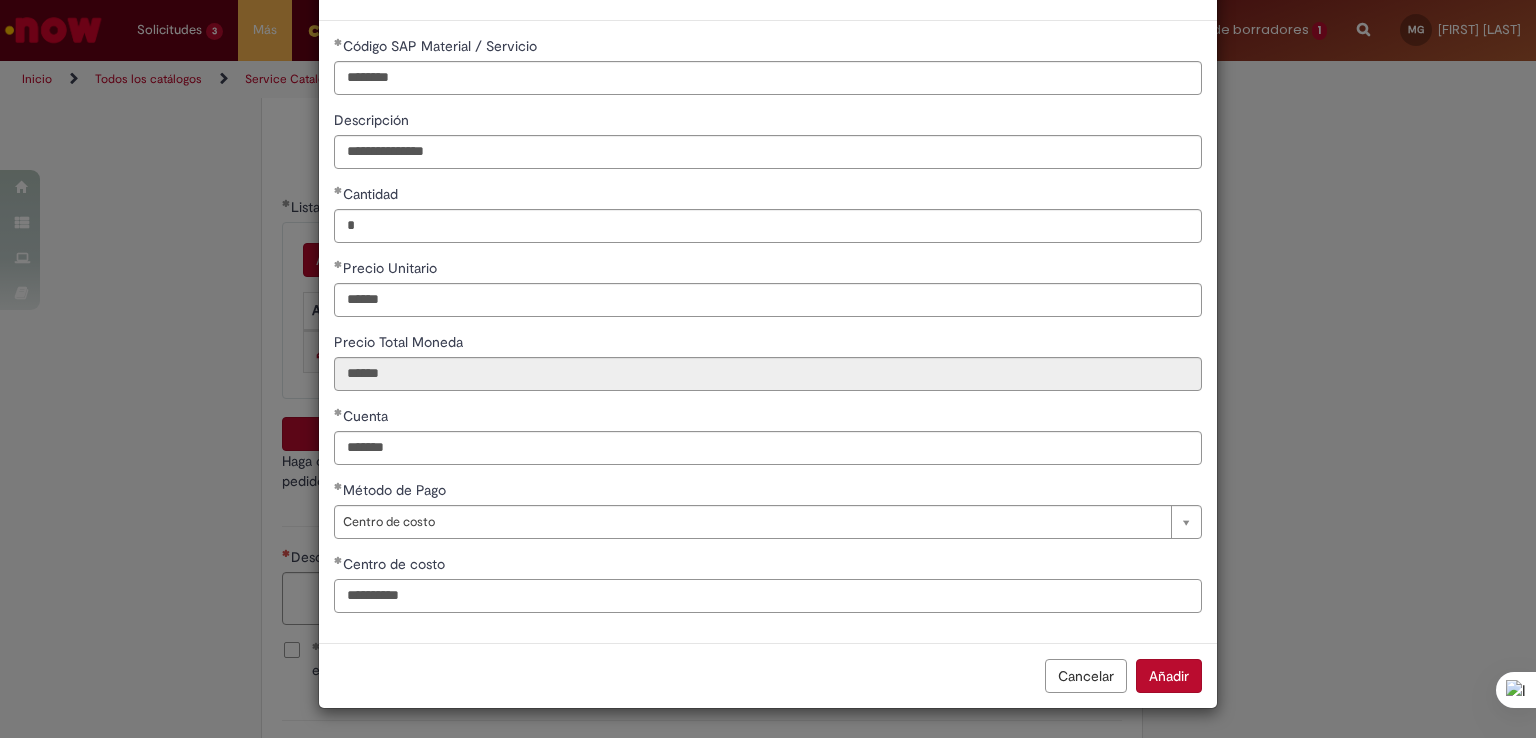type on "**********" 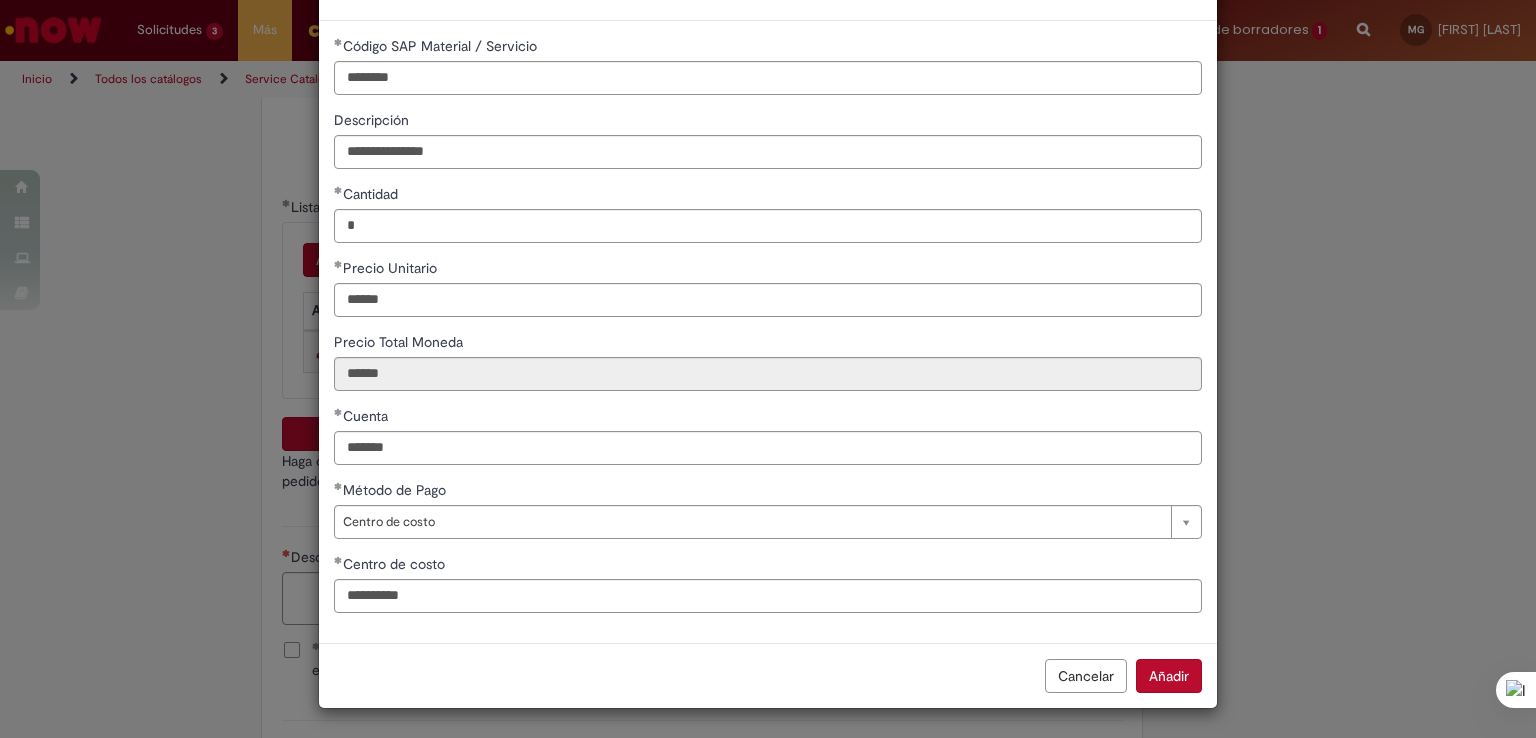 click on "Añadir" at bounding box center [1169, 676] 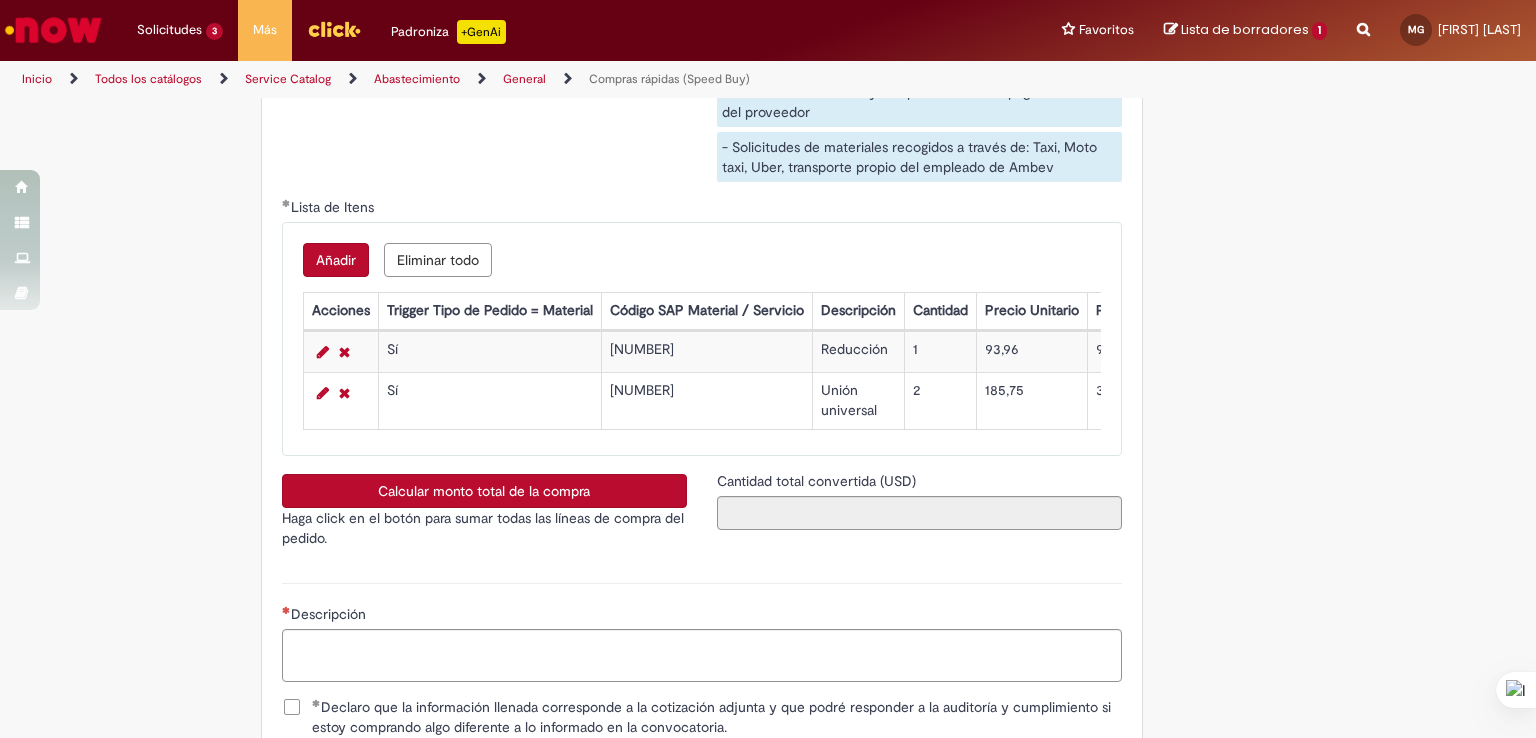 click on "Añadir" at bounding box center [336, 260] 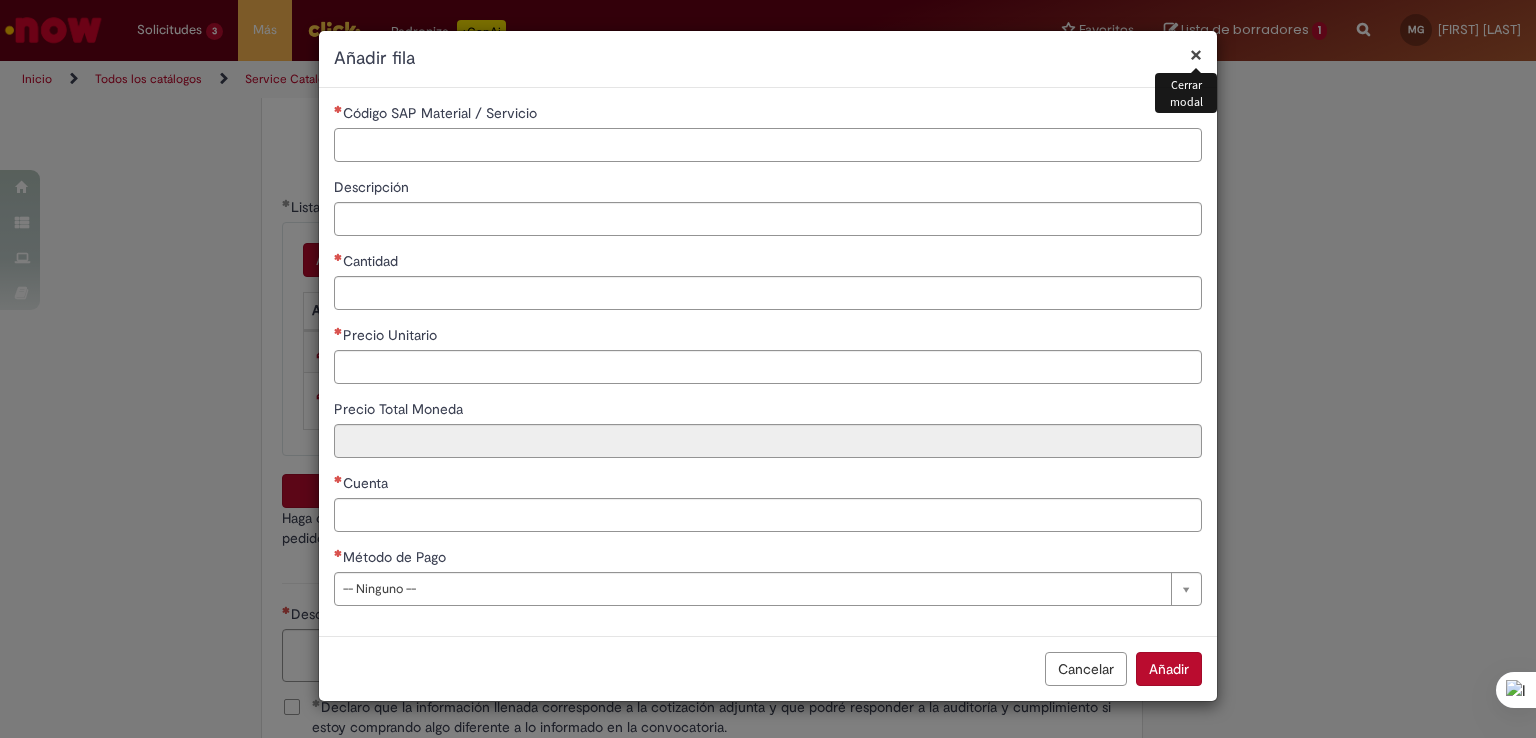 drag, startPoint x: 453, startPoint y: 137, endPoint x: 430, endPoint y: 13, distance: 126.11503 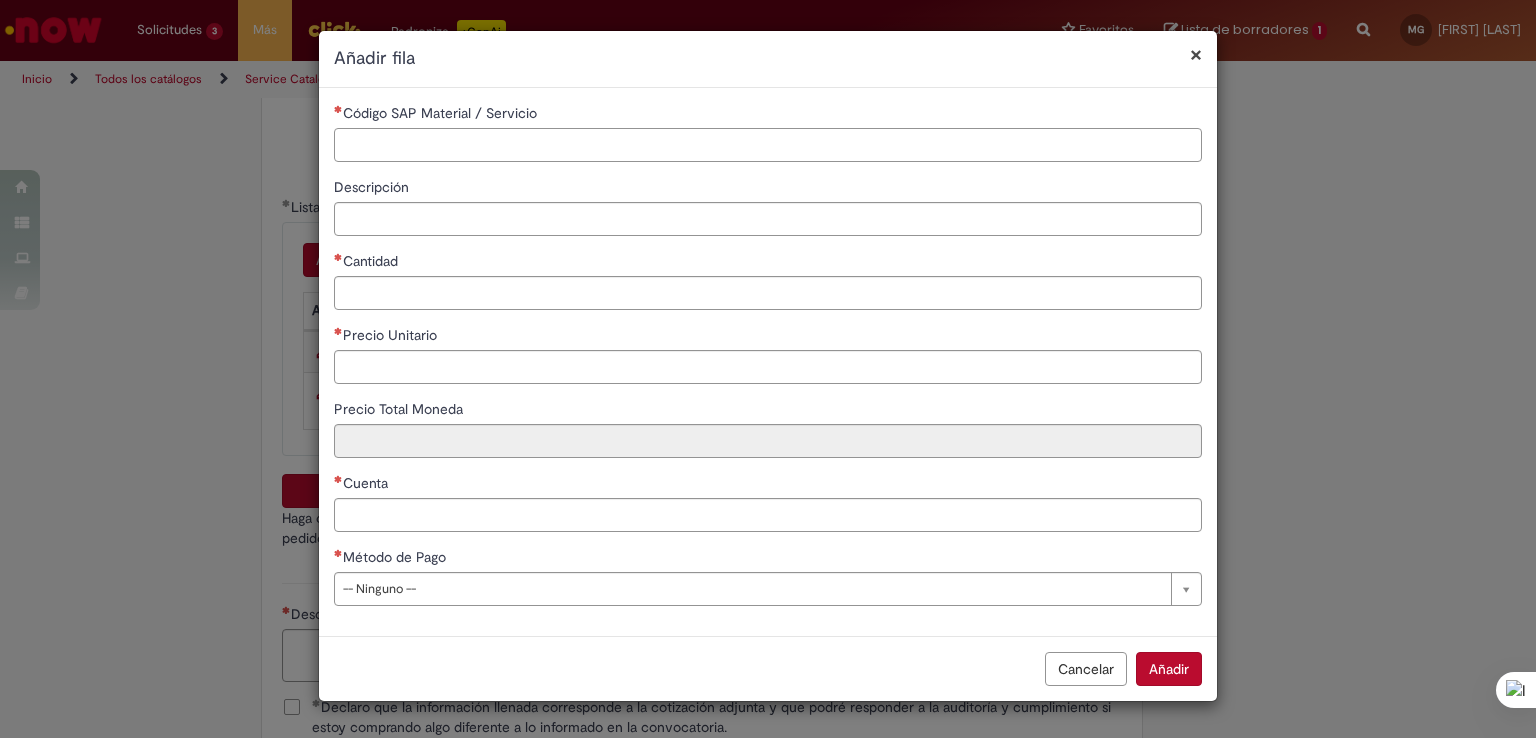 paste on "********" 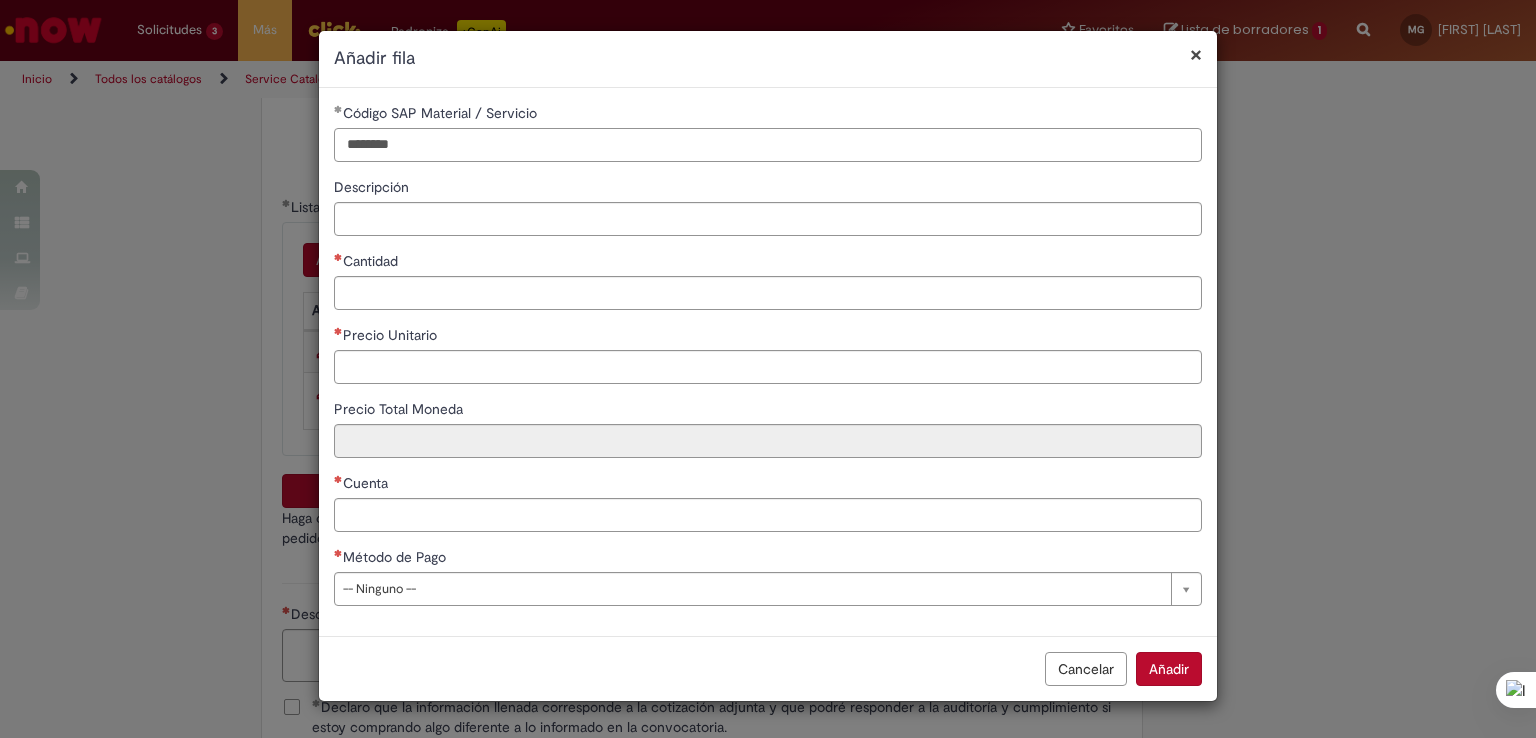 type on "********" 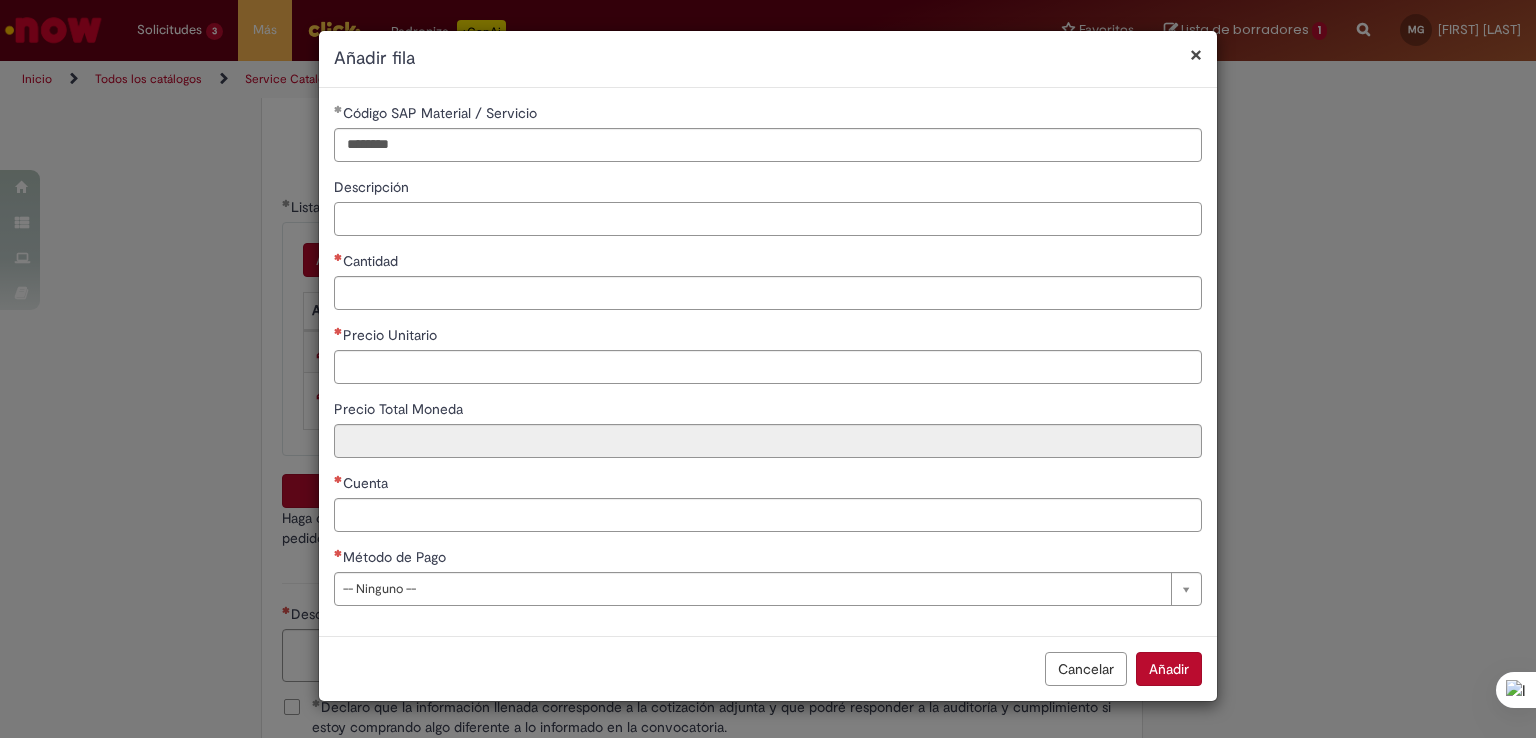 click on "Descripción" at bounding box center (768, 219) 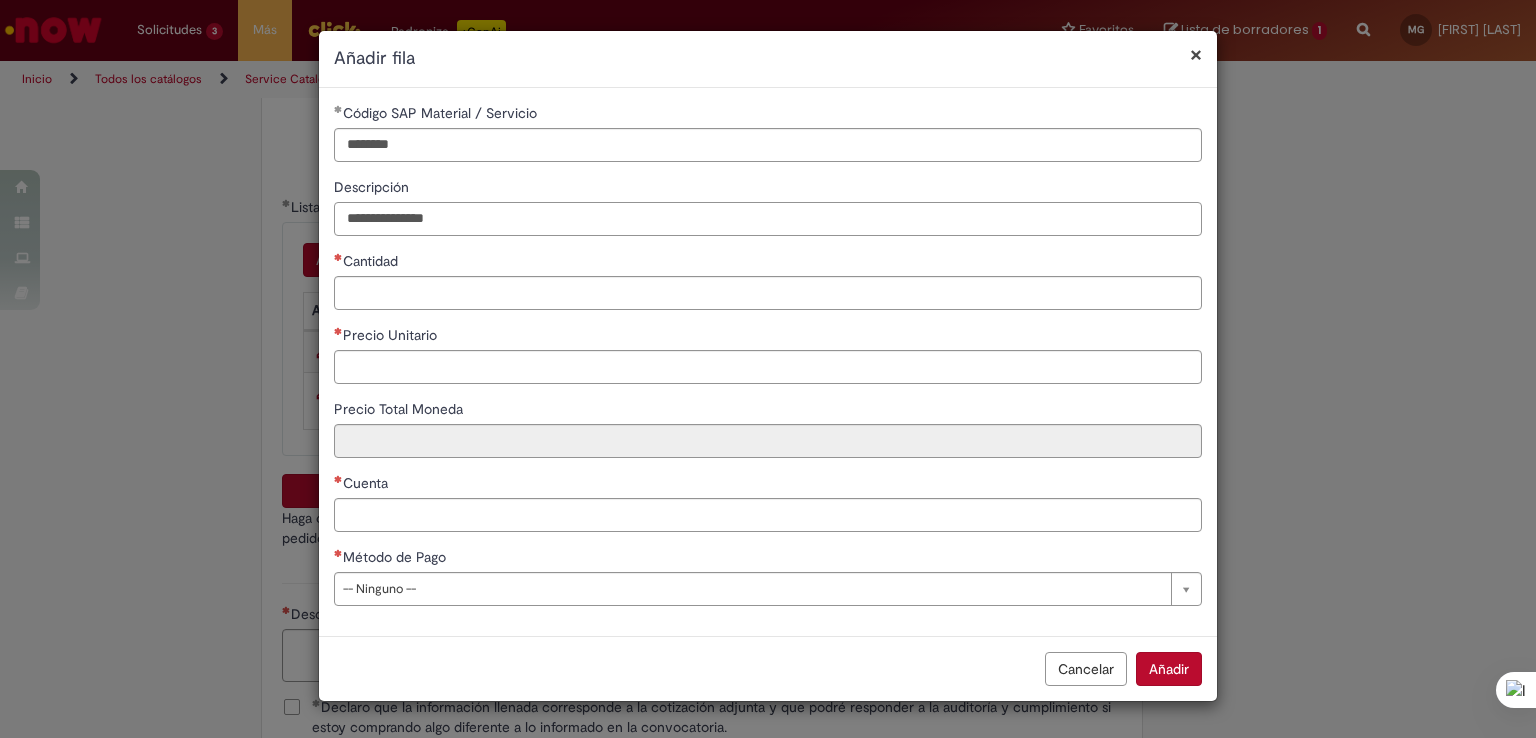 type on "**********" 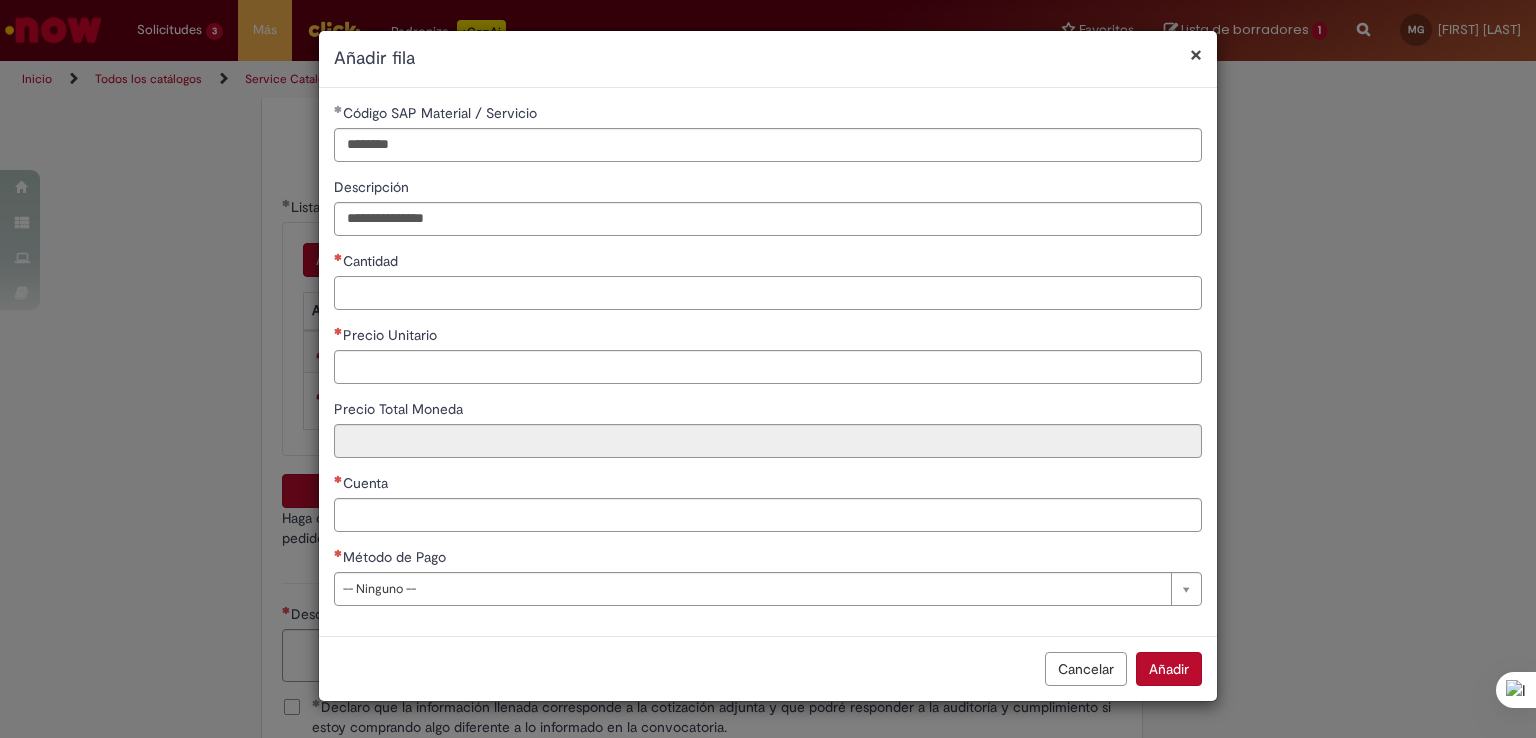 click on "Cantidad" at bounding box center [768, 293] 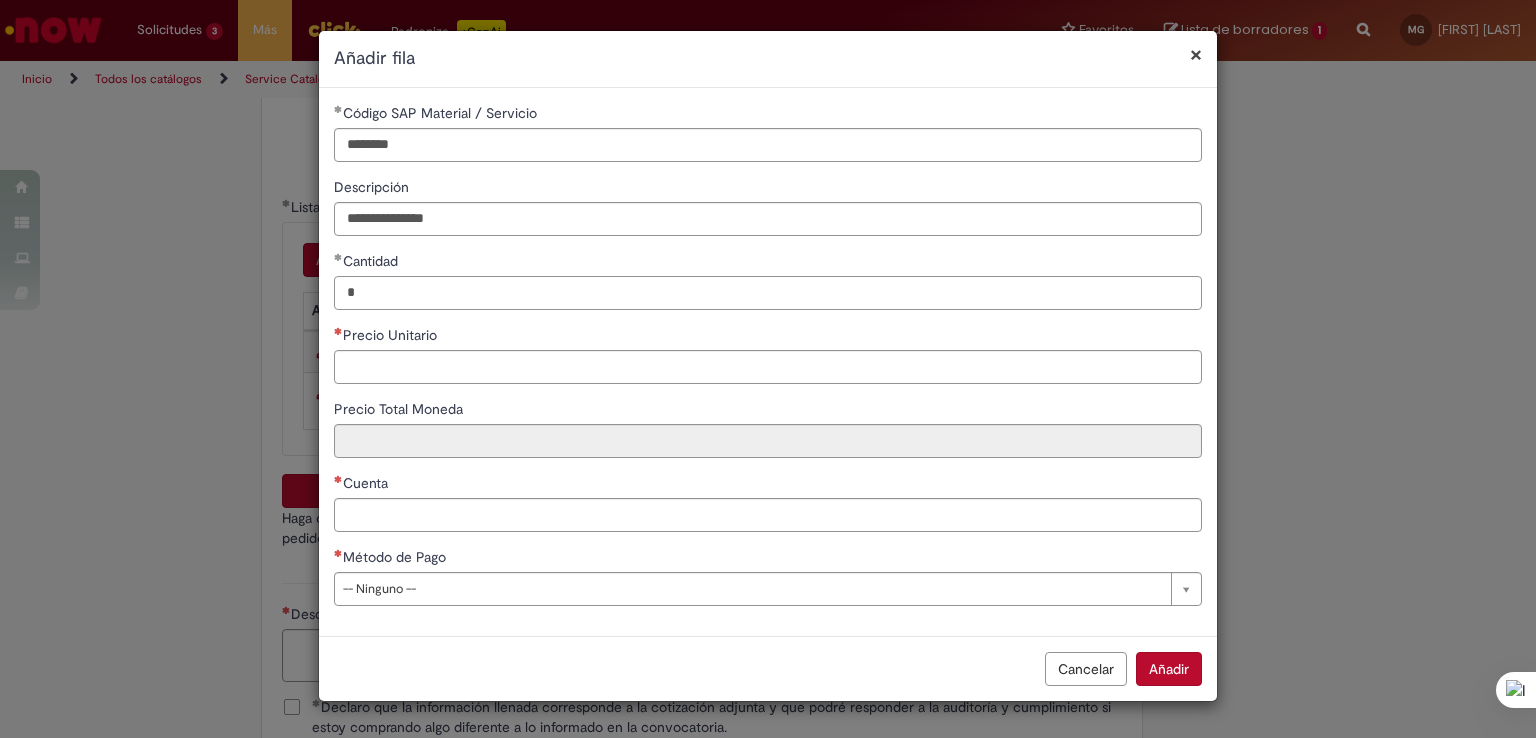 type on "*" 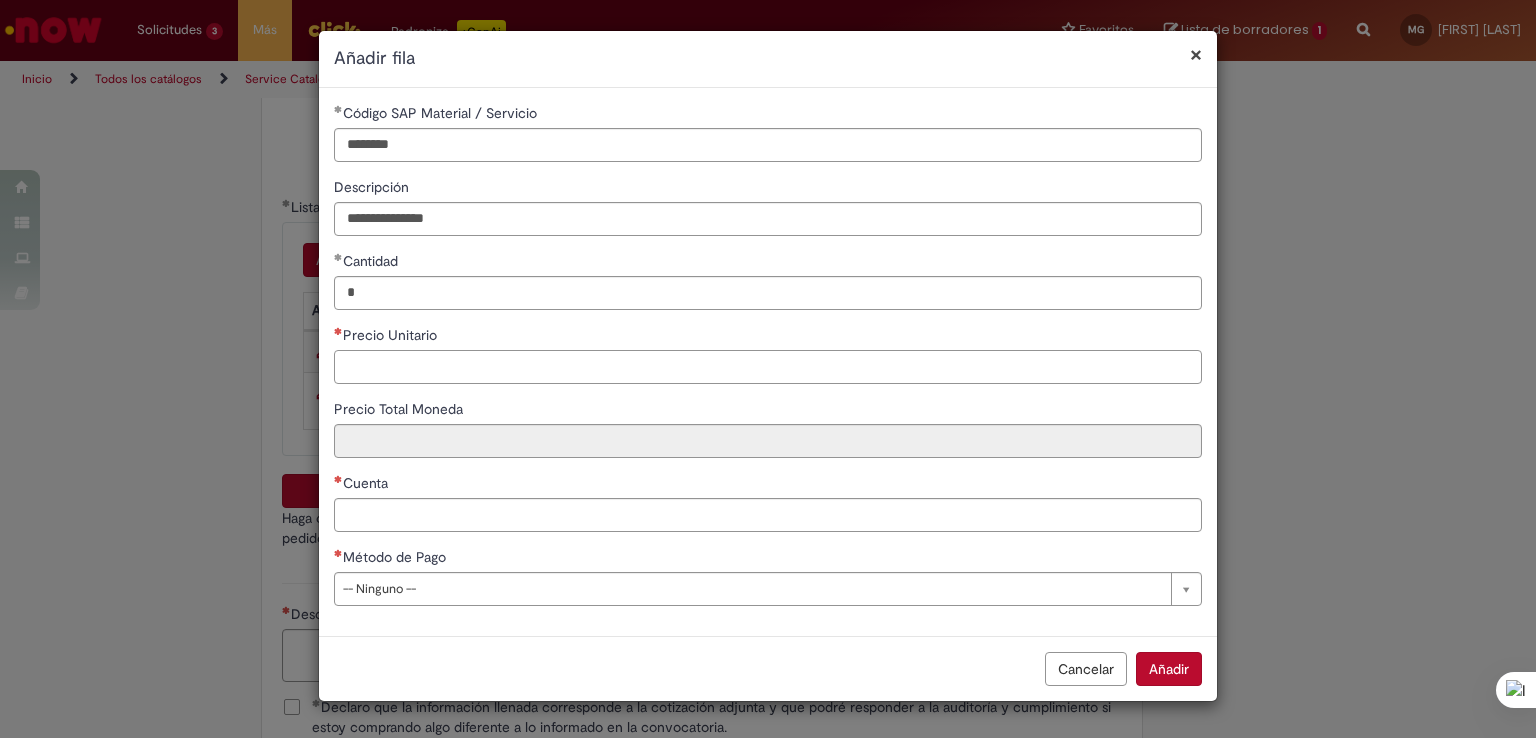 drag, startPoint x: 450, startPoint y: 367, endPoint x: 441, endPoint y: 348, distance: 21.023796 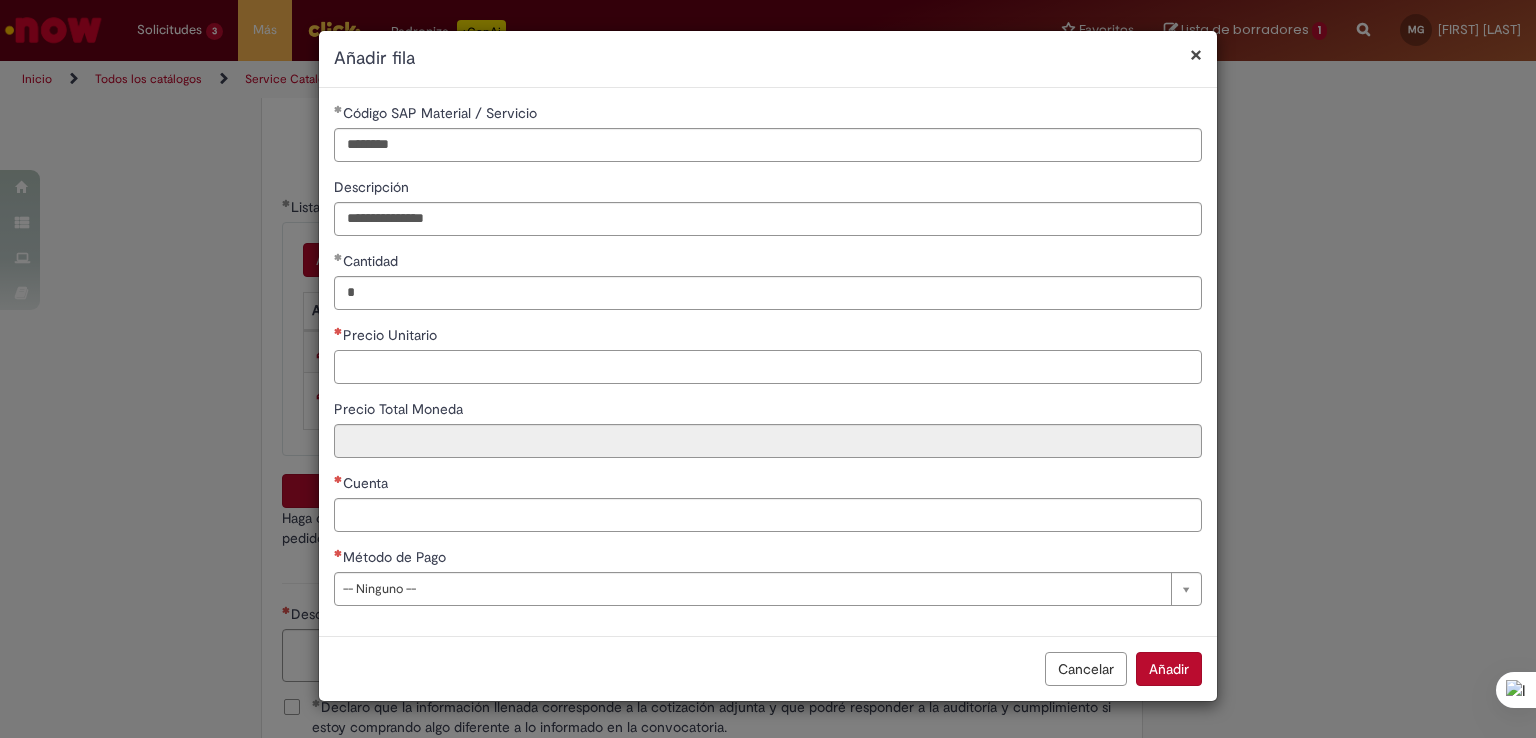 paste on "*****" 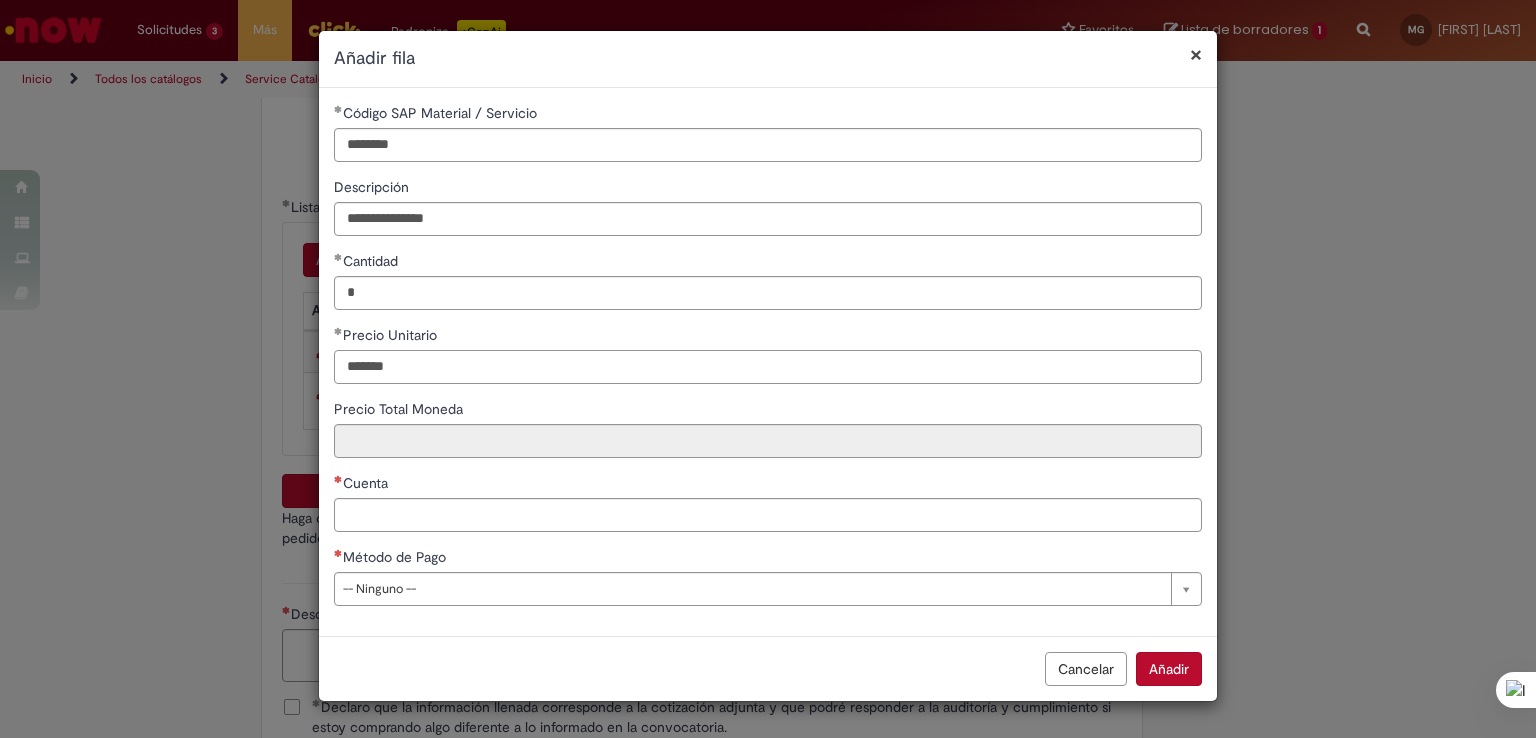 type on "*****" 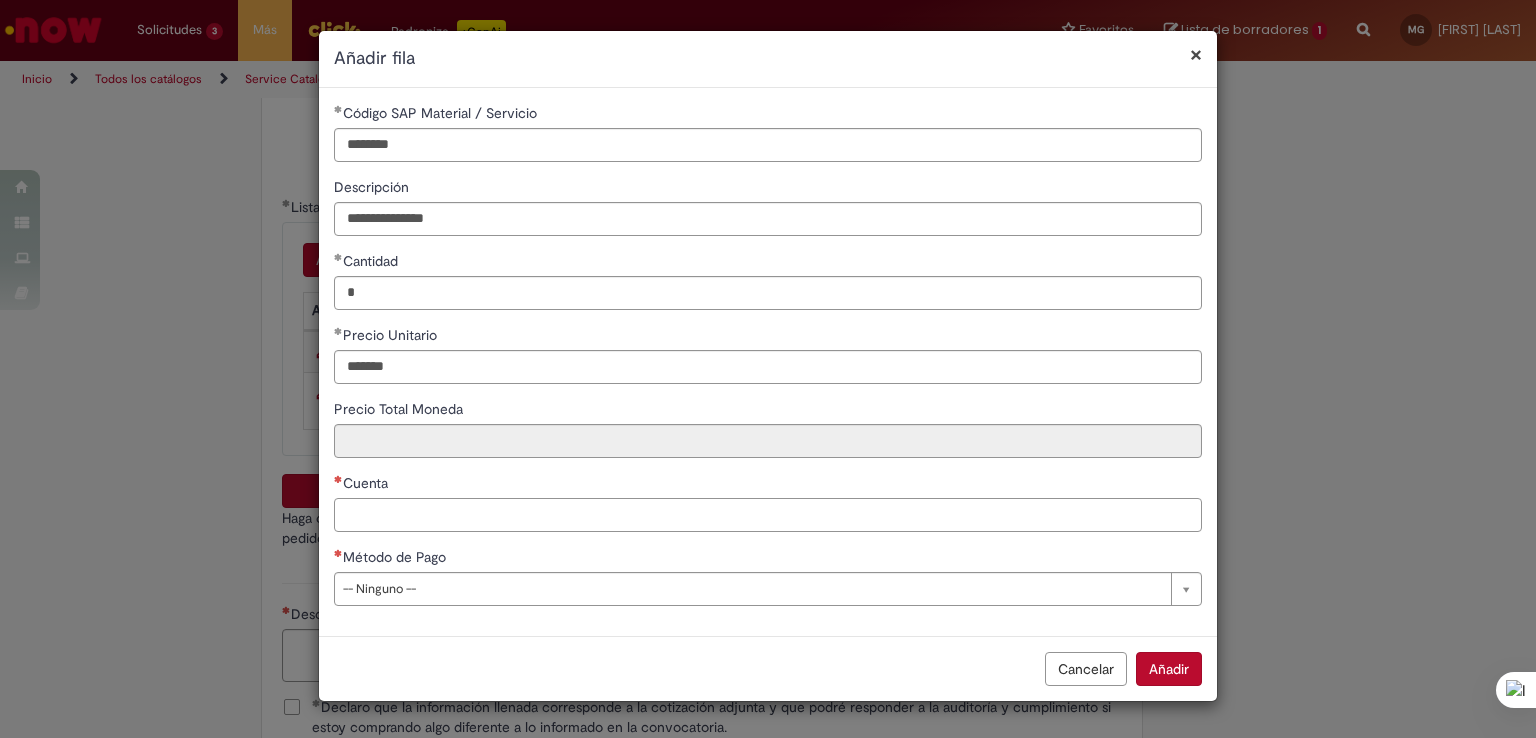 click on "Cuenta" at bounding box center [768, 502] 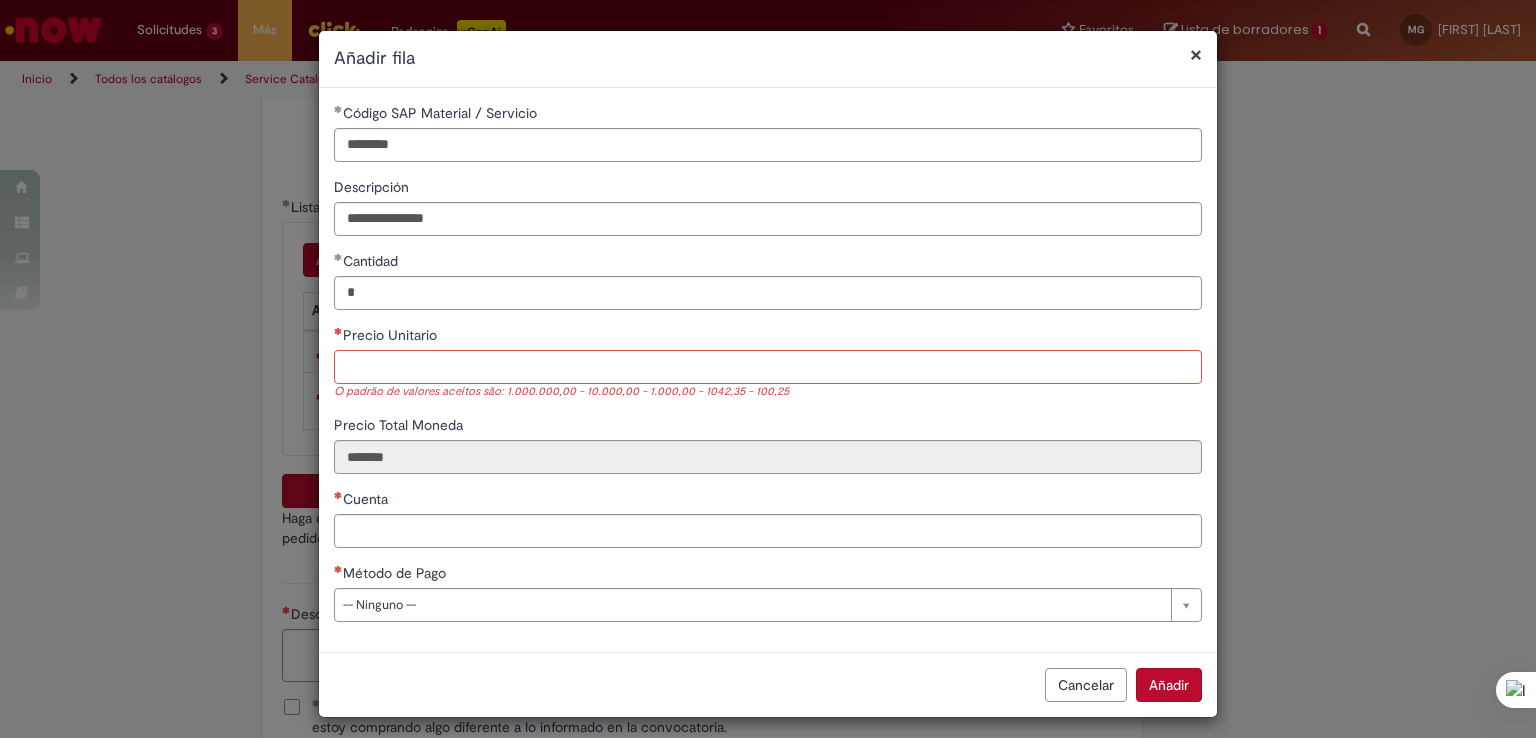 click on "Precio Unitario" at bounding box center (768, 367) 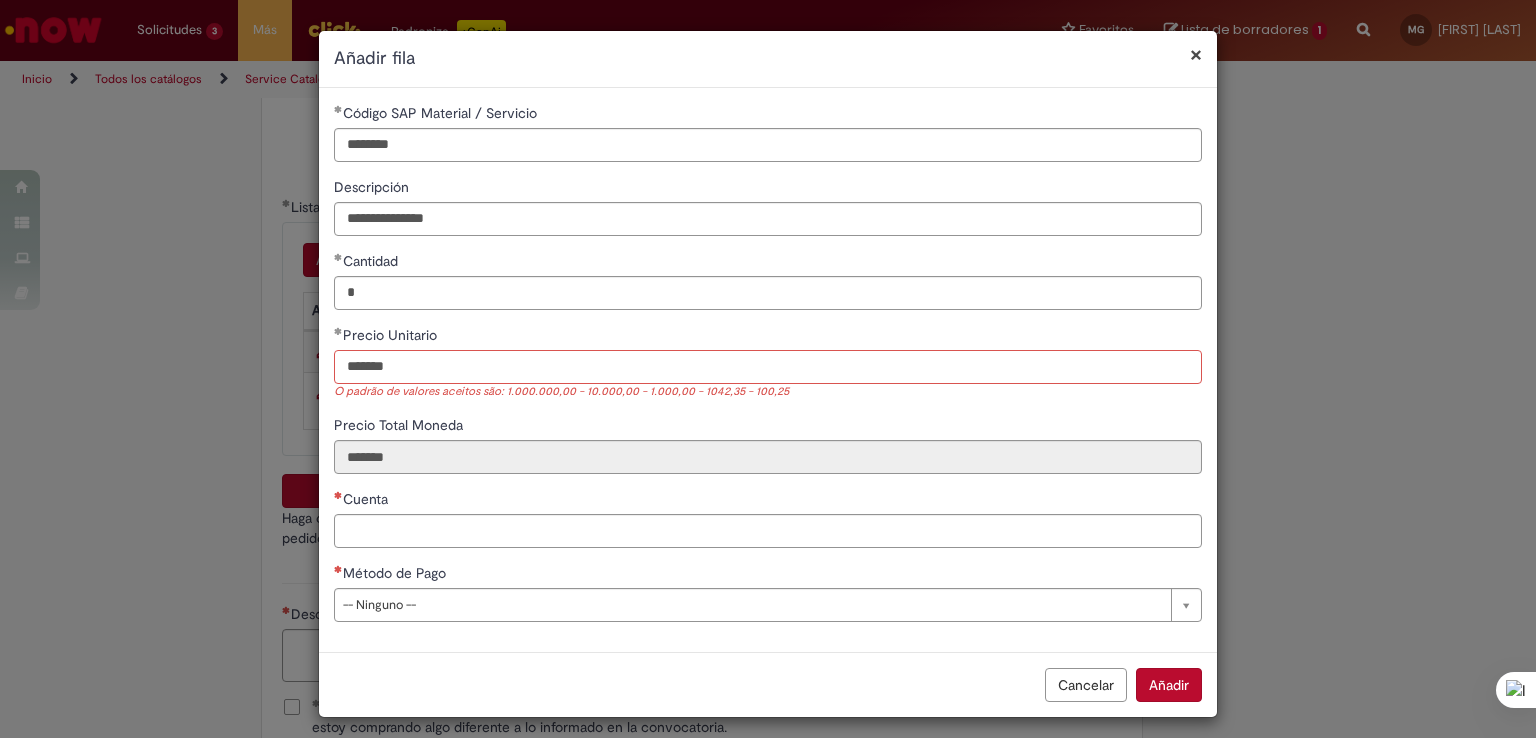 click on "*****" at bounding box center [768, 367] 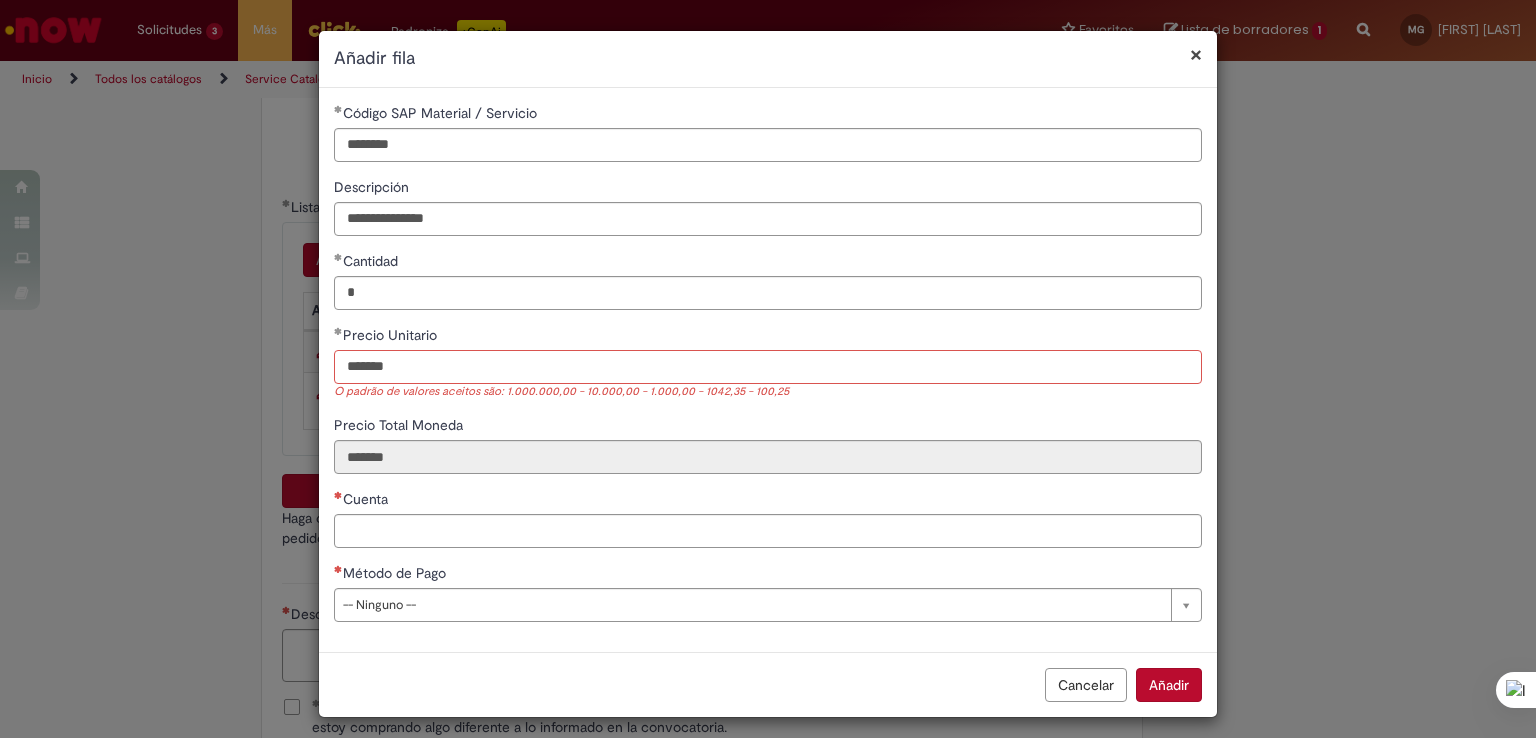 type on "*****" 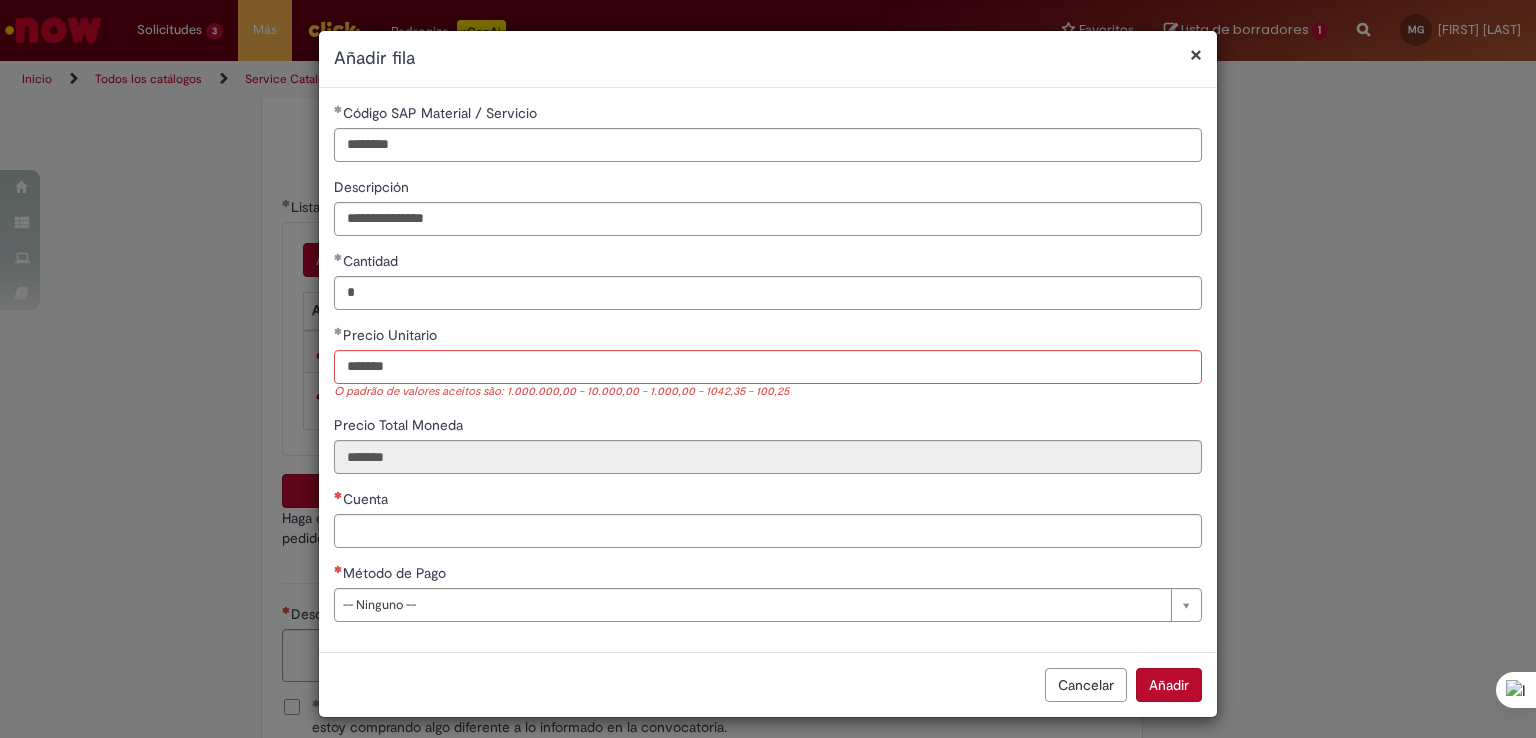 click on "Cantidad" at bounding box center [768, 263] 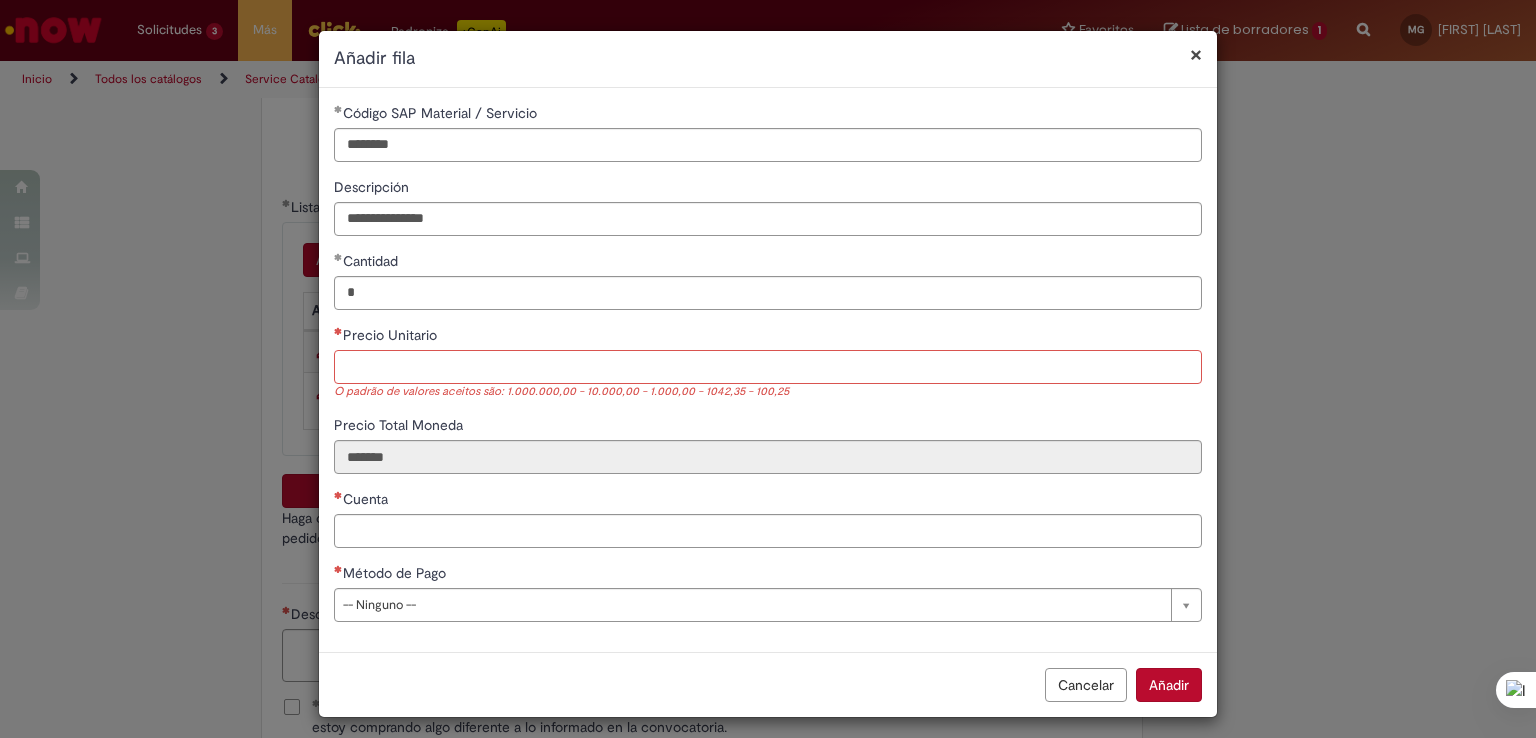 click on "Precio Unitario" at bounding box center (768, 367) 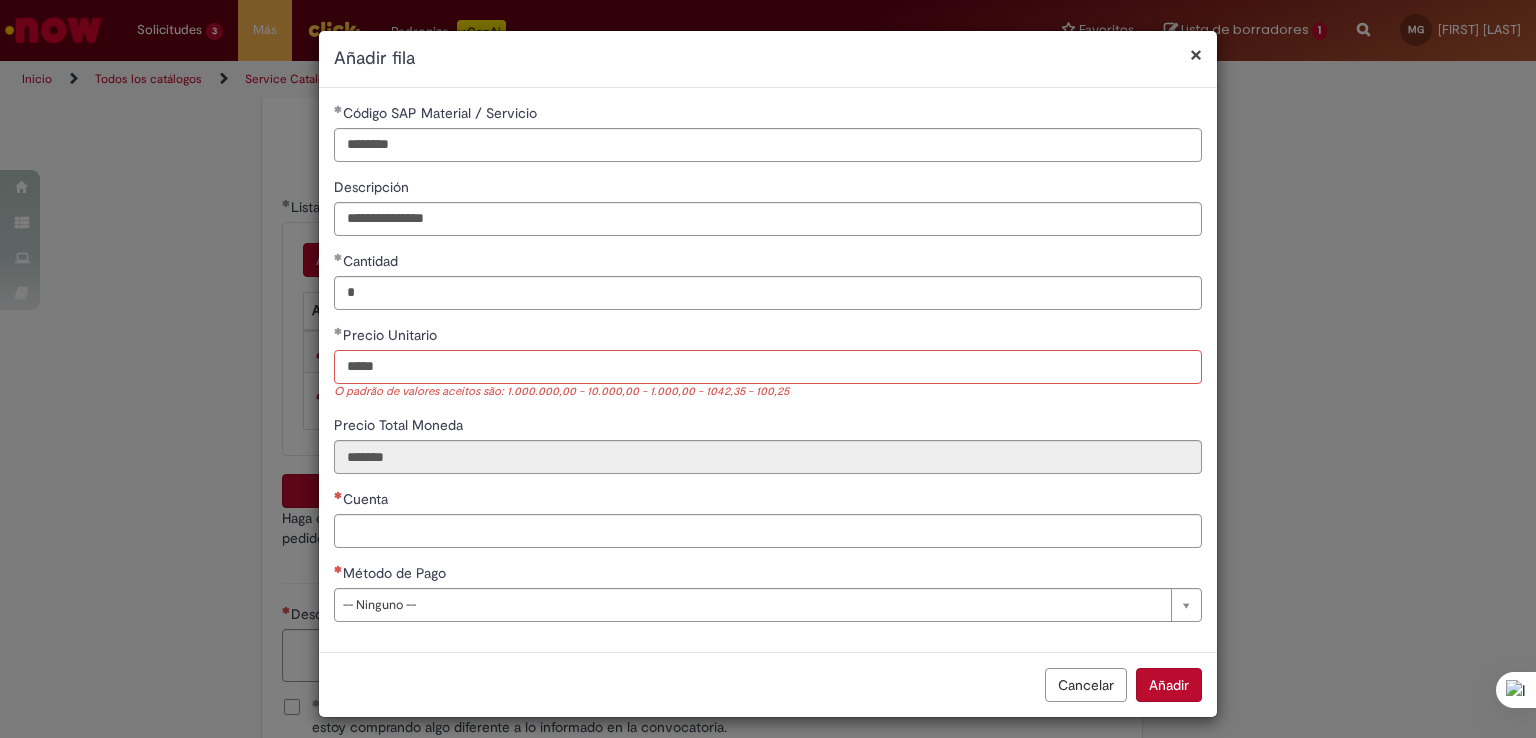 type on "*****" 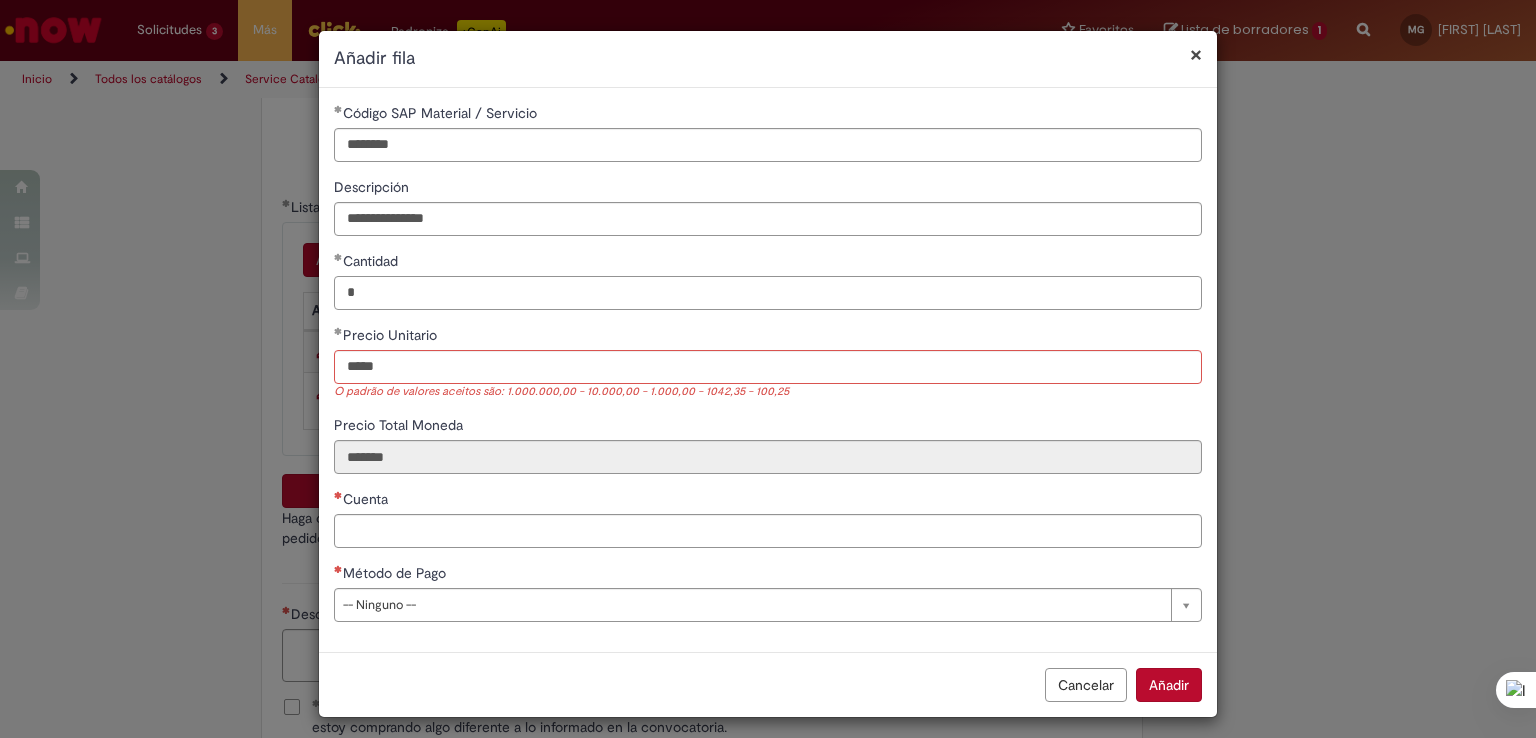 click on "*" at bounding box center (768, 293) 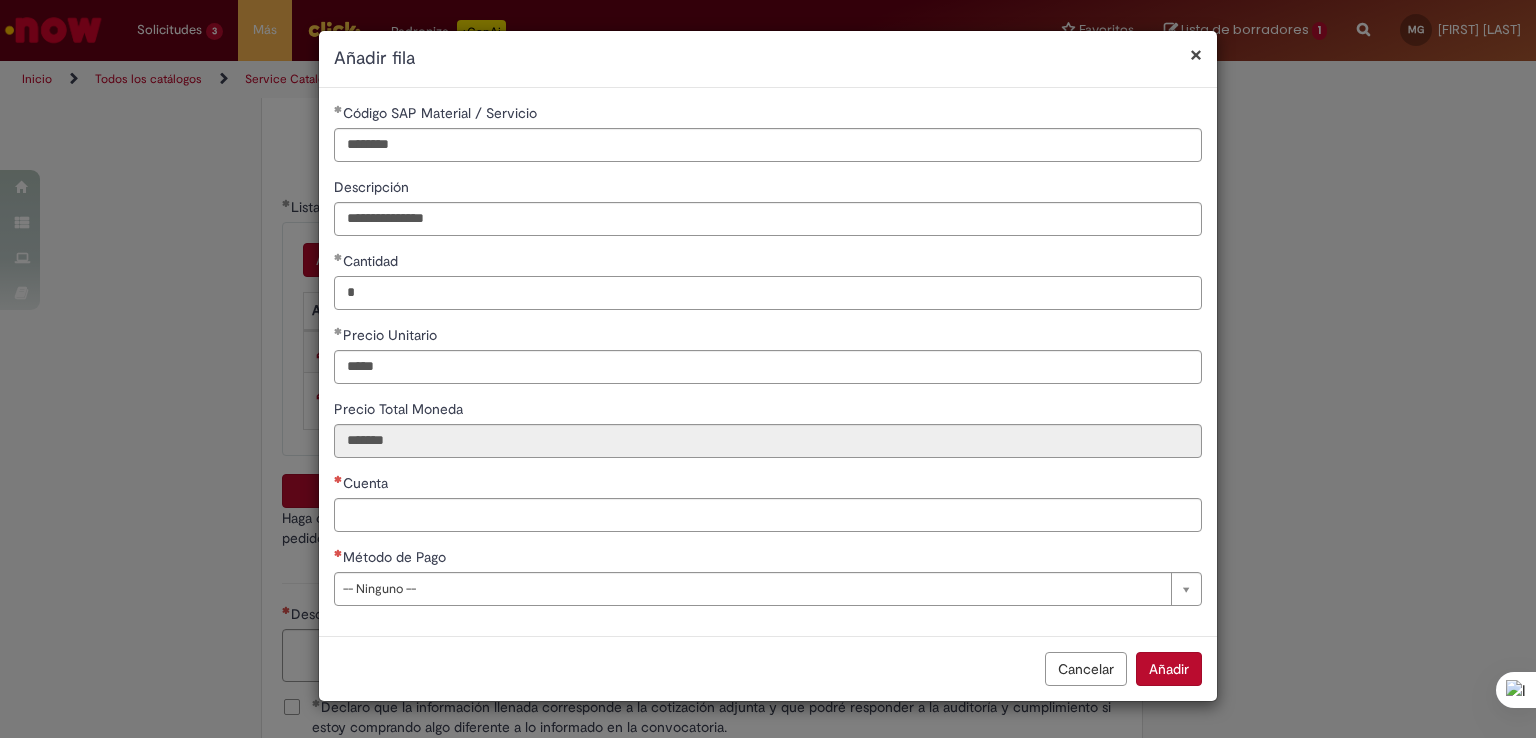 type on "******" 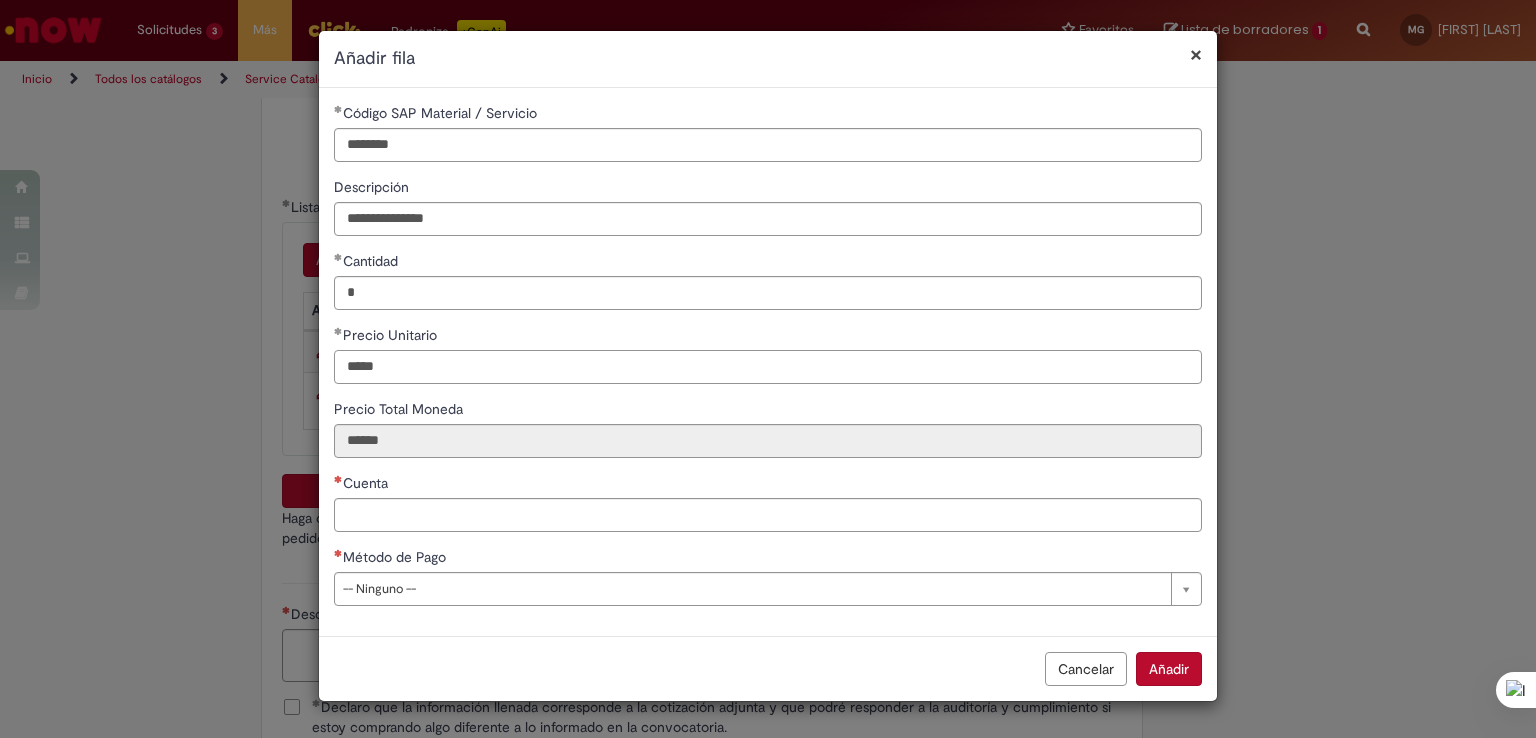 click on "*****" at bounding box center (768, 367) 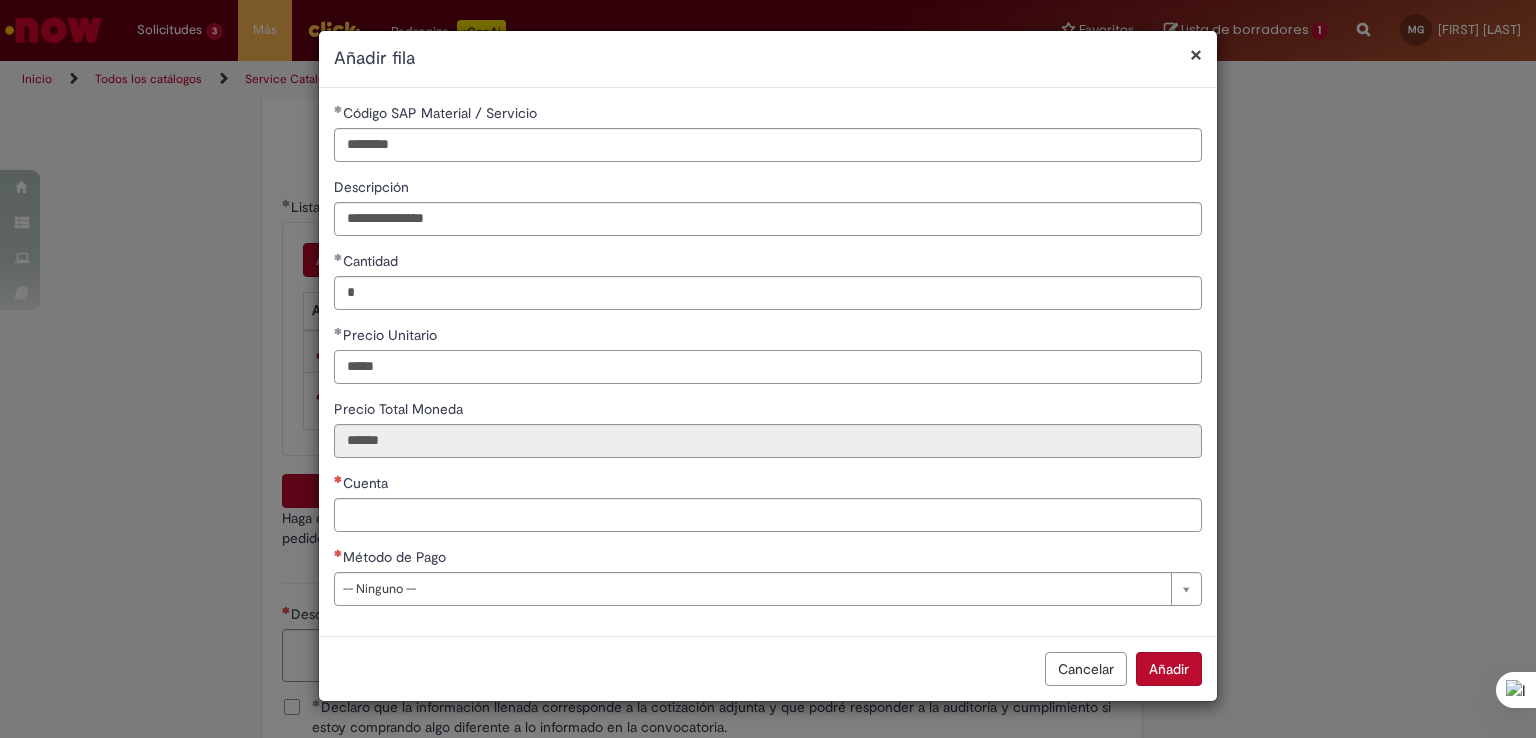 type on "*****" 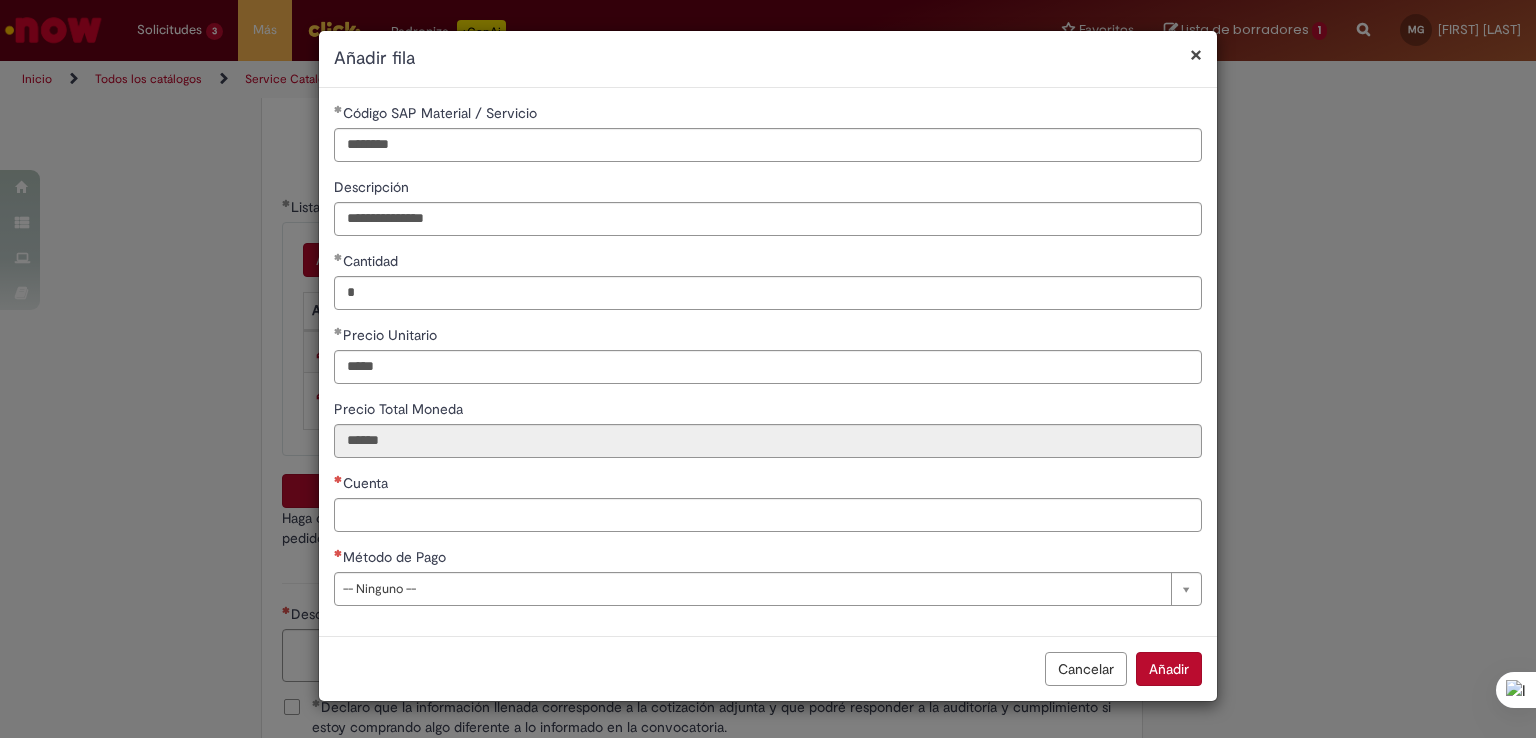click on "Cantidad *" at bounding box center [768, 280] 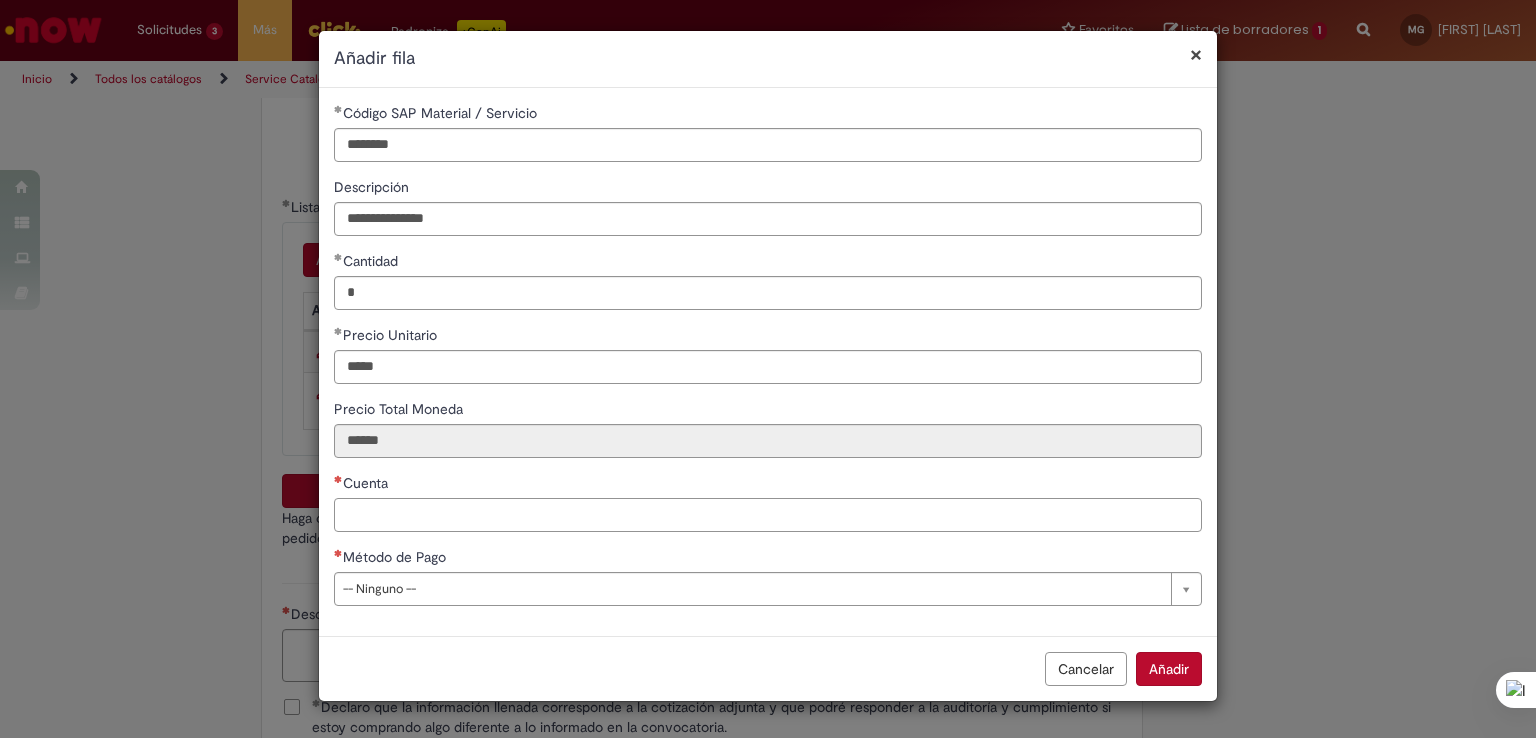 click on "Cuenta" at bounding box center [768, 515] 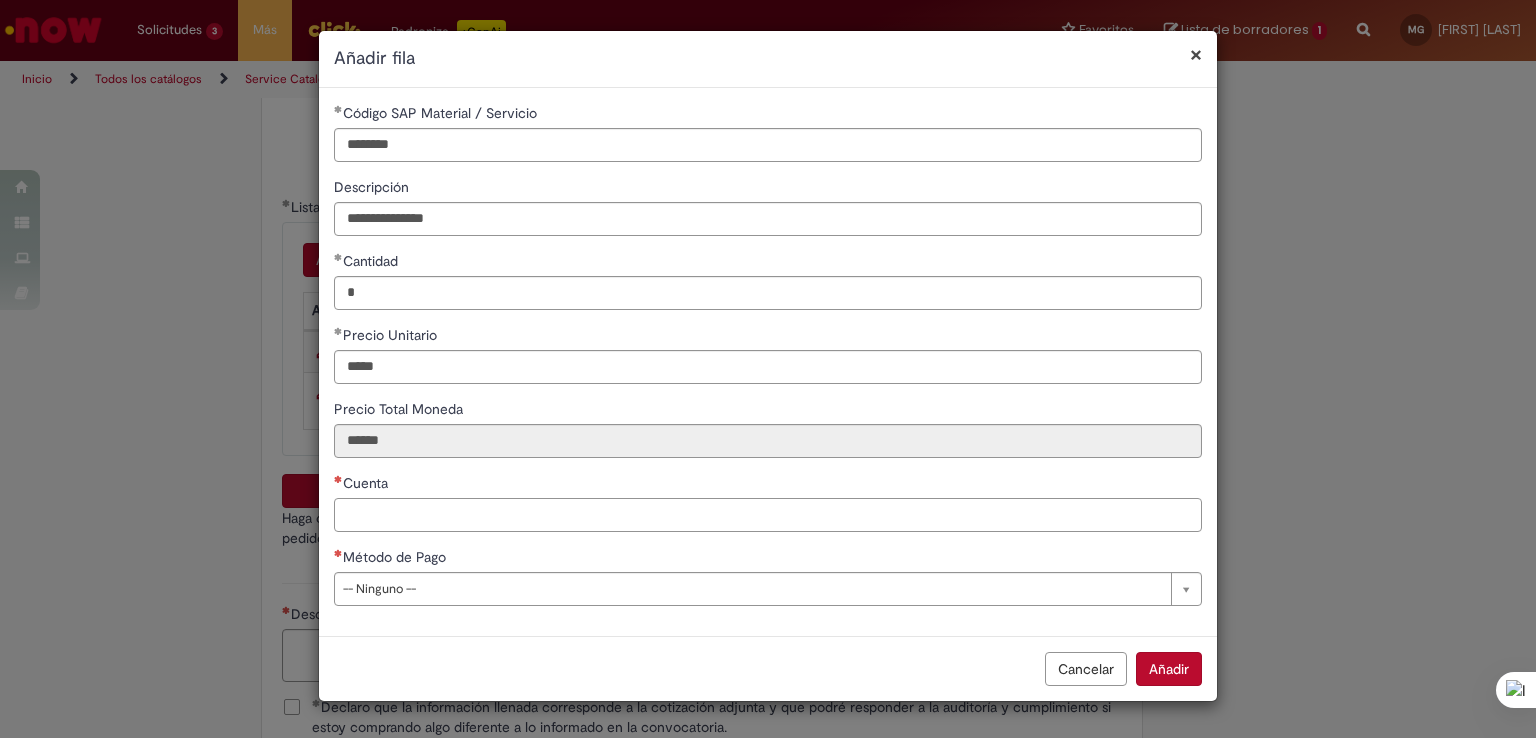 paste on "*******" 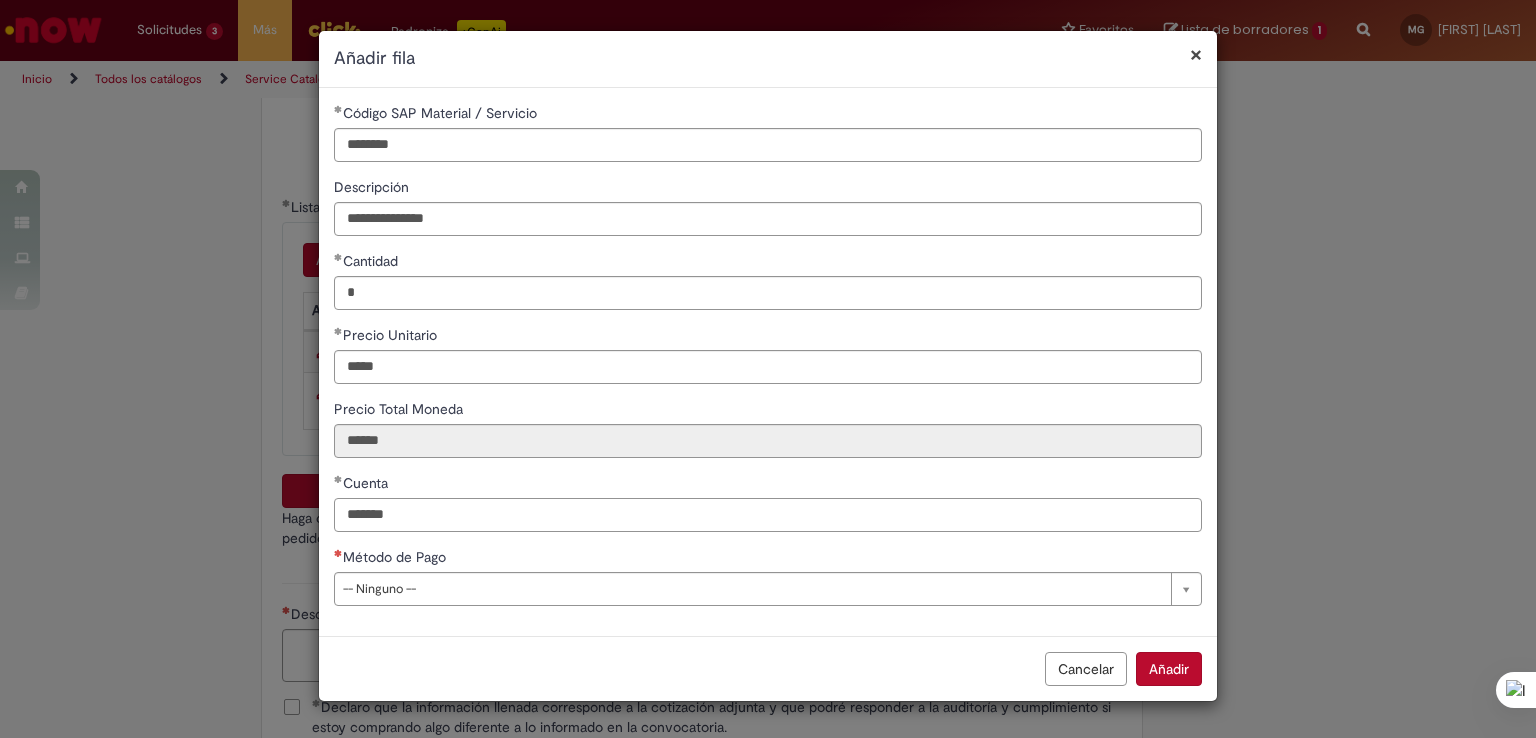 type on "*******" 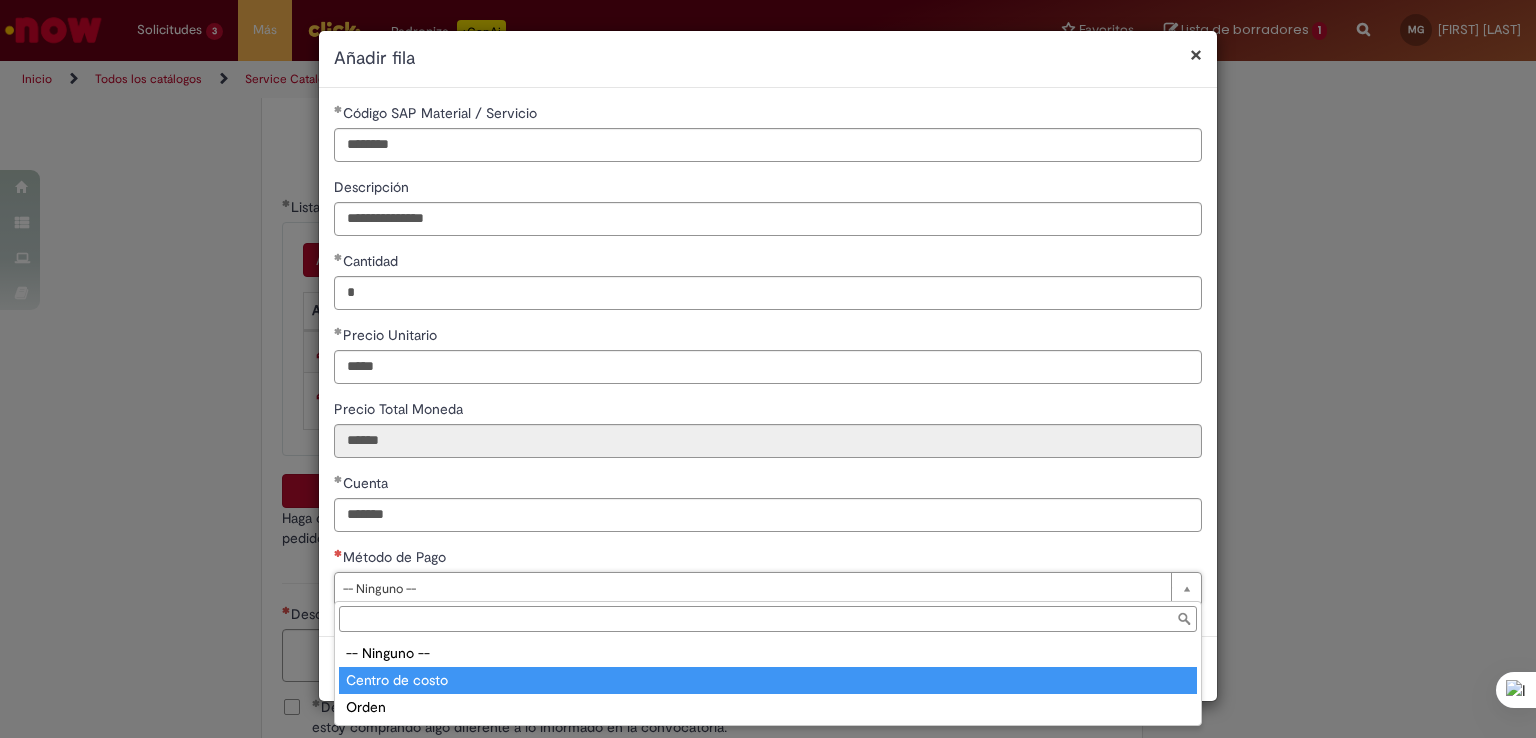 drag, startPoint x: 424, startPoint y: 678, endPoint x: 423, endPoint y: 609, distance: 69.00725 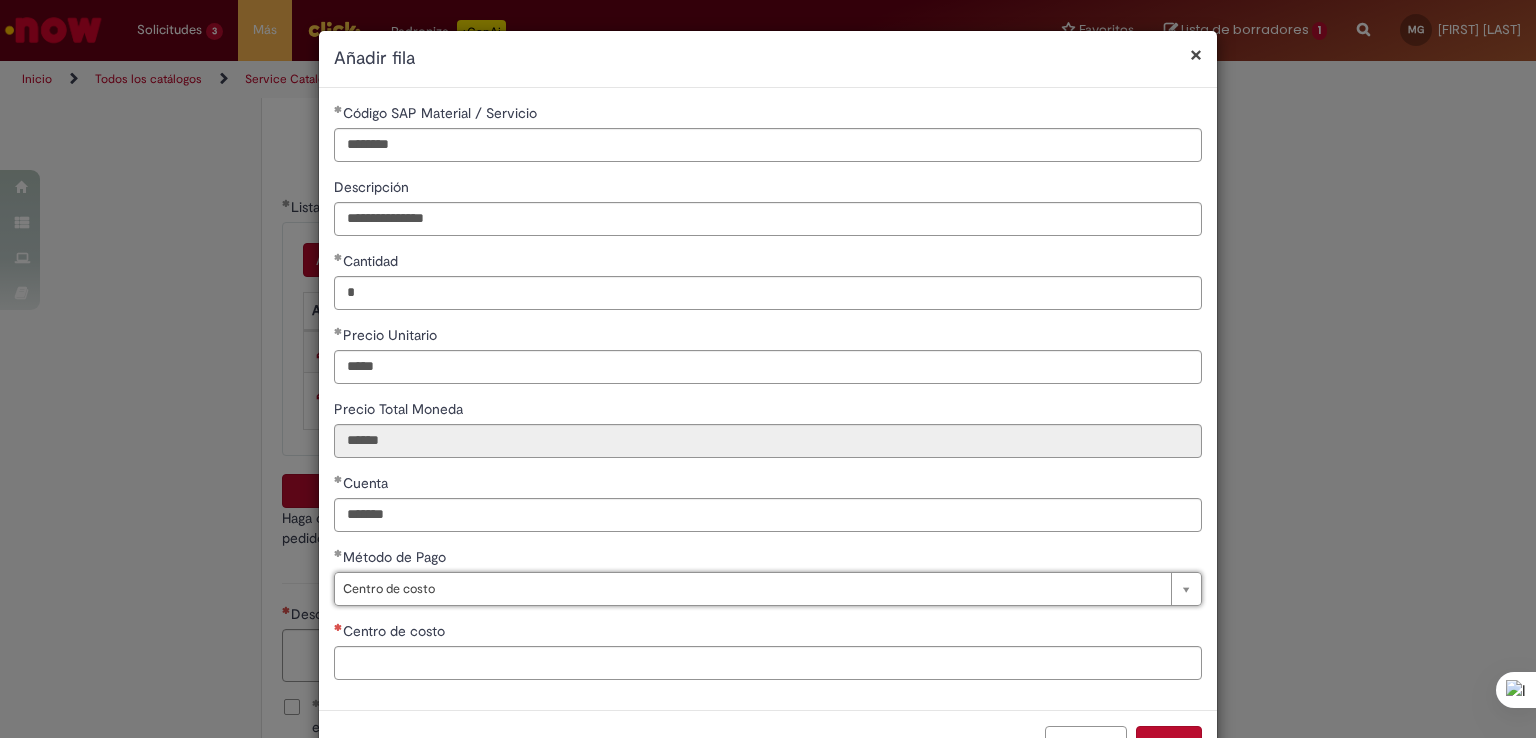 scroll, scrollTop: 67, scrollLeft: 0, axis: vertical 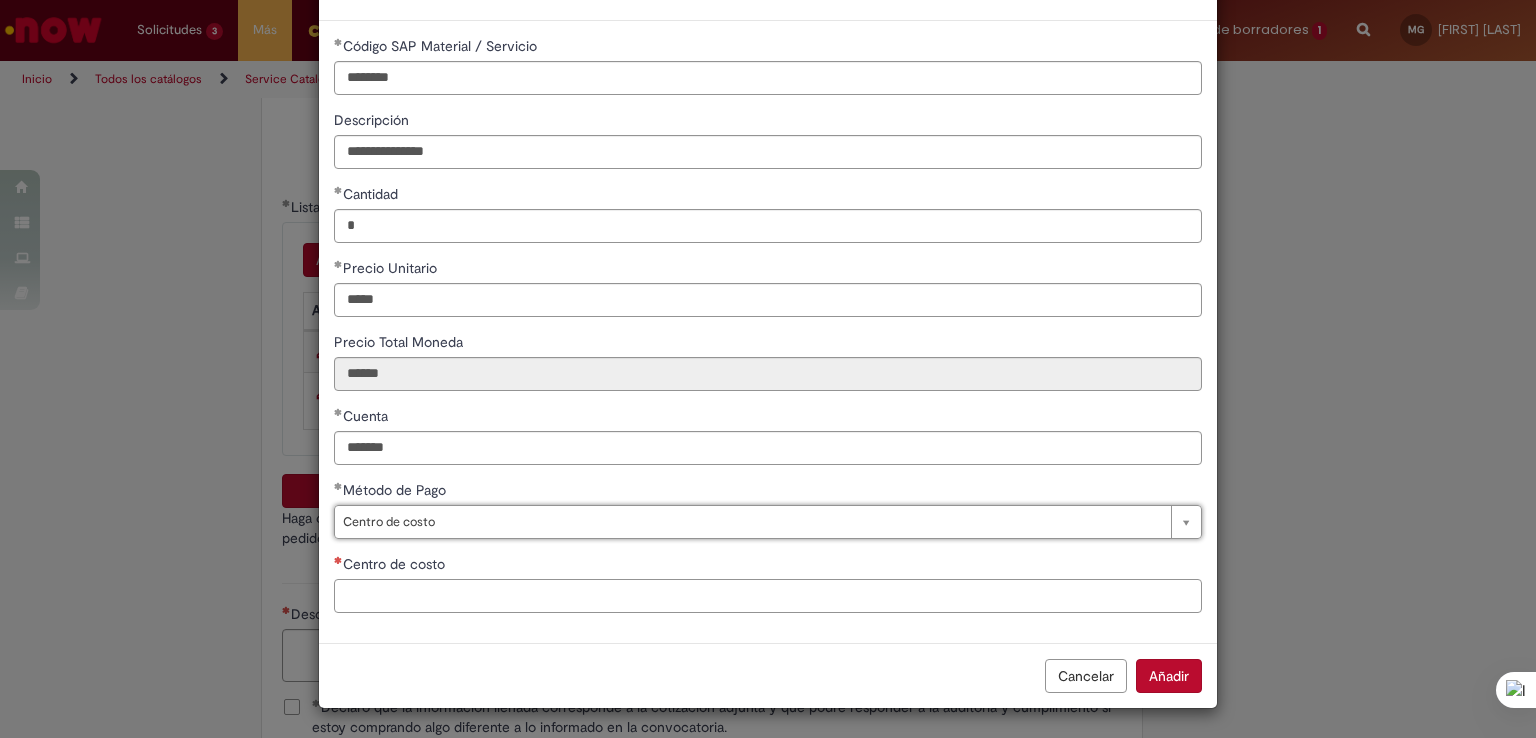 click on "Centro de costo" at bounding box center [768, 596] 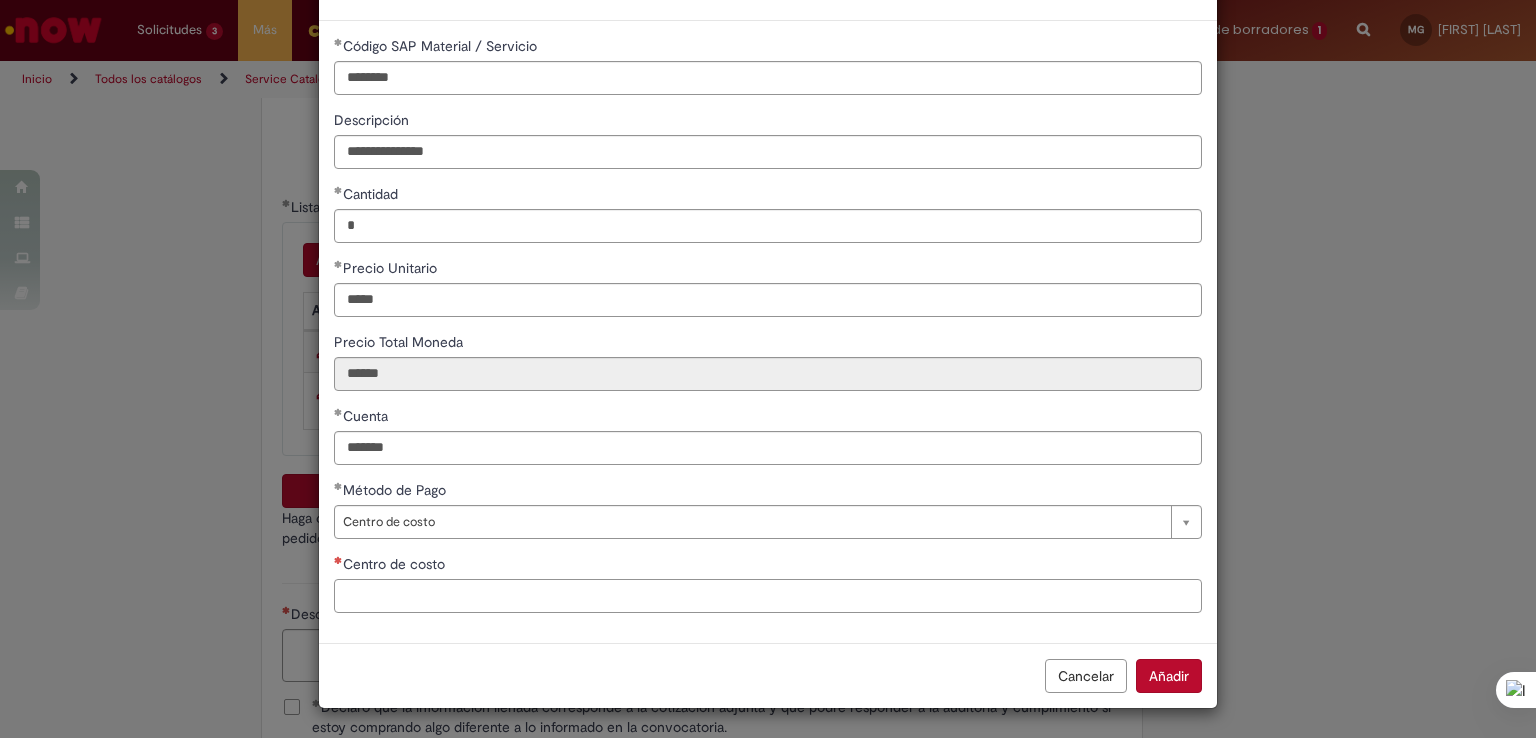 paste on "**********" 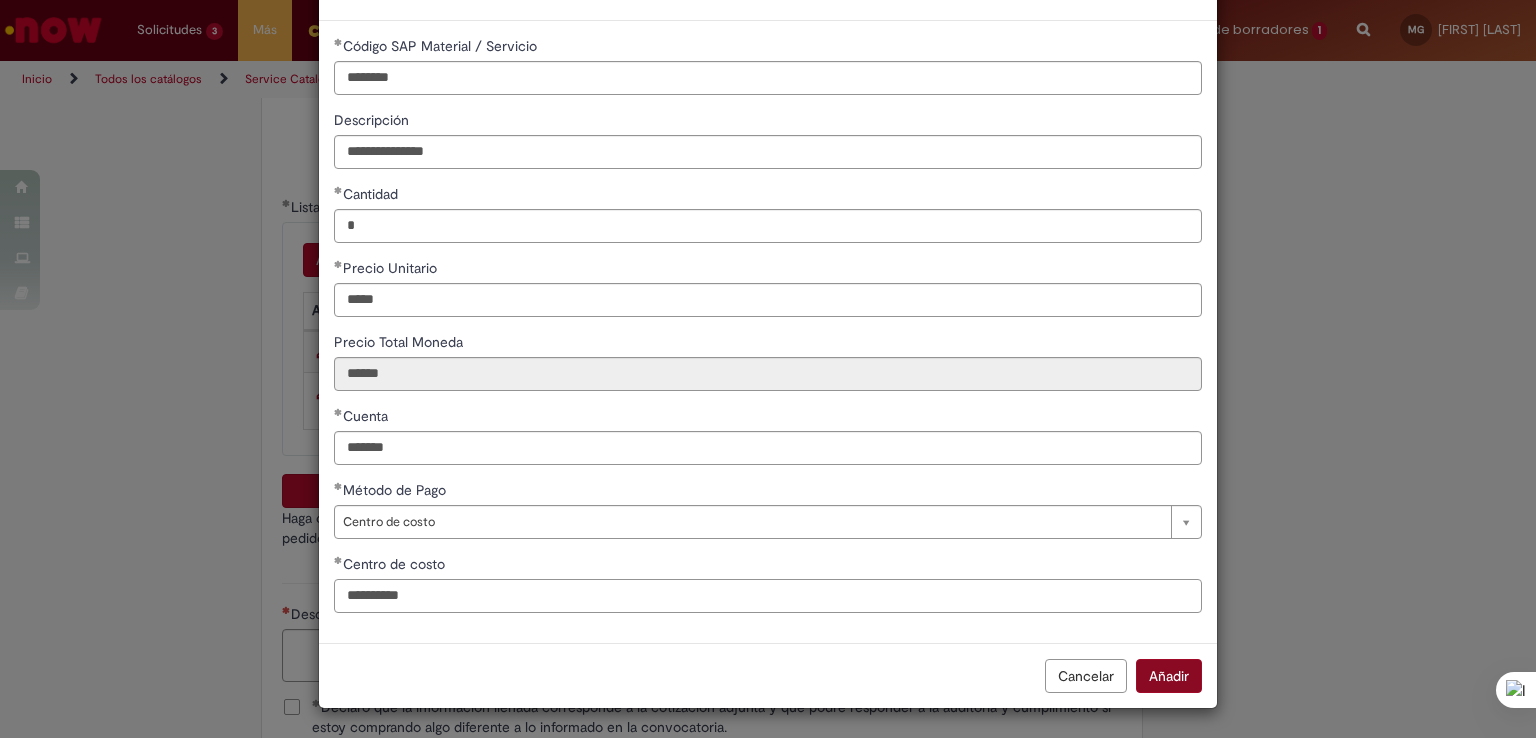 type on "**********" 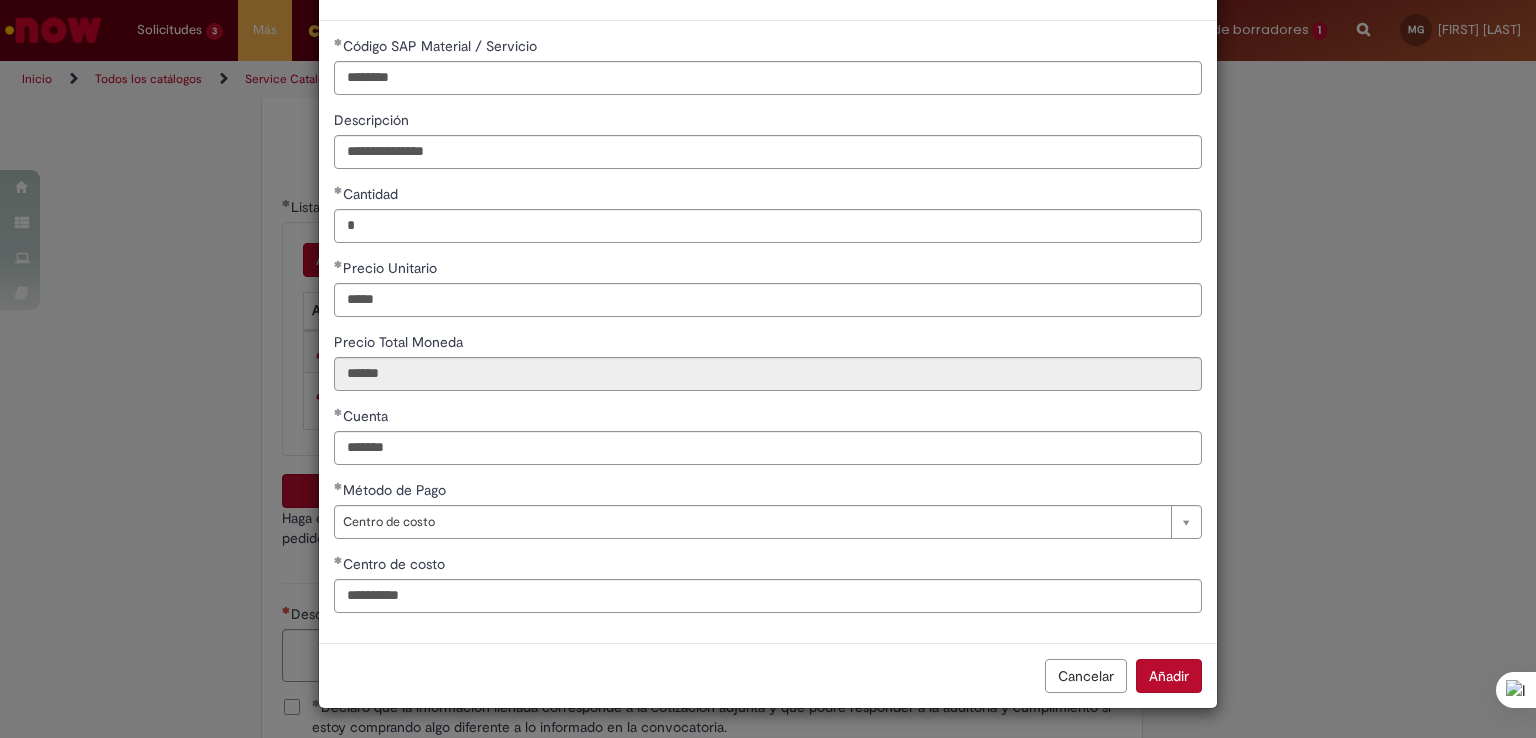 click on "Añadir" at bounding box center (1169, 676) 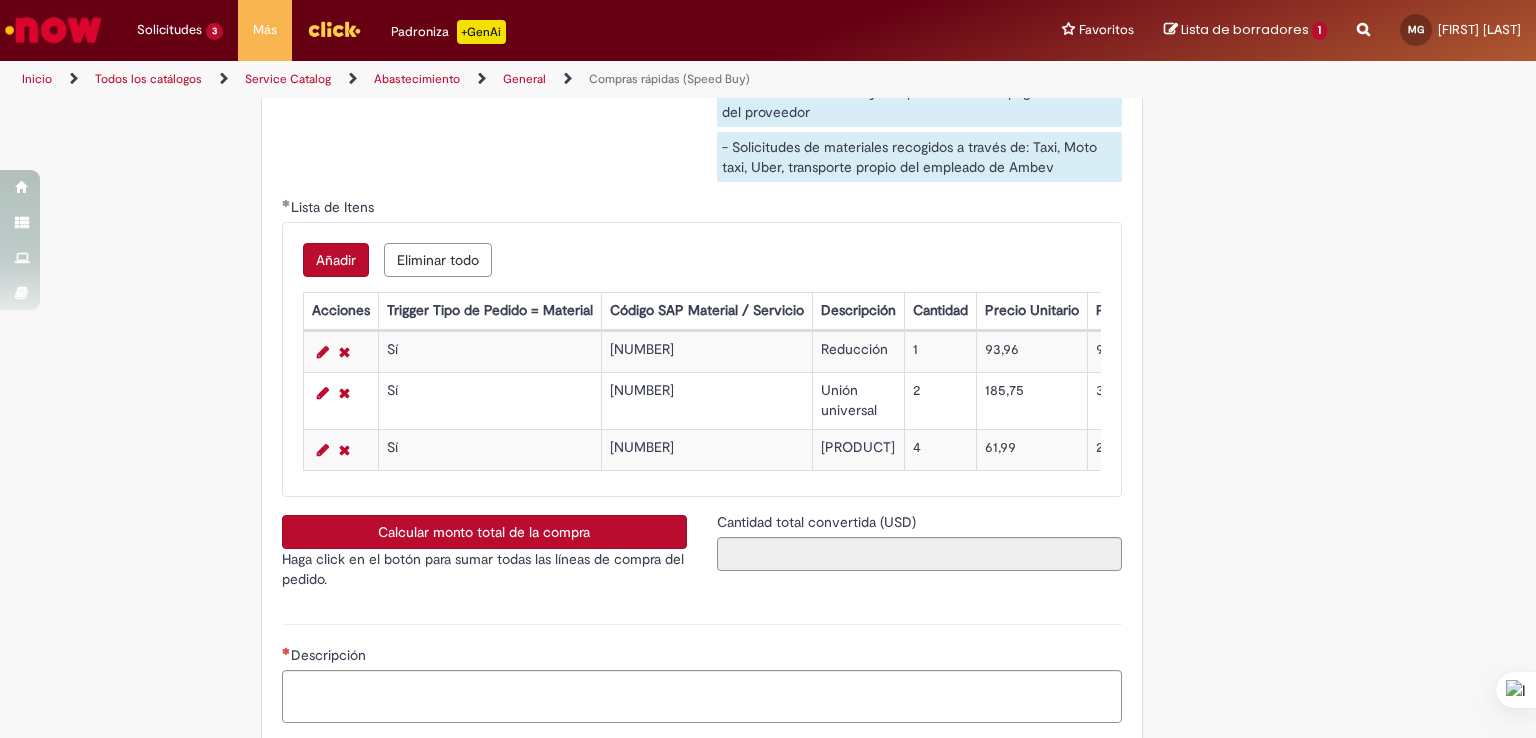 click on "Añadir" at bounding box center [336, 260] 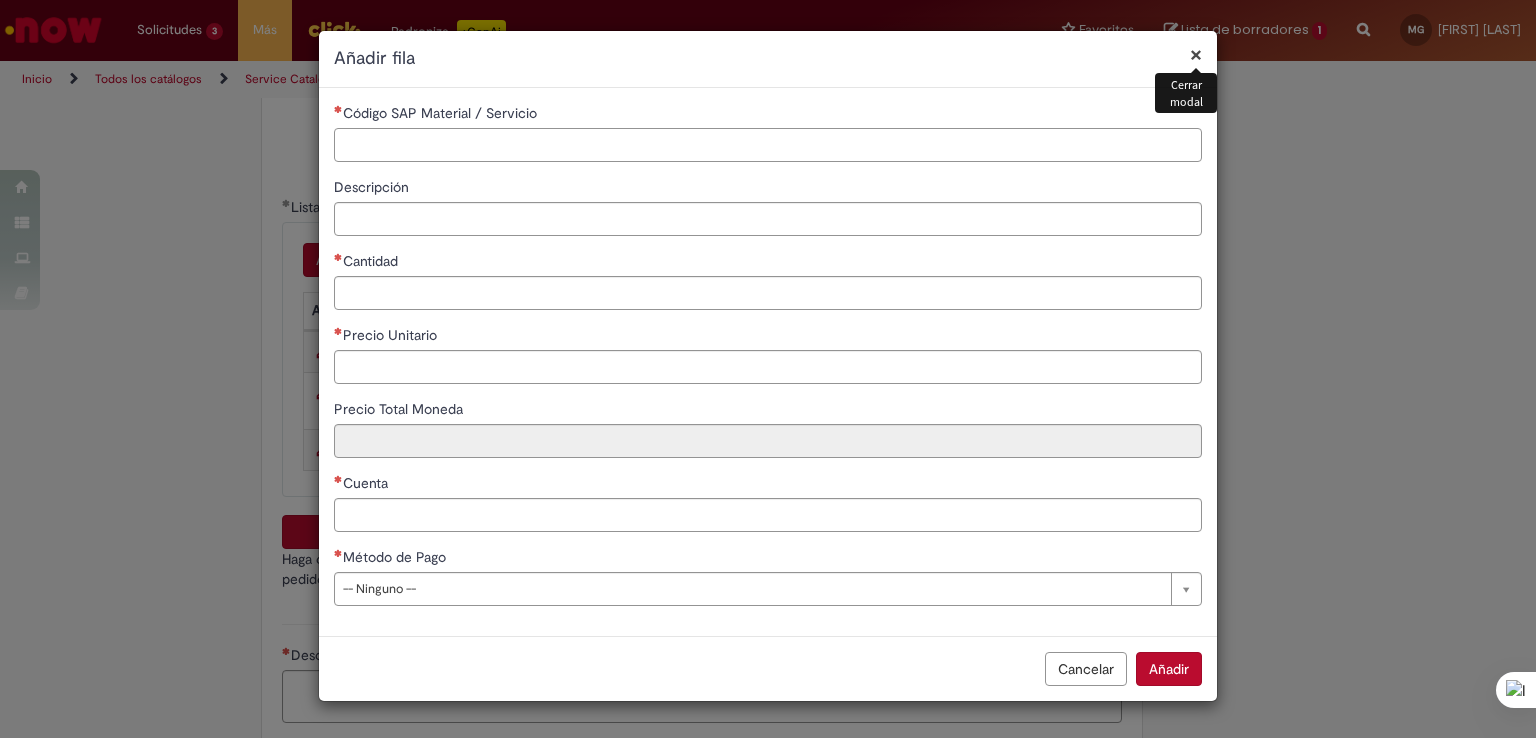 click on "Código SAP Material / Servicio" at bounding box center (768, 145) 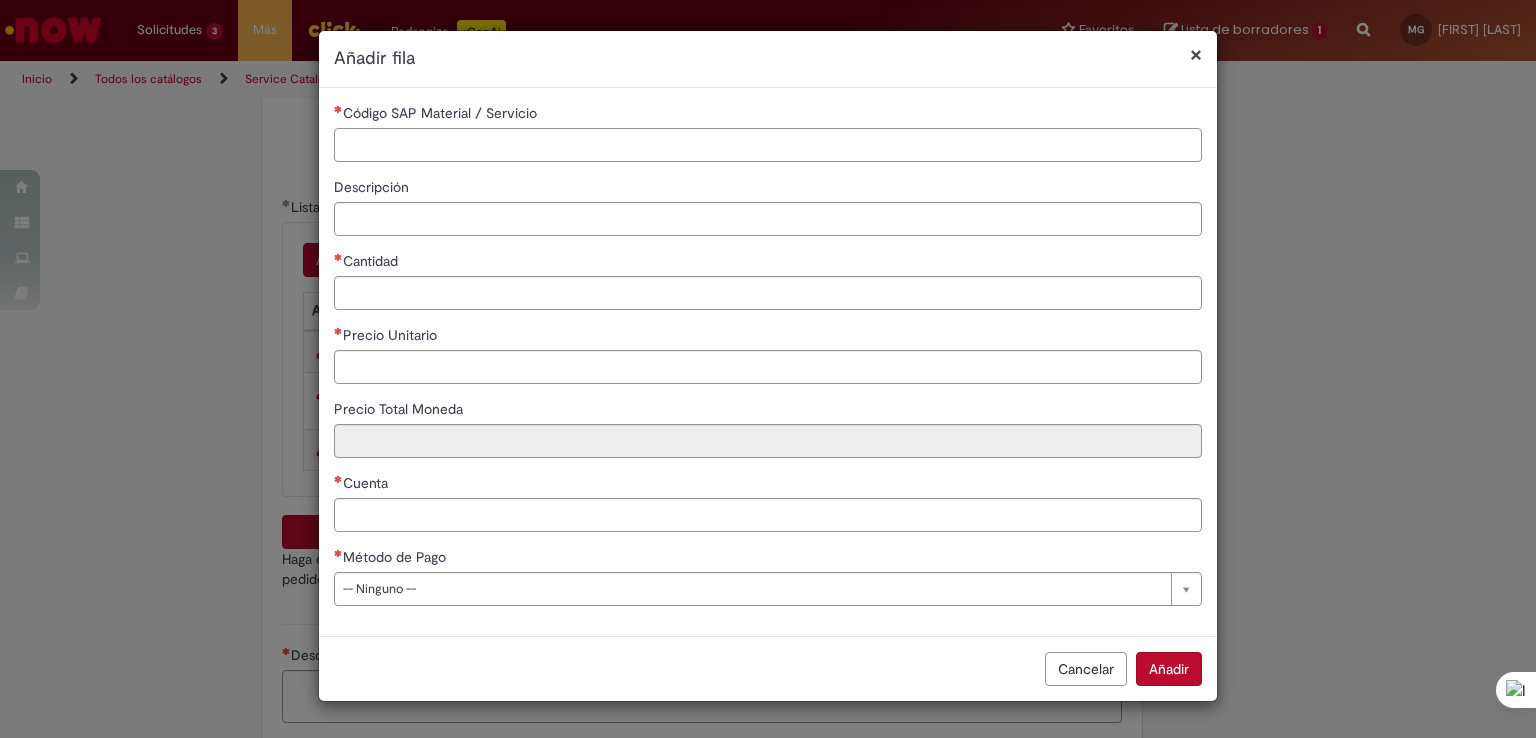 paste on "********" 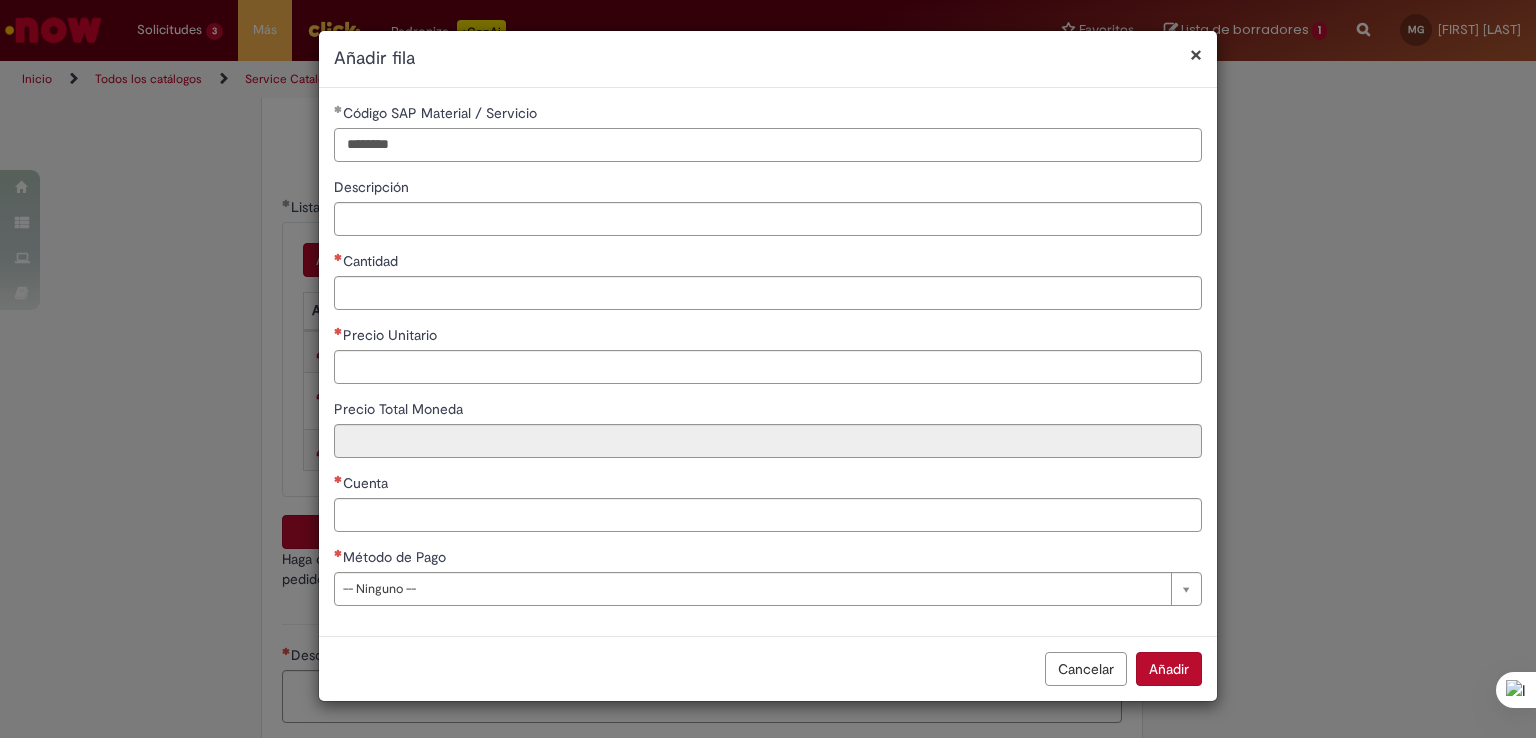 type on "********" 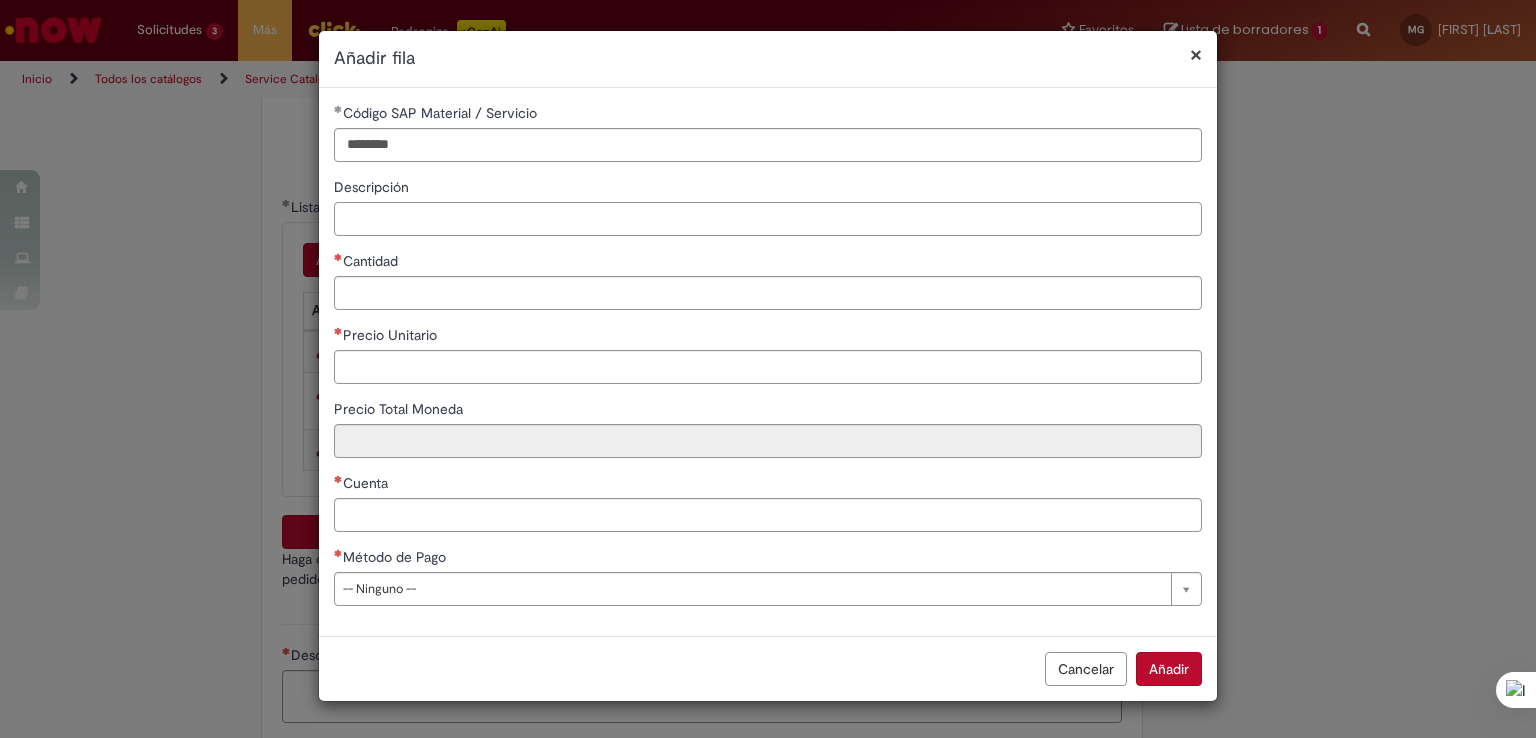 click on "Descripción" at bounding box center [768, 219] 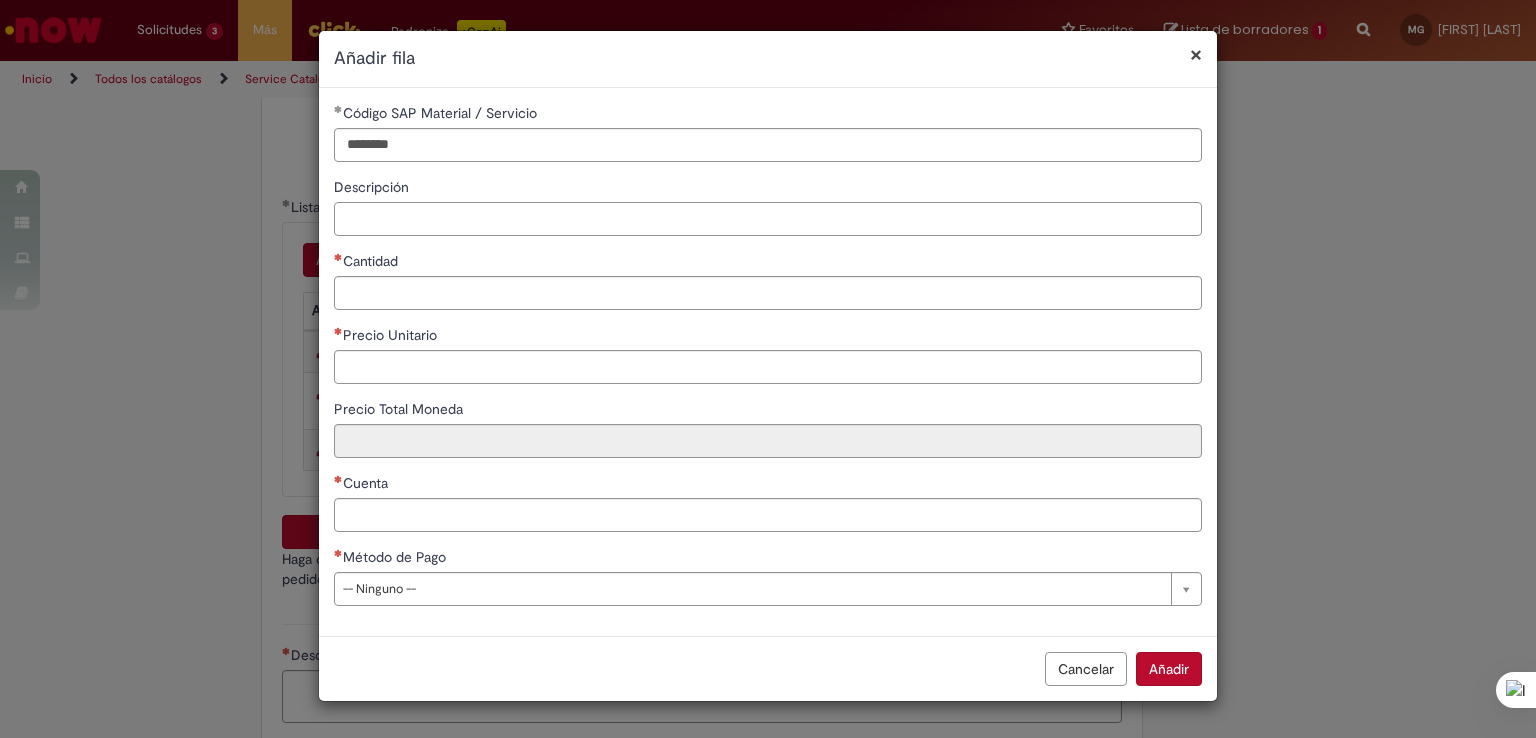 click on "Descripción" at bounding box center (768, 219) 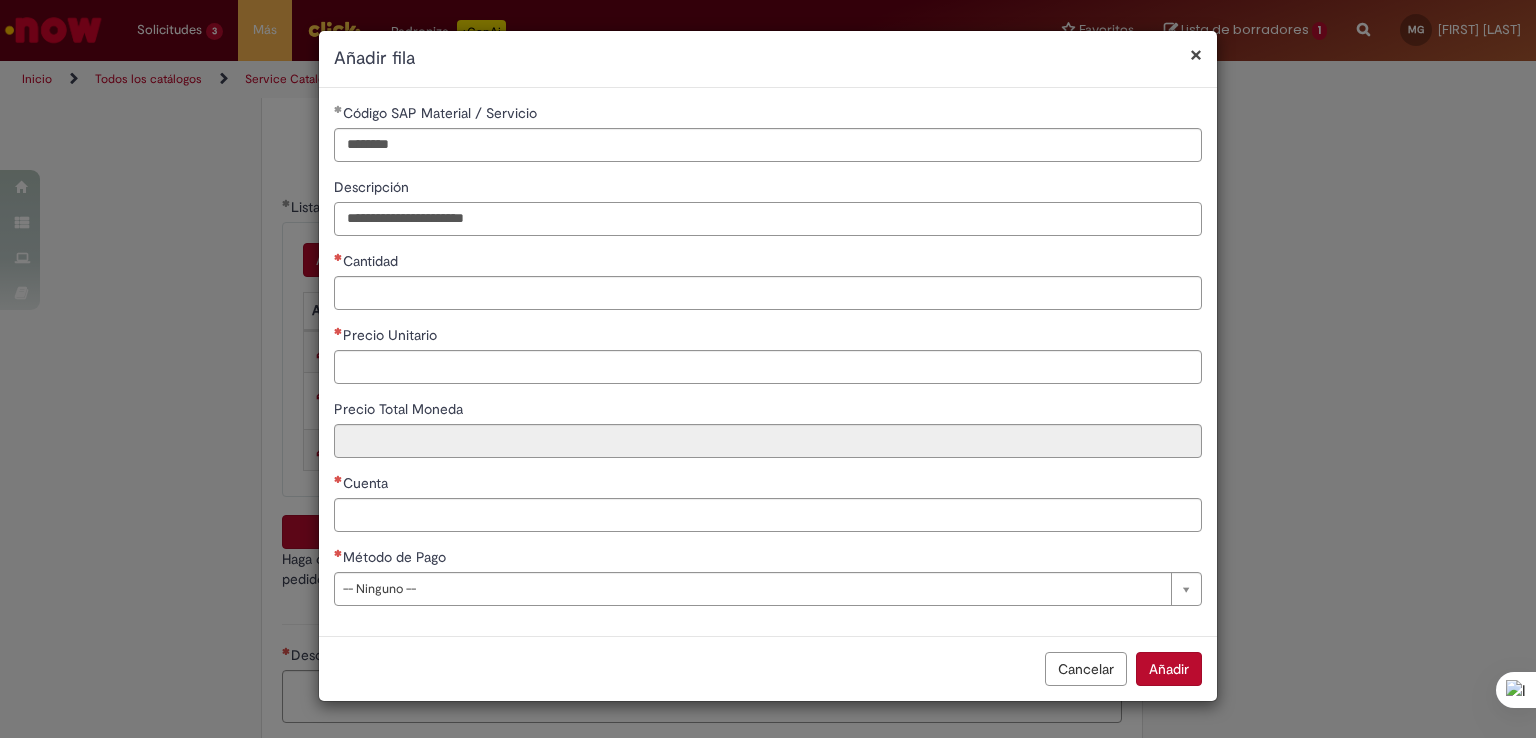 type on "**********" 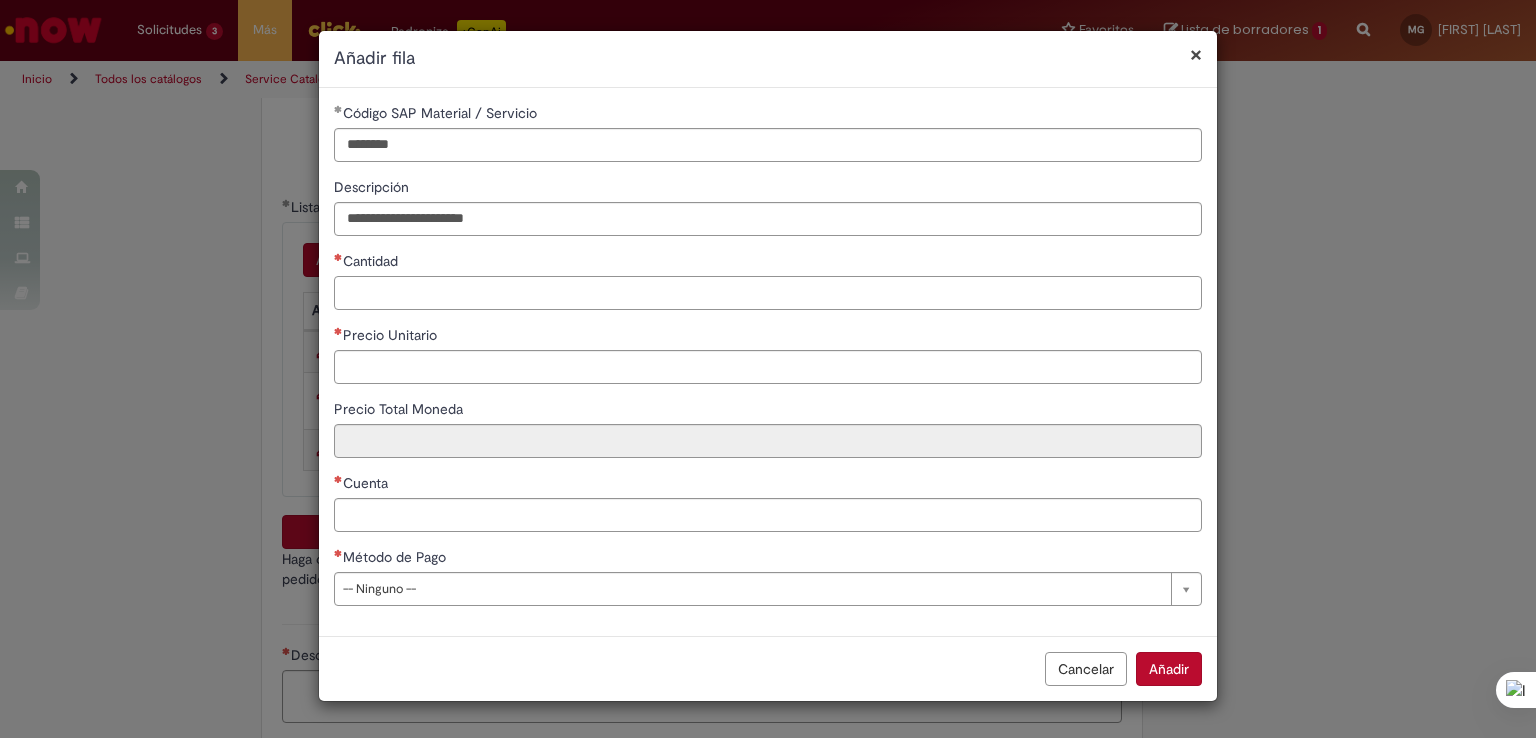 click on "Cantidad" at bounding box center [768, 293] 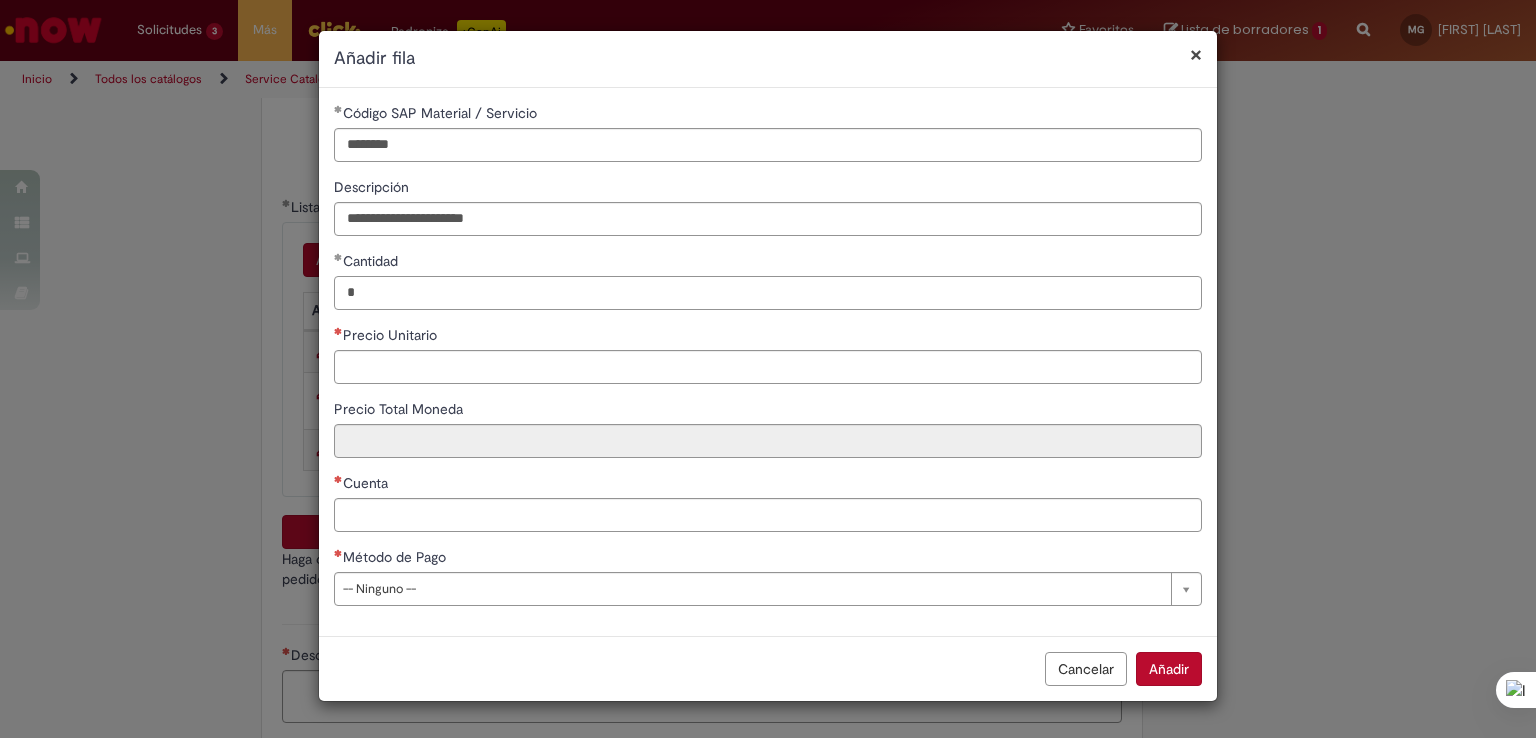 type on "*" 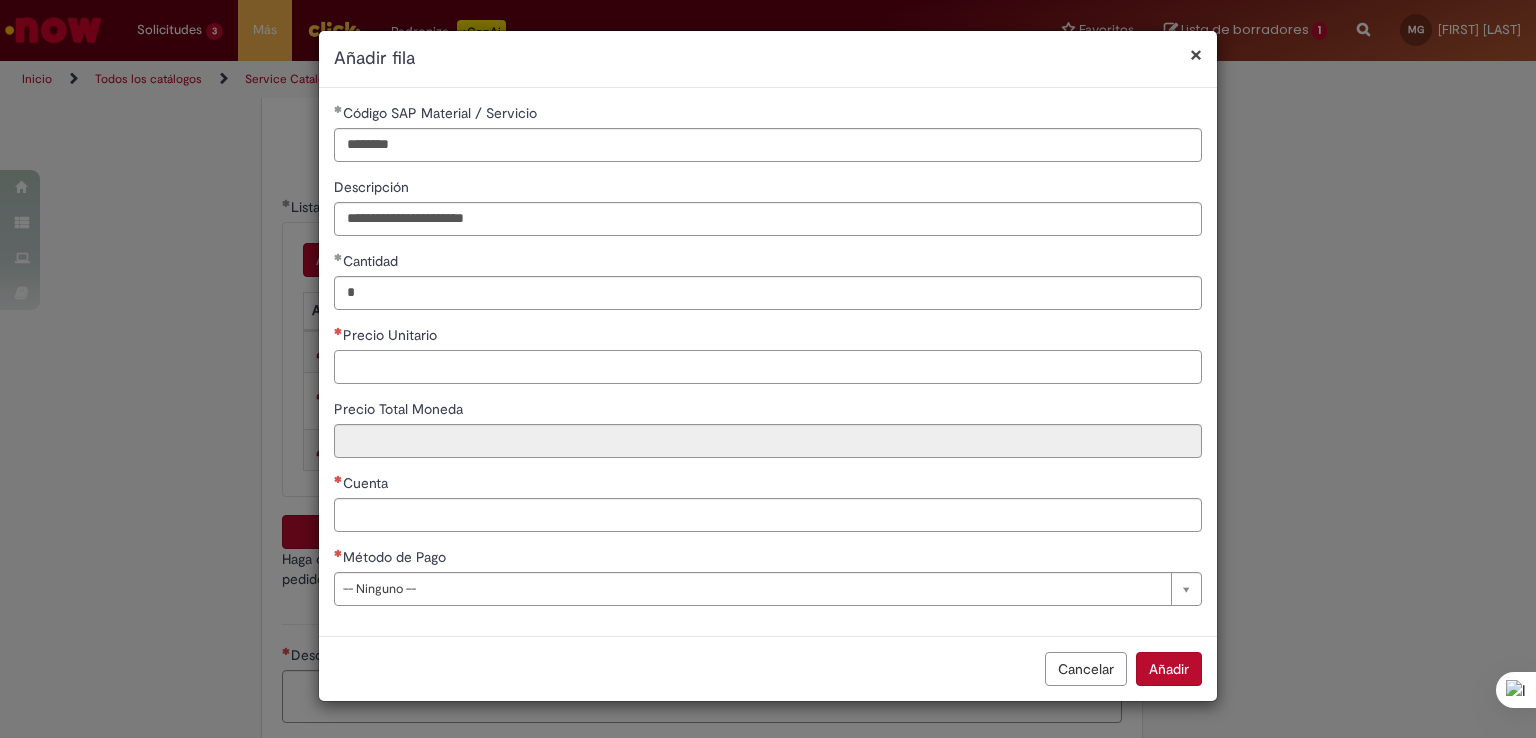 click on "Precio Unitario" at bounding box center (768, 367) 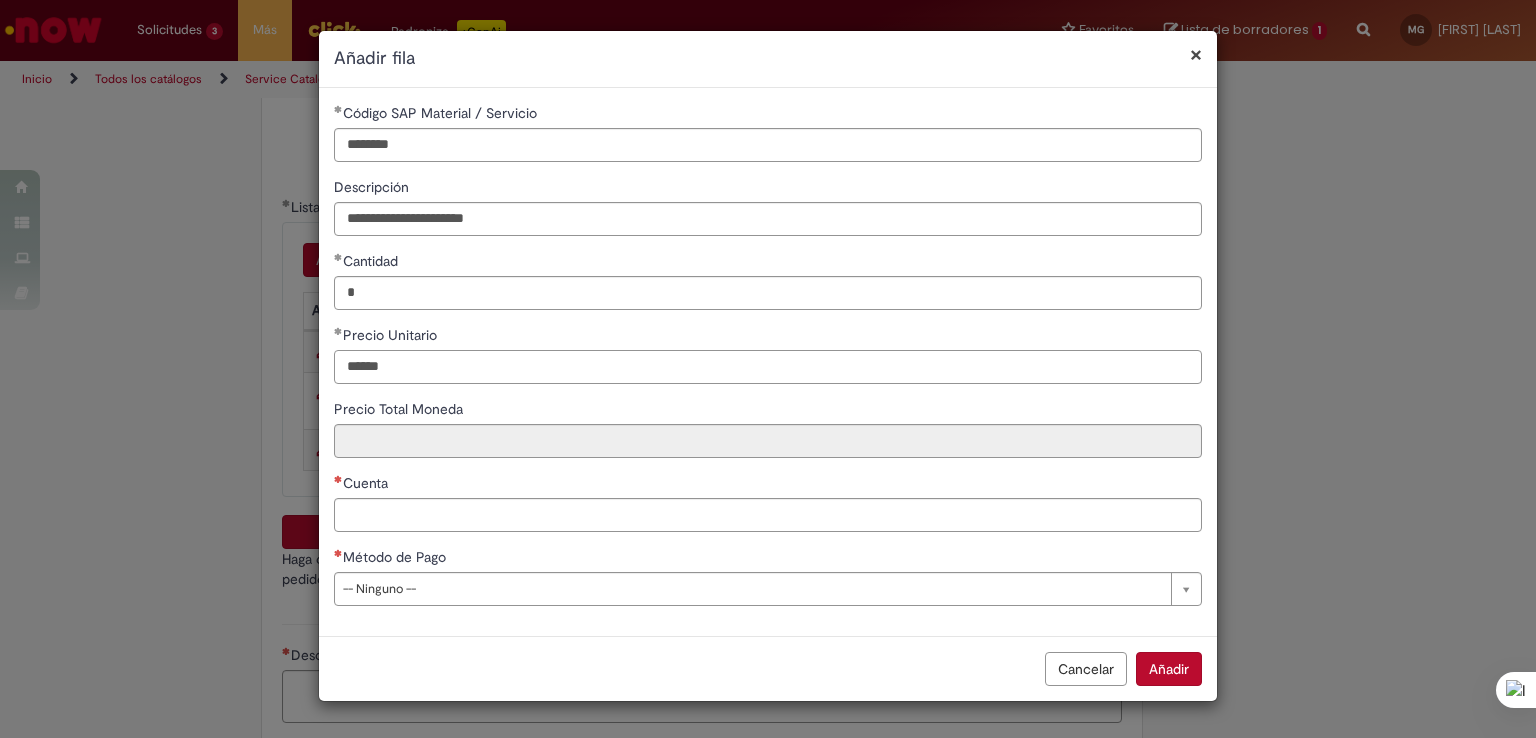 type on "******" 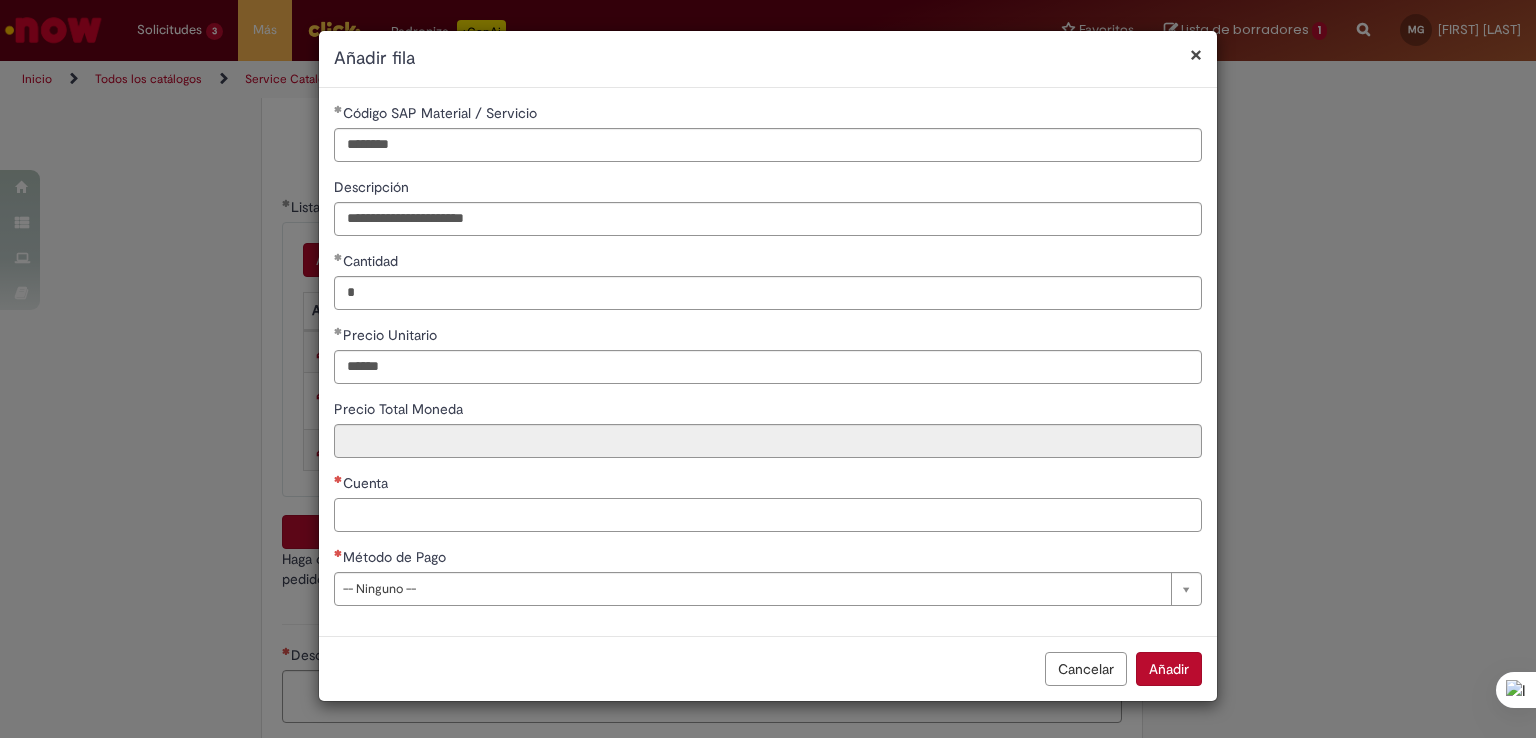 click on "Cuenta" at bounding box center [768, 515] 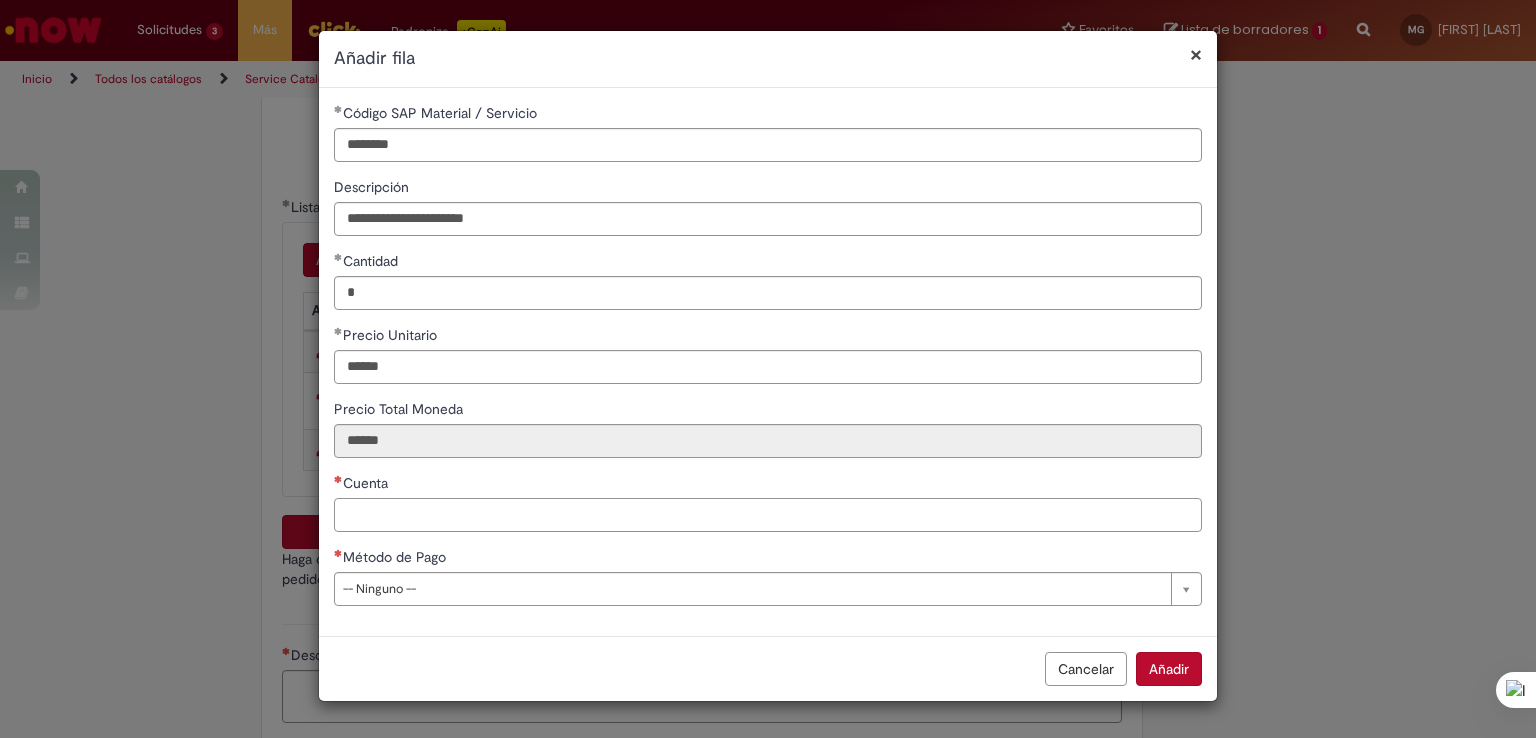 paste on "*******" 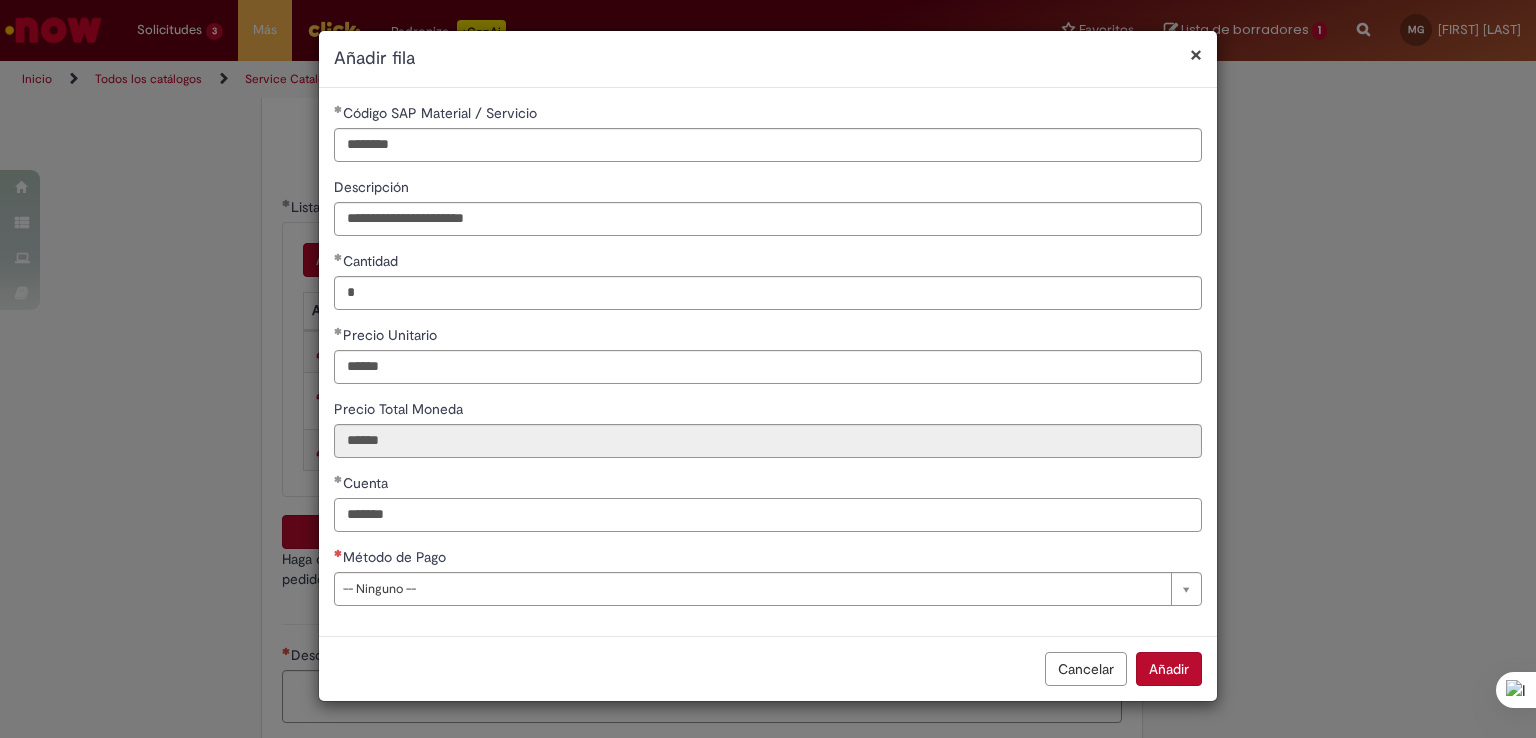 type on "*******" 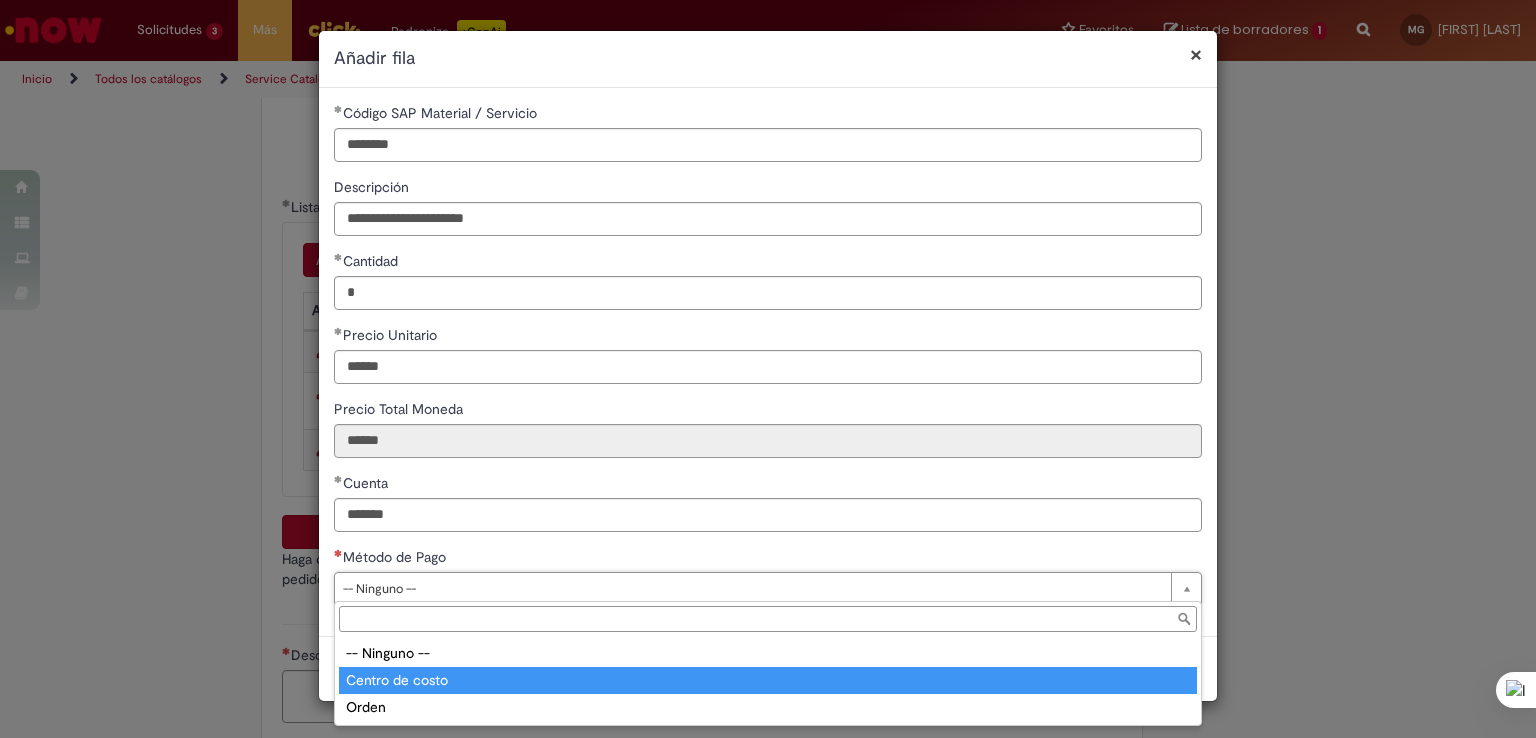 type on "**********" 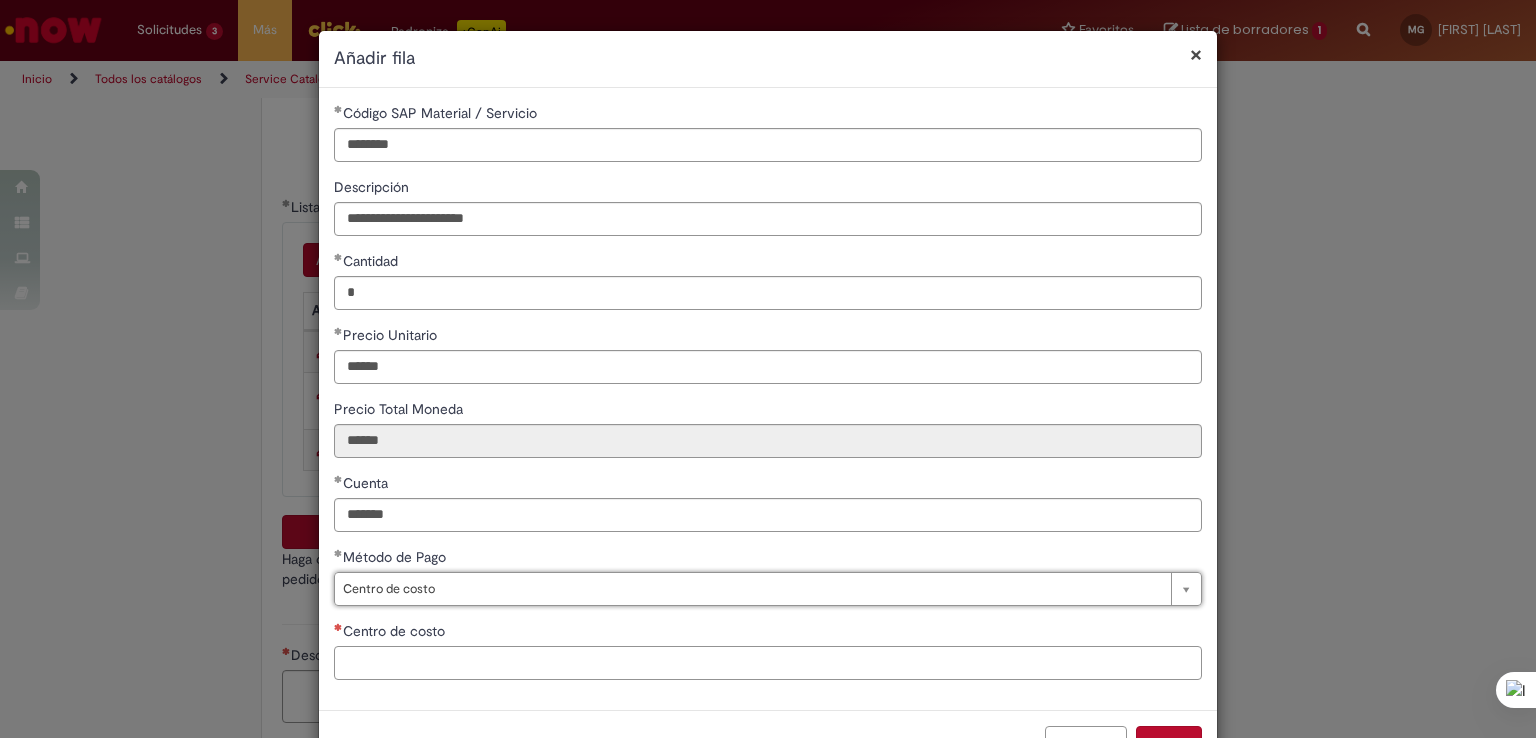 click on "Centro de costo" at bounding box center [768, 663] 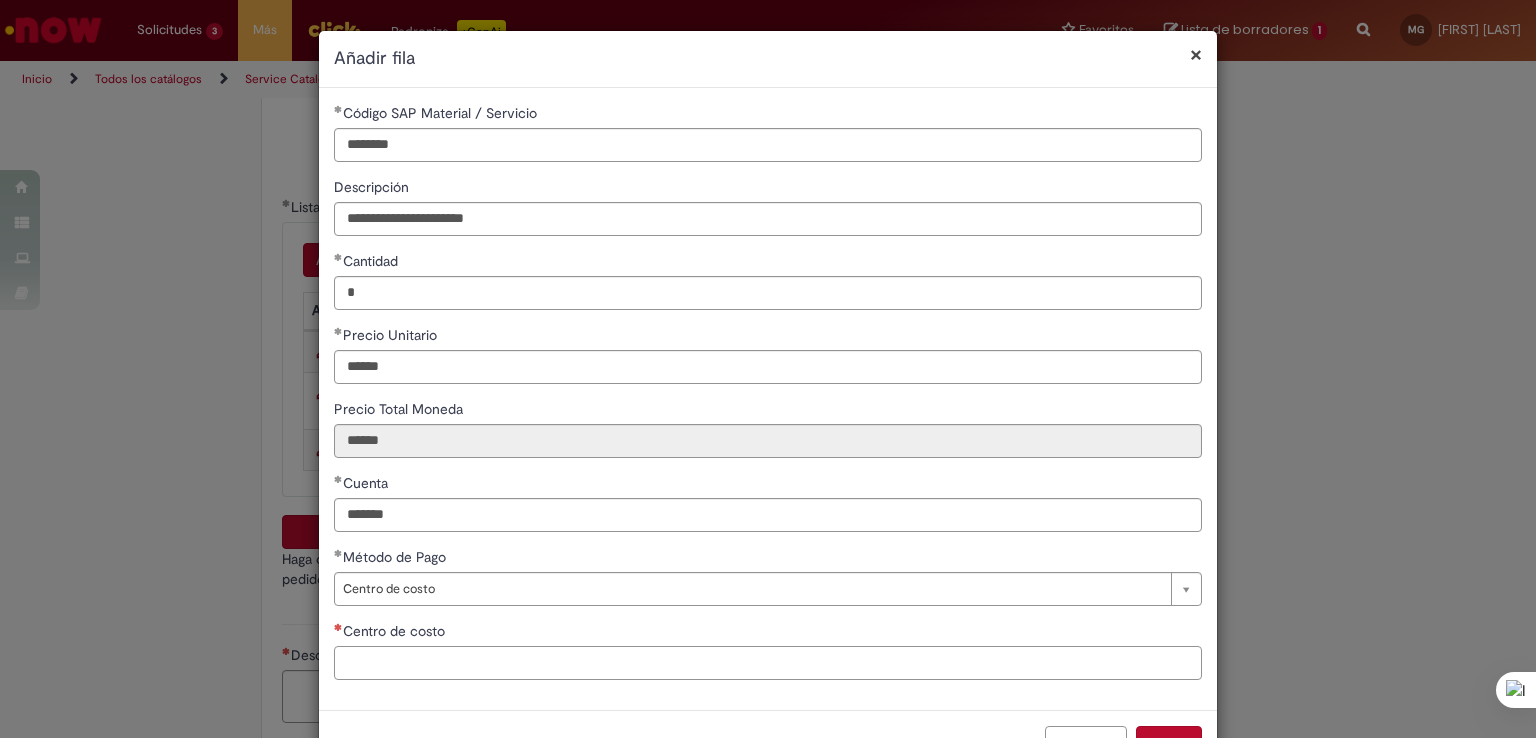 click on "Centro de costo" at bounding box center [768, 663] 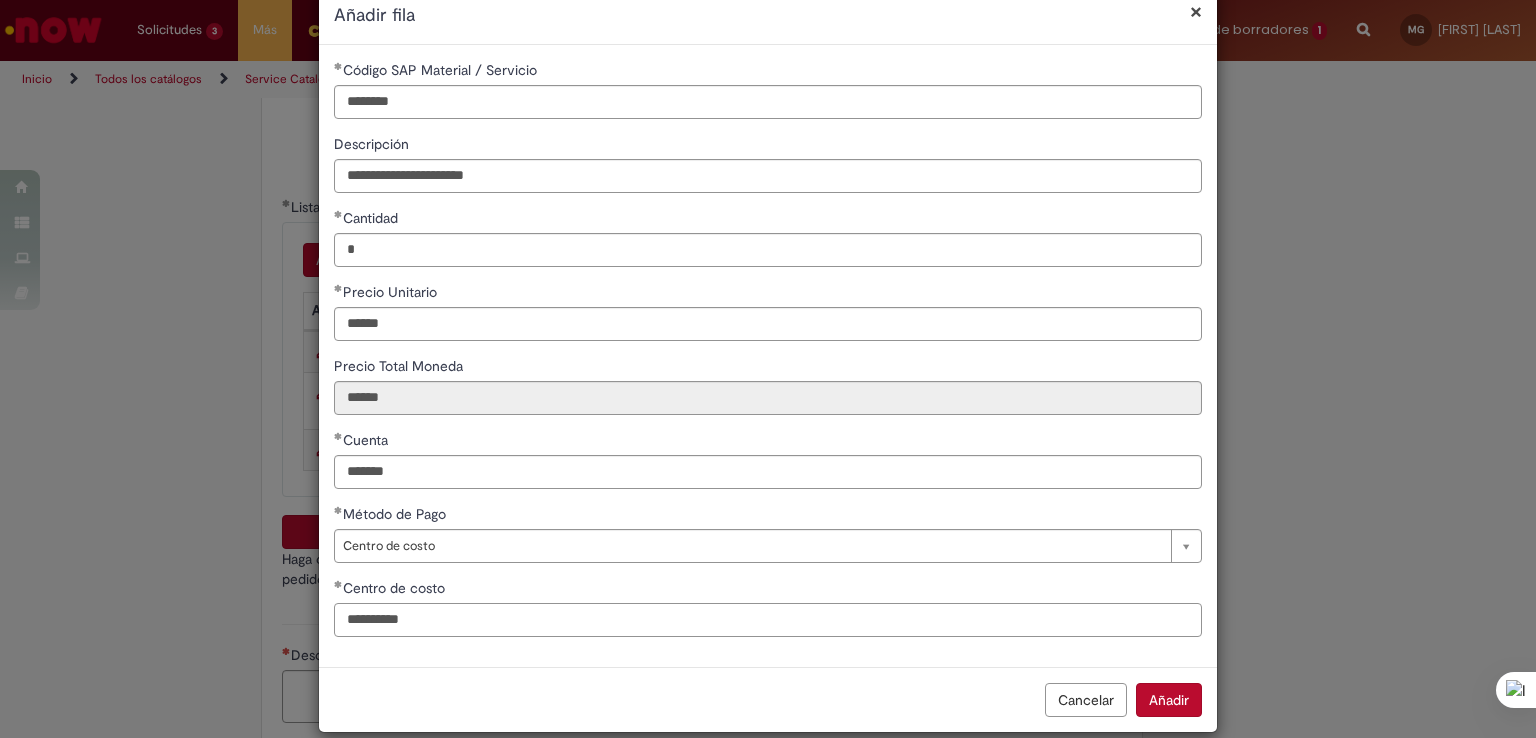 scroll, scrollTop: 67, scrollLeft: 0, axis: vertical 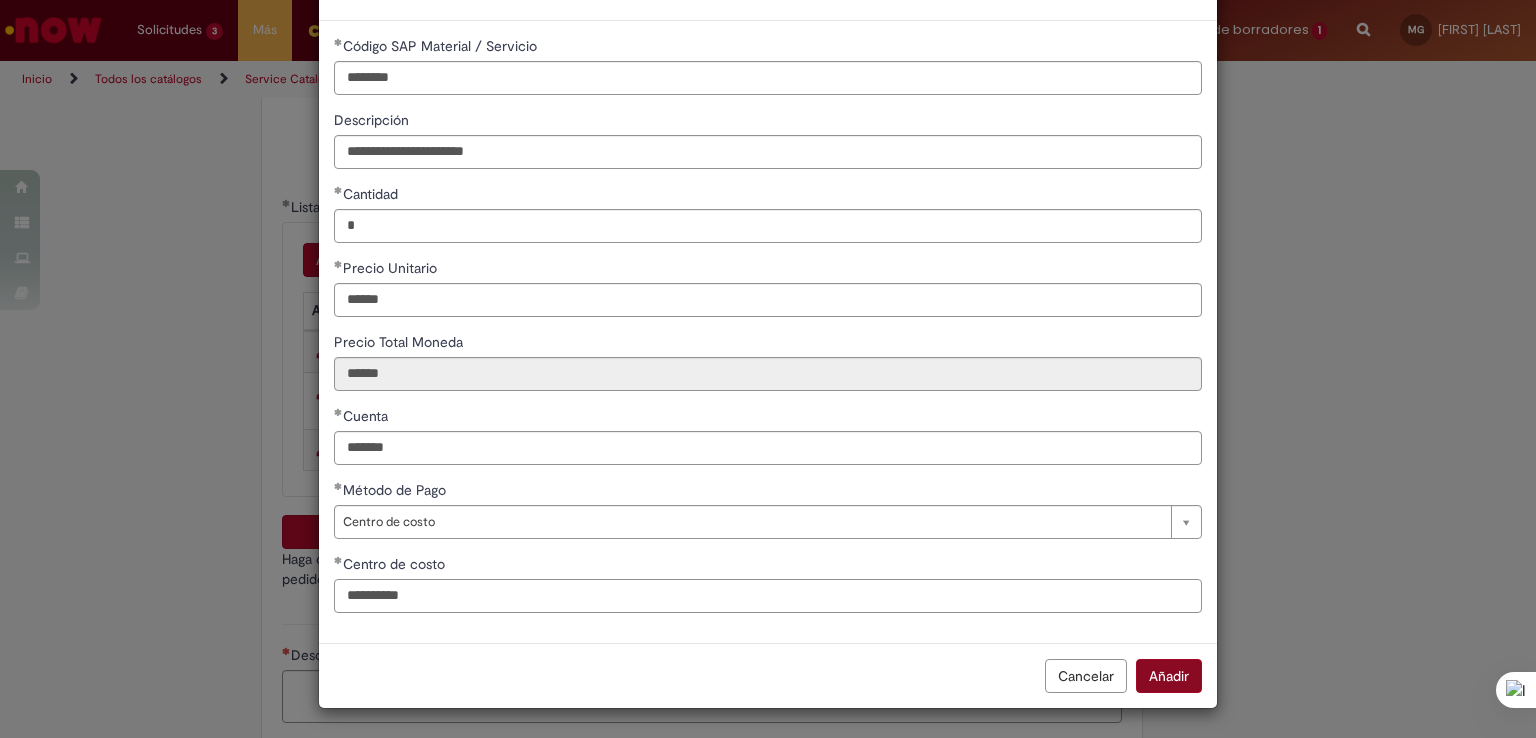 type on "**********" 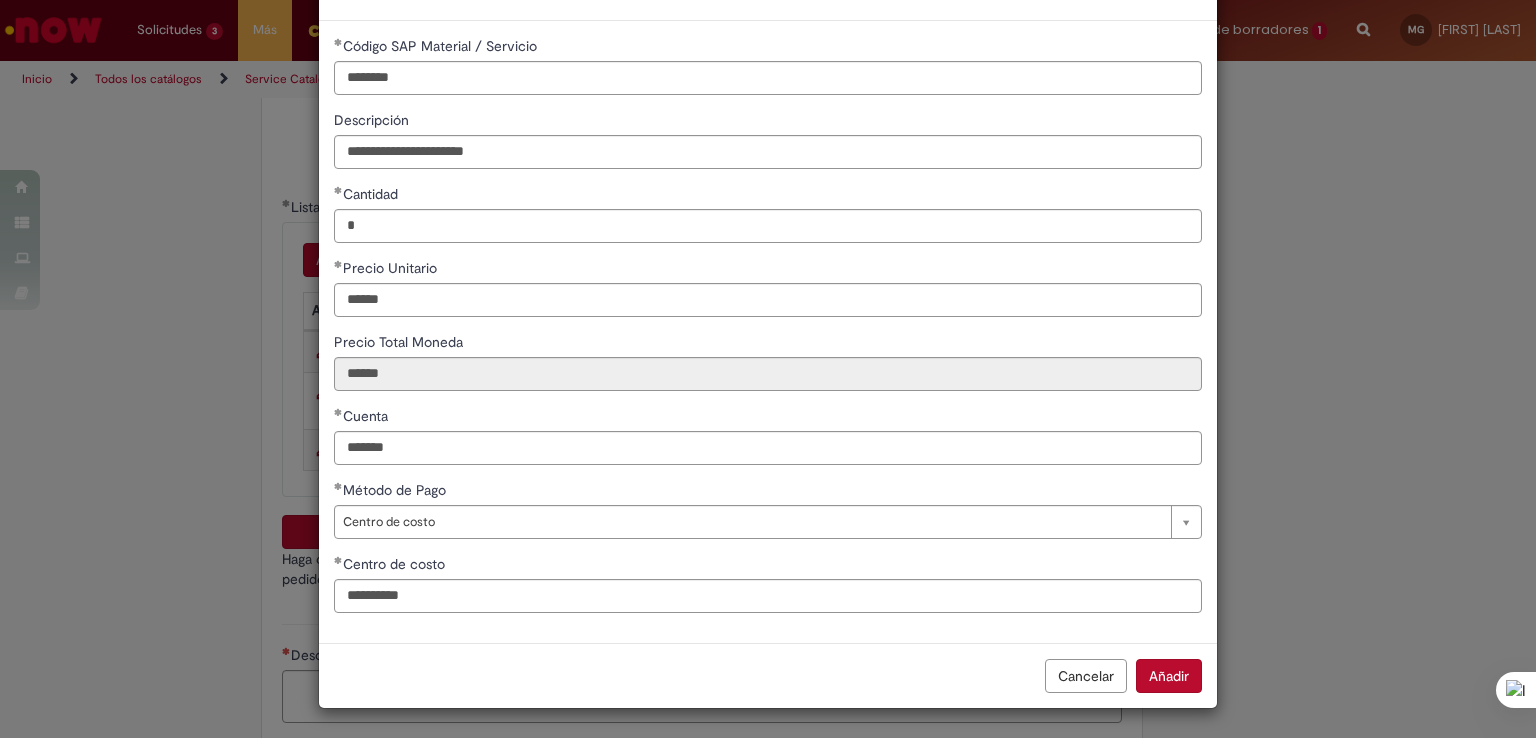 click on "Añadir" at bounding box center (1169, 676) 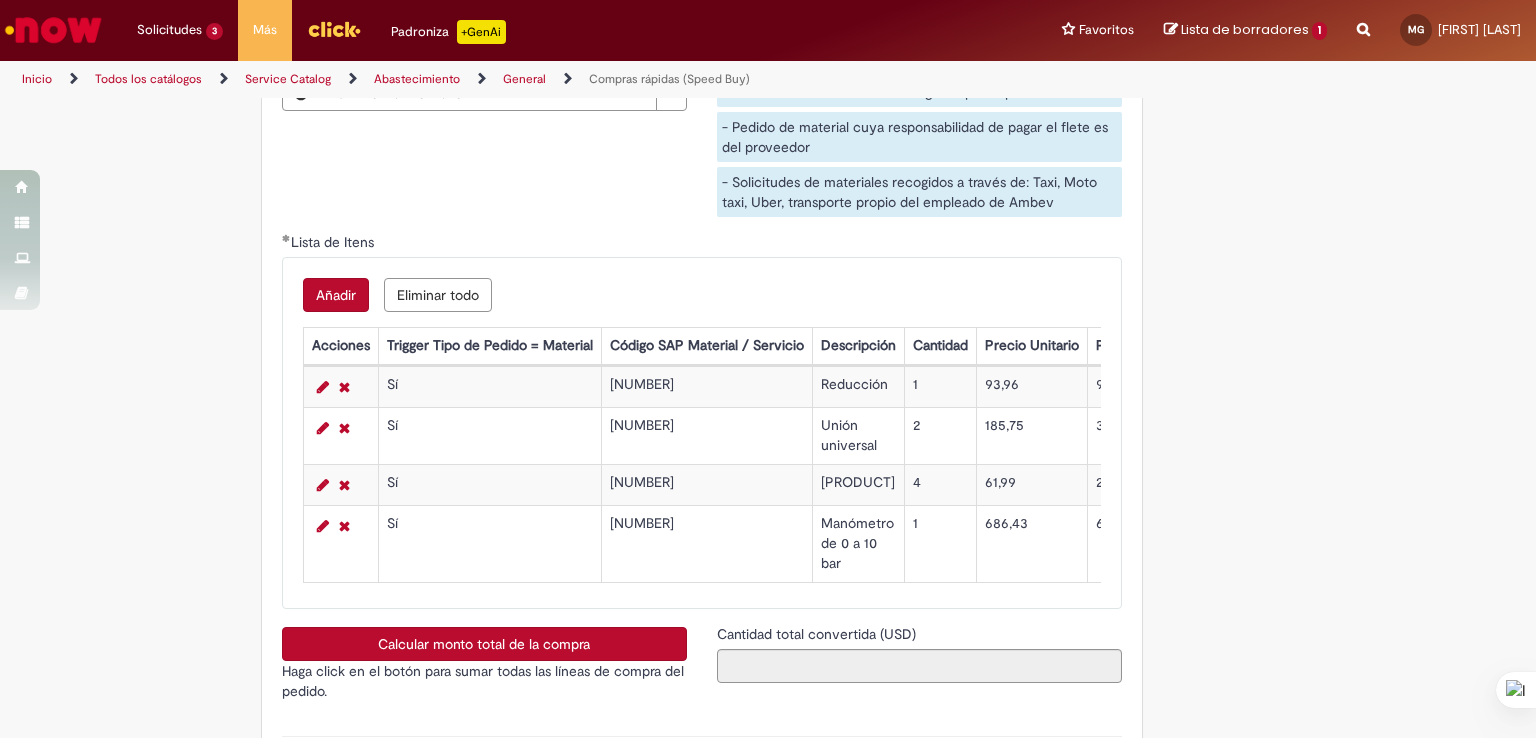 scroll, scrollTop: 2952, scrollLeft: 0, axis: vertical 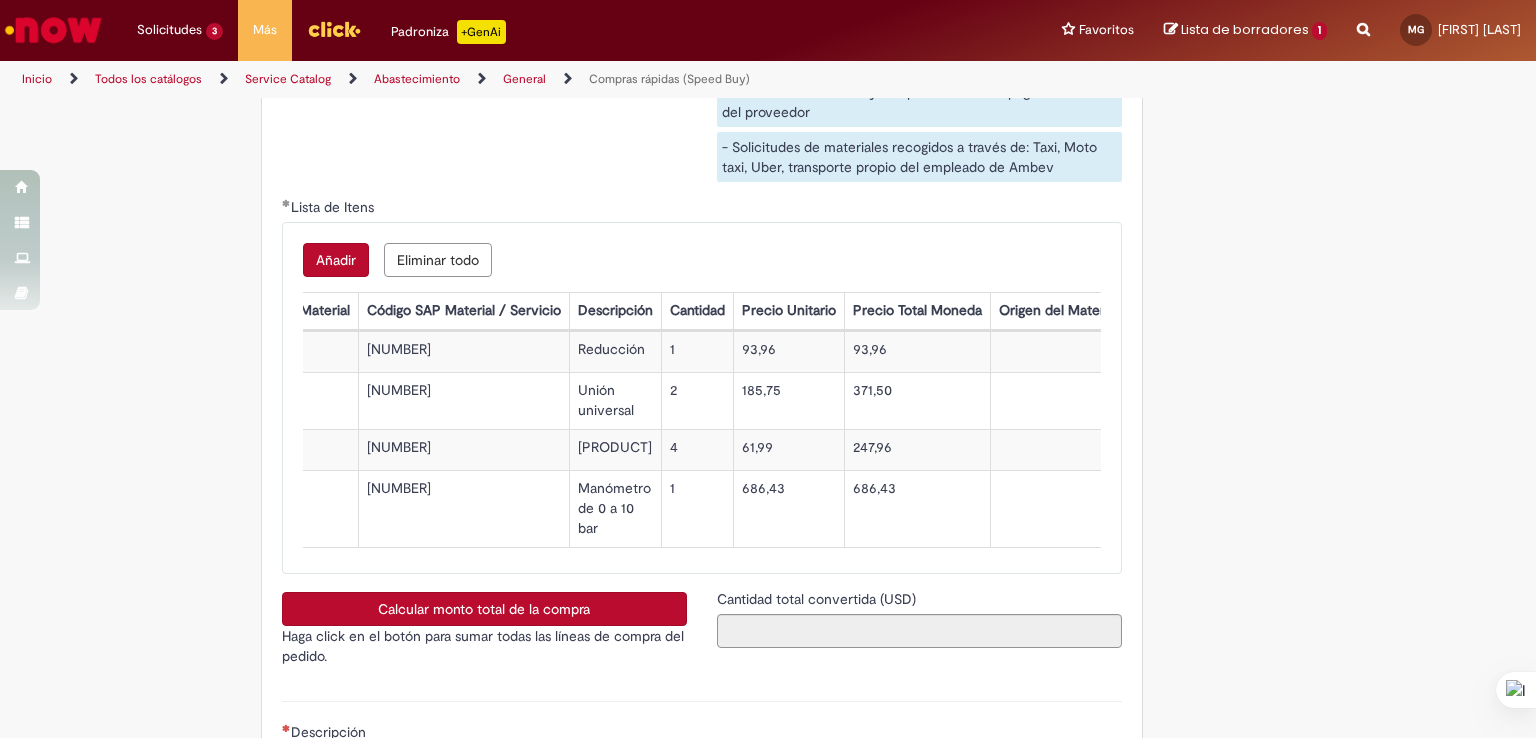 click on "Este elemento ya está en la lista de deseos. Si intenta agregar este elemento a su lista de deseos, se sobrescribirá el elemento actual.
Obrigatório um anexo.
Añadir a favoritos
Compras rápidas (Speed Buy)
Ticket para solicitar orden de compra (OC) para proveedores LOCALES según límites establecidos por política.
Speed ​​buy  es la herramienta oficial para generar órdenes de compra que cumplan con los siguientes requisitos:
• Compras de materiales y servicios indirectos.
• Compras inferiores a USD 2.000*
• Compras con proveedores nacionales
• Compras de material sin contrato activo en SAP para la planta solicitada
*Esta cuota se refiere al tipo de solicitud de compra rápida estándar. Las tickets con cuotas especiales pueden tener valores diferentes.
Reglas de uso
Solicitud estándar de Speed buy:" at bounding box center (768, -865) 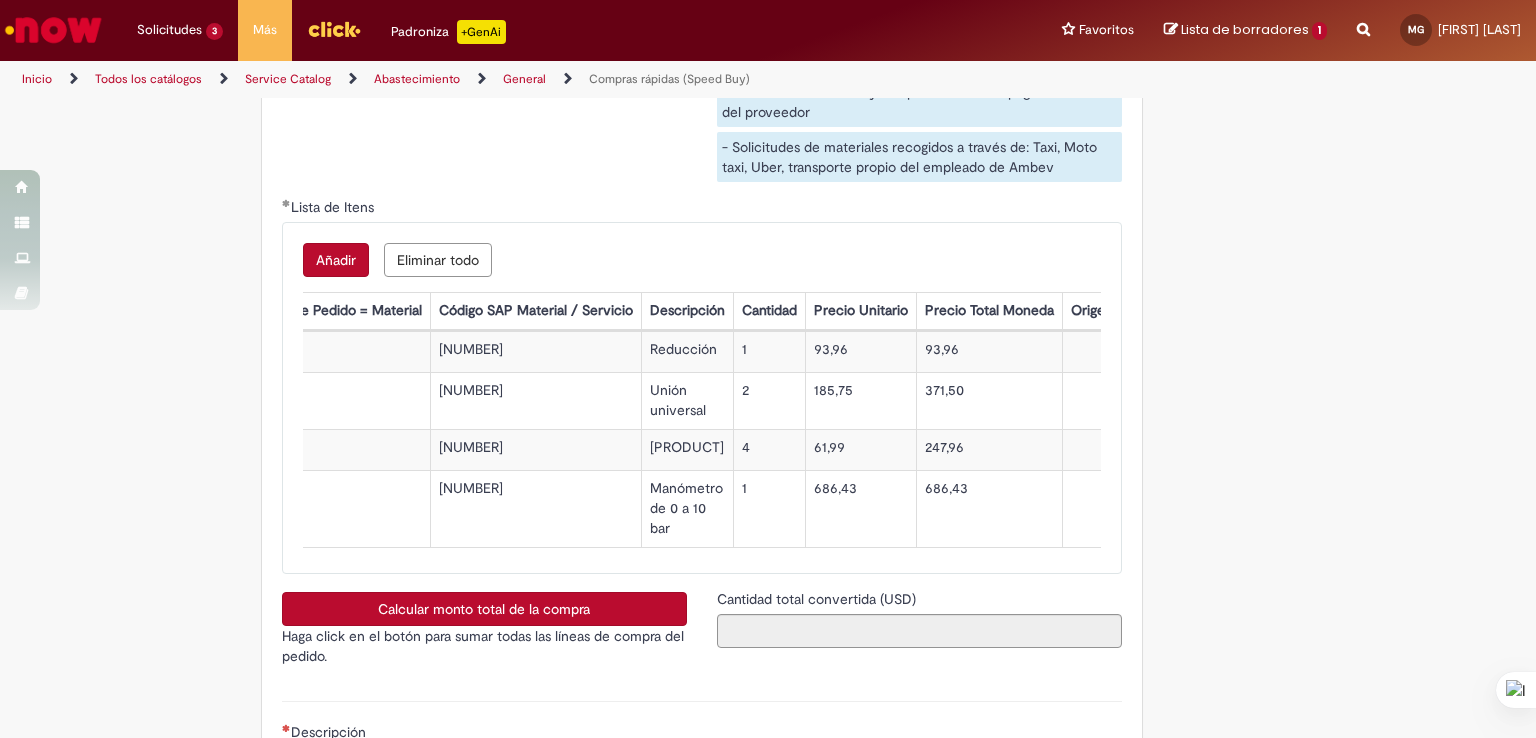 scroll, scrollTop: 0, scrollLeft: 0, axis: both 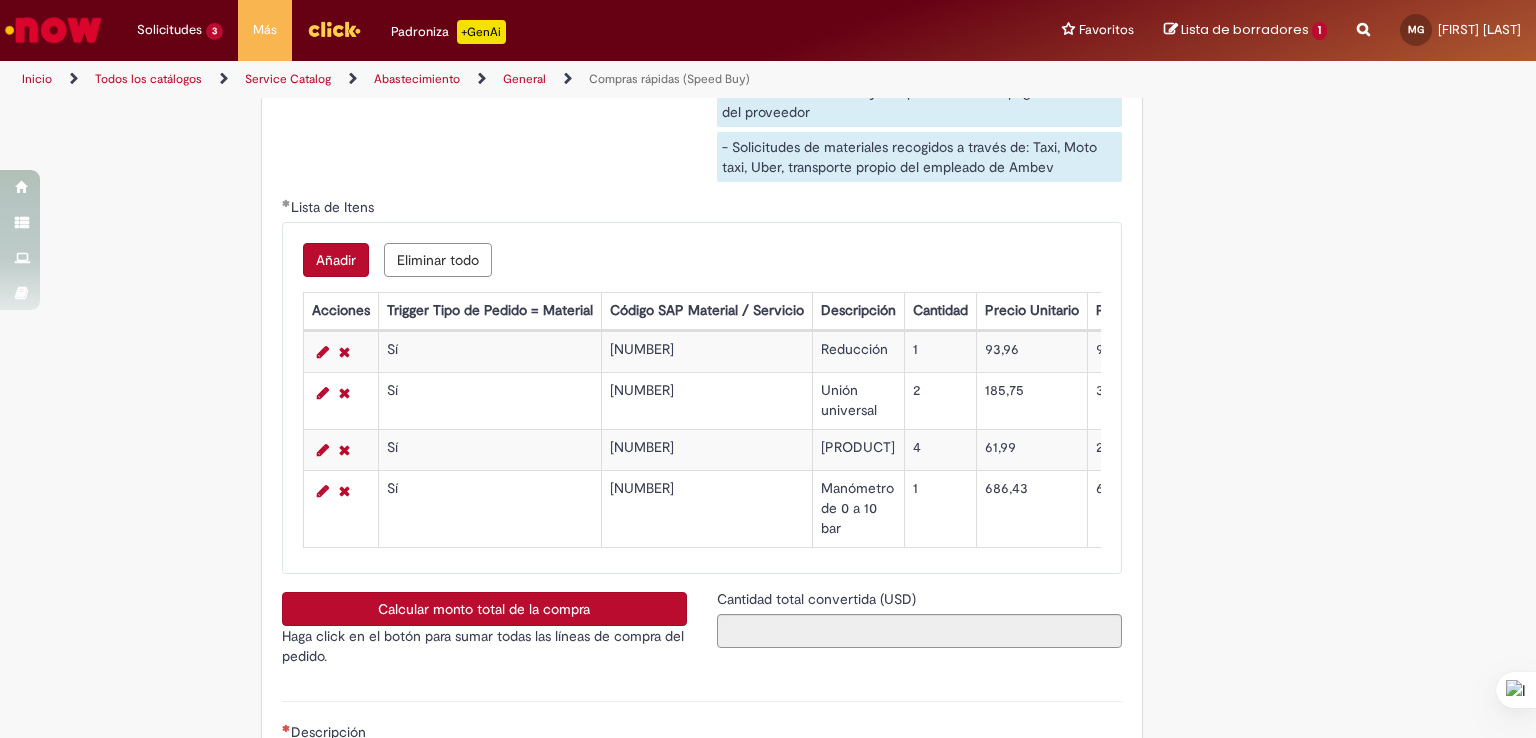 click on "Calcular monto total de la compra" at bounding box center [484, 609] 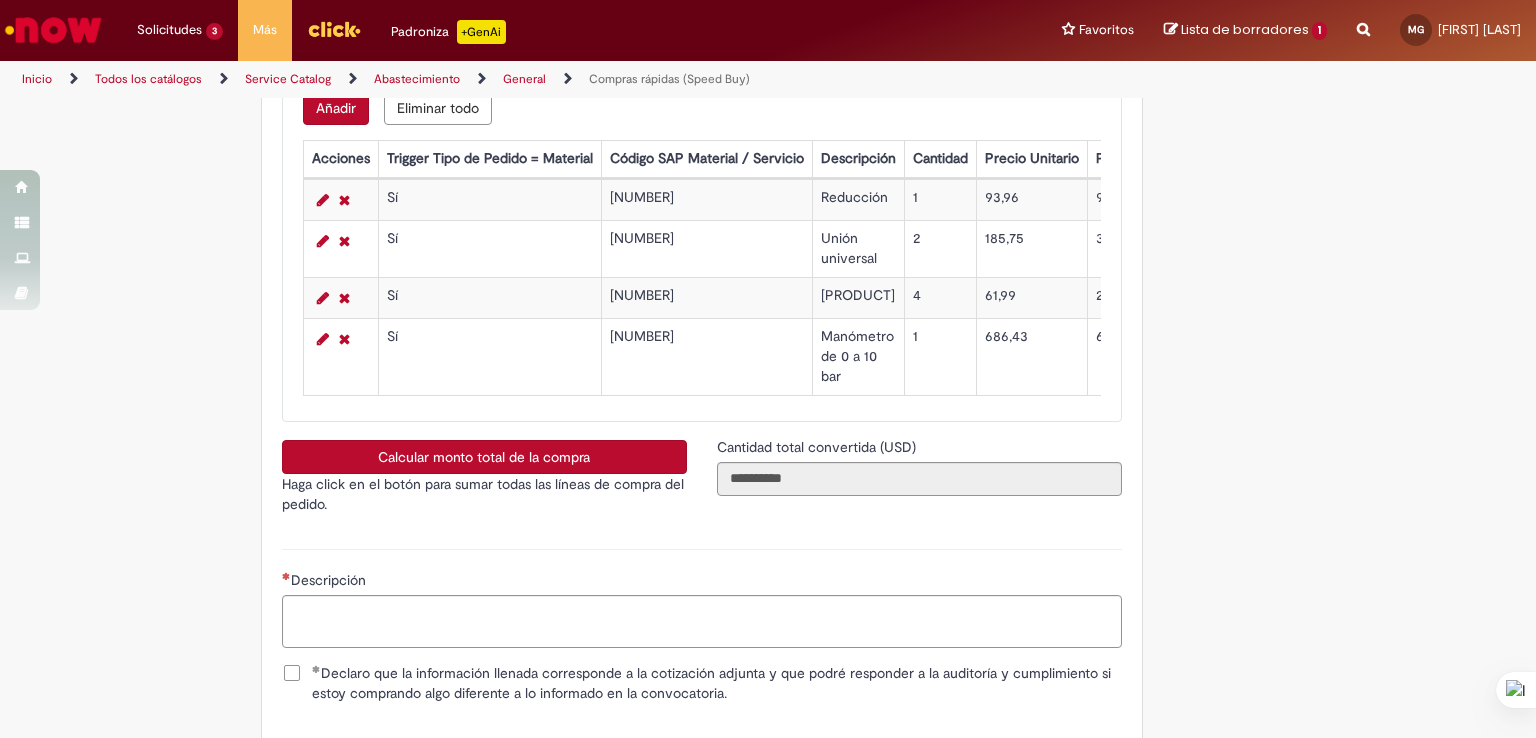 scroll, scrollTop: 3152, scrollLeft: 0, axis: vertical 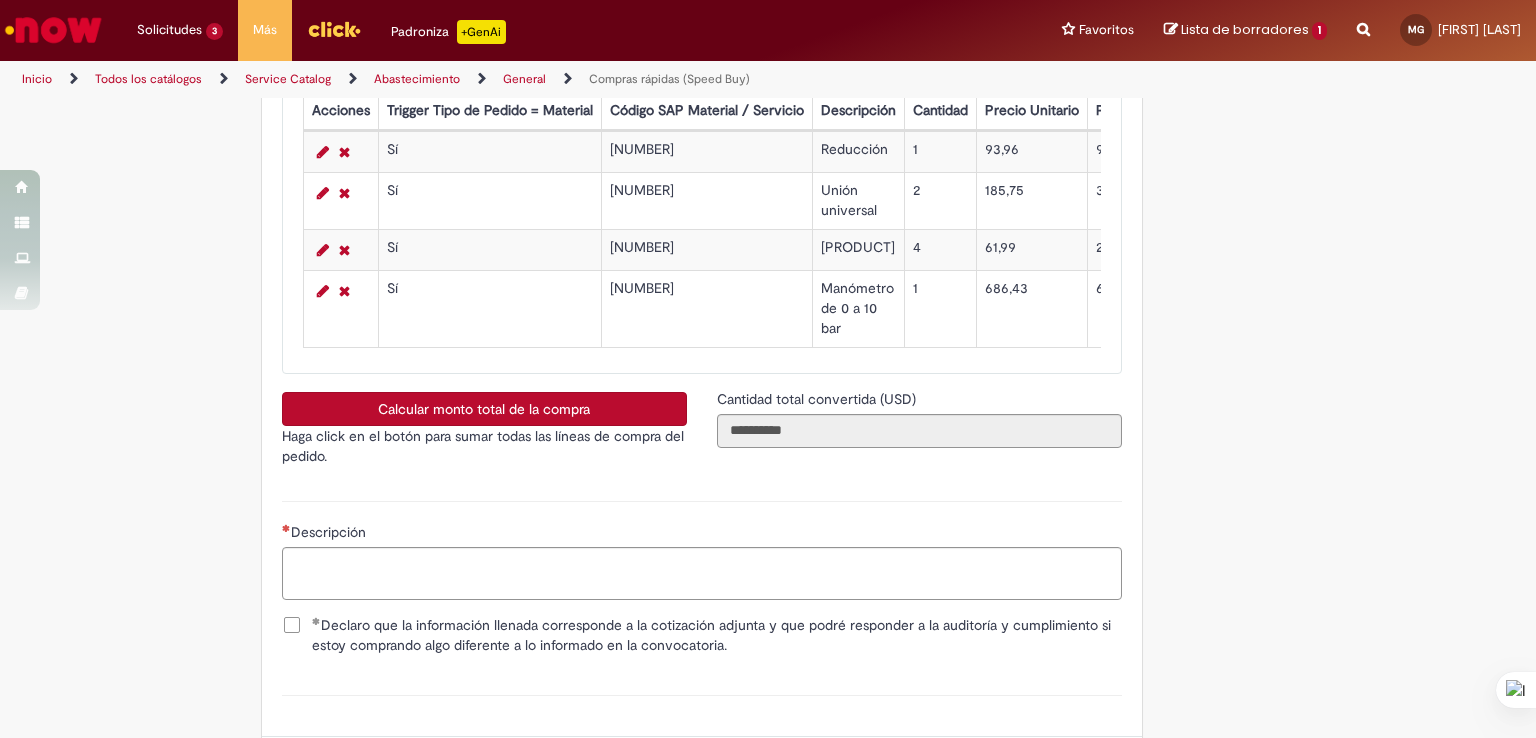 type 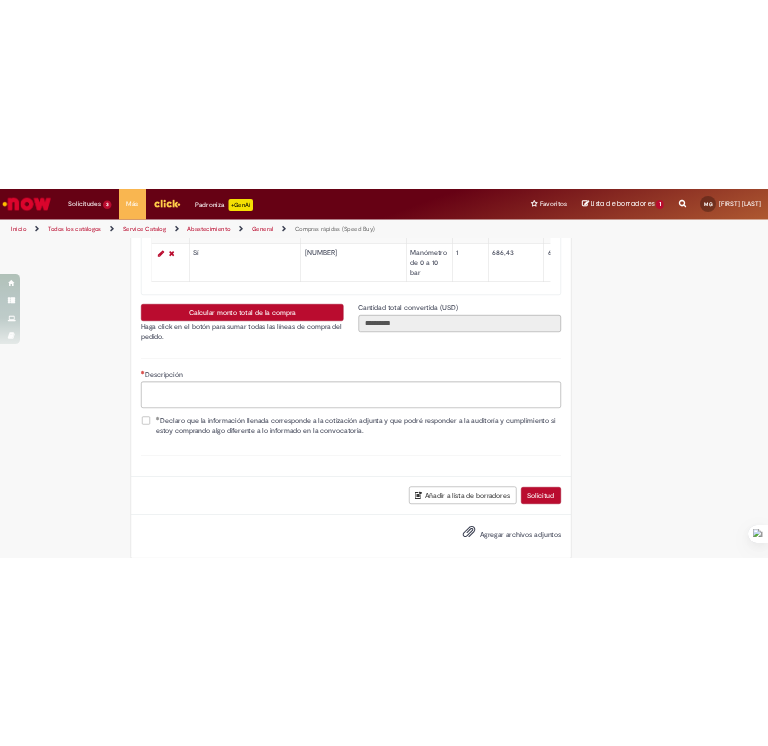 scroll, scrollTop: 3347, scrollLeft: 0, axis: vertical 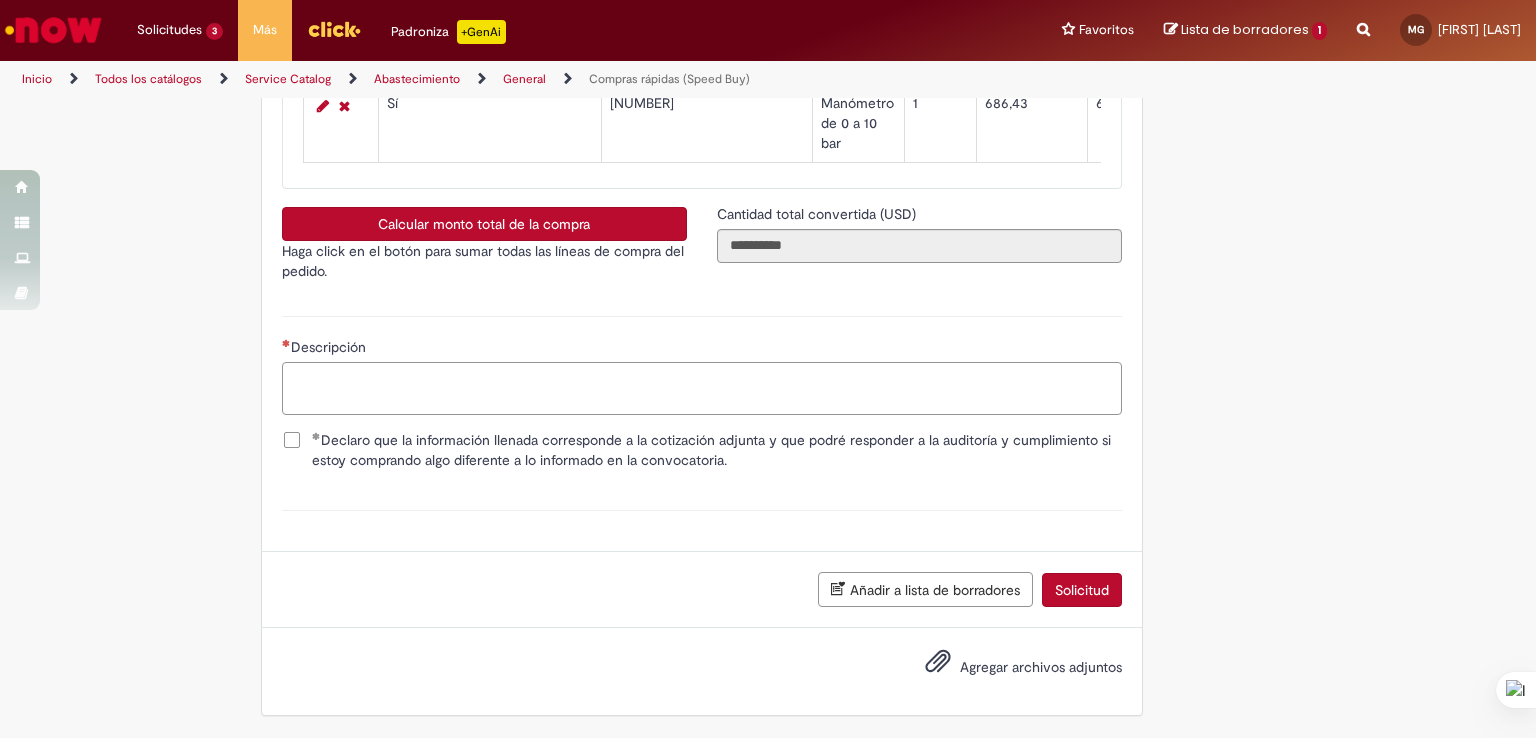 click on "Descripción" at bounding box center [702, 389] 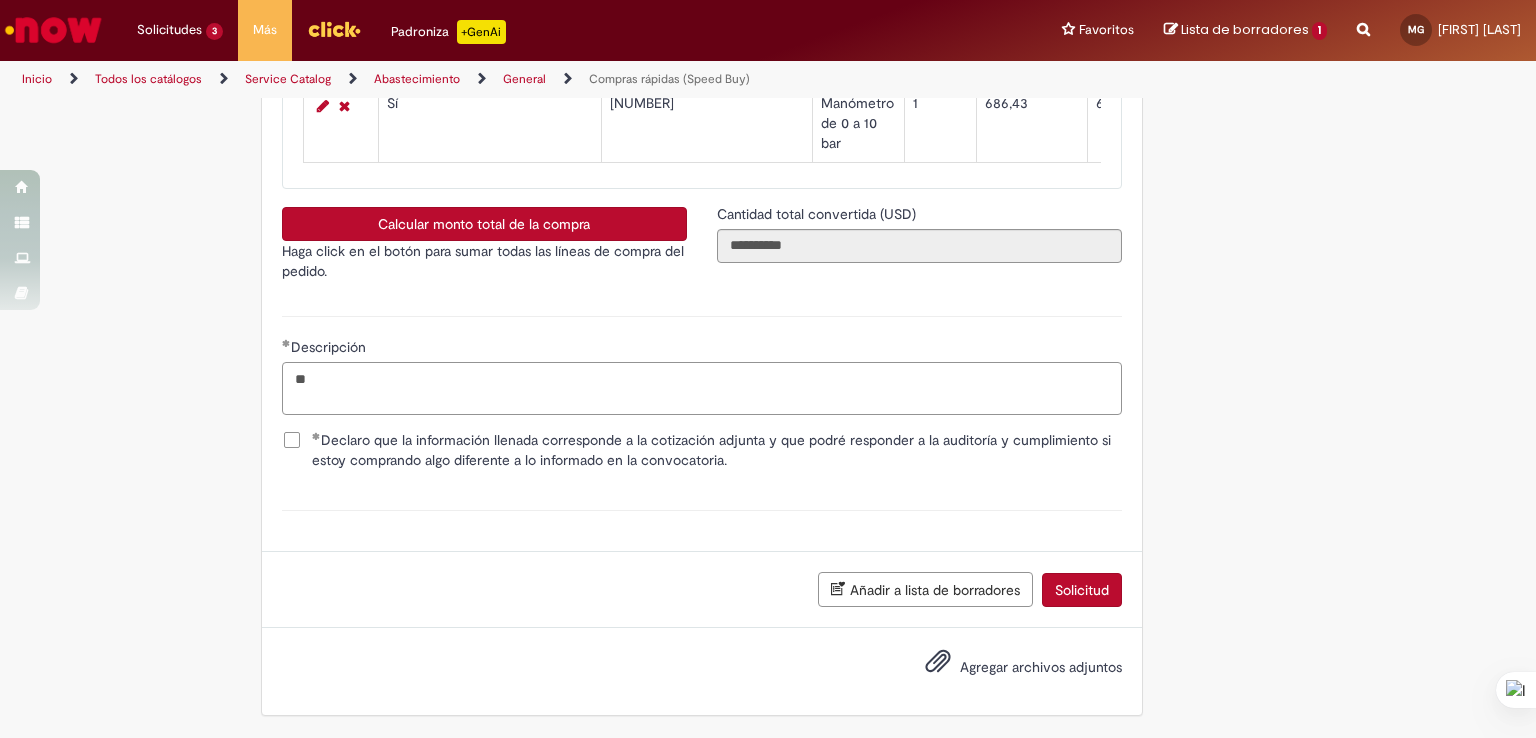 type on "*" 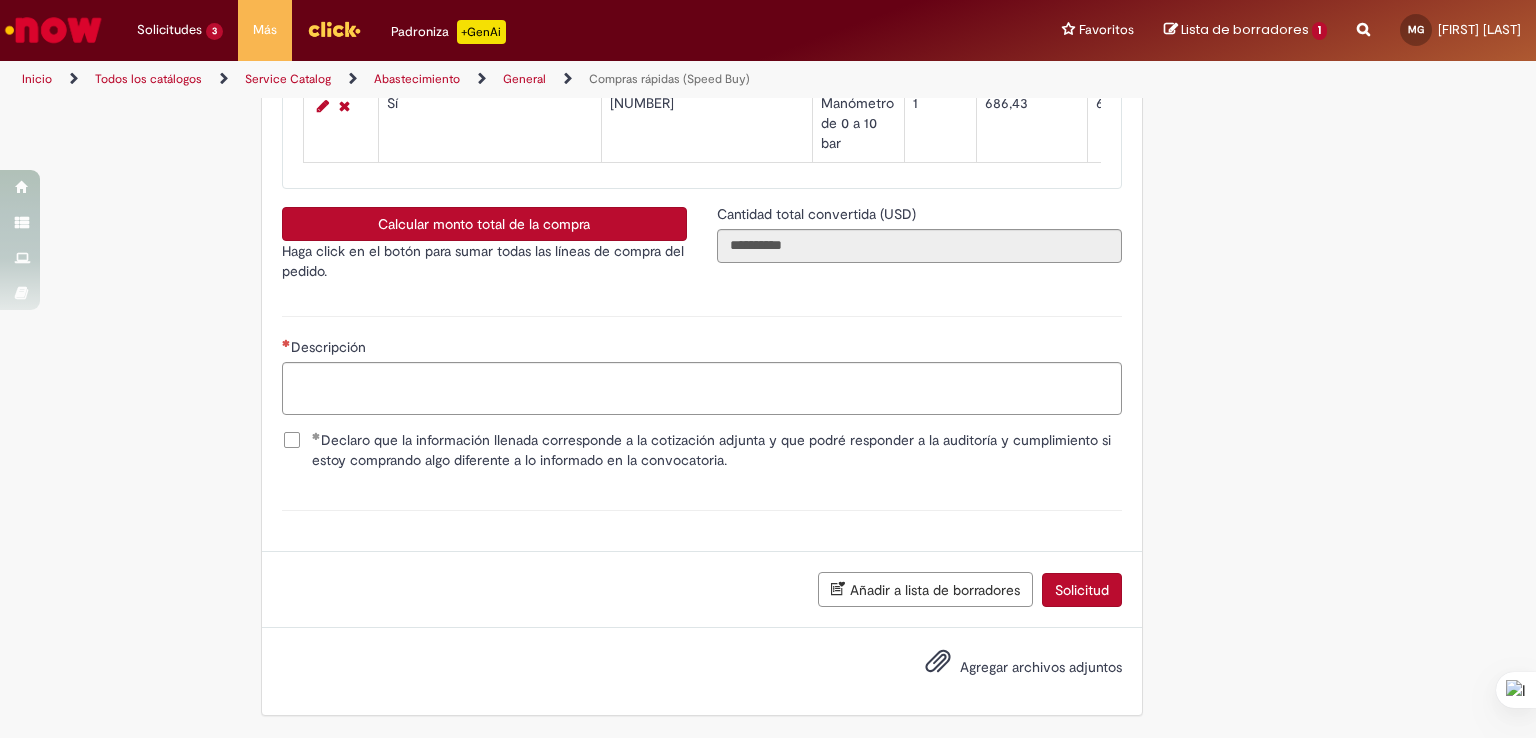 click on "Tire dúvidas com LupiAssist    +GenAI
Oi! Eu sou LupiAssist, uma Inteligência Artificial Generativa em constante aprendizado   Meu conteúdo é monitorado para trazer uma melhor experiência
Dúvidas comuns:
Só mais um instante, estou consultando nossas bases de conhecimento  e escrevendo a melhor resposta pra você!
Title
Lorem ipsum dolor sit amet    Fazer uma nova pergunta
Gerei esta resposta utilizando IA Generativa em conjunto com os nossos padrões. Em caso de divergência, os documentos oficiais prevalecerão.
Saiba mais em:
Ou ligue para:
E aí, te ajudei?
Sim, obrigado!" at bounding box center [768, -1250] 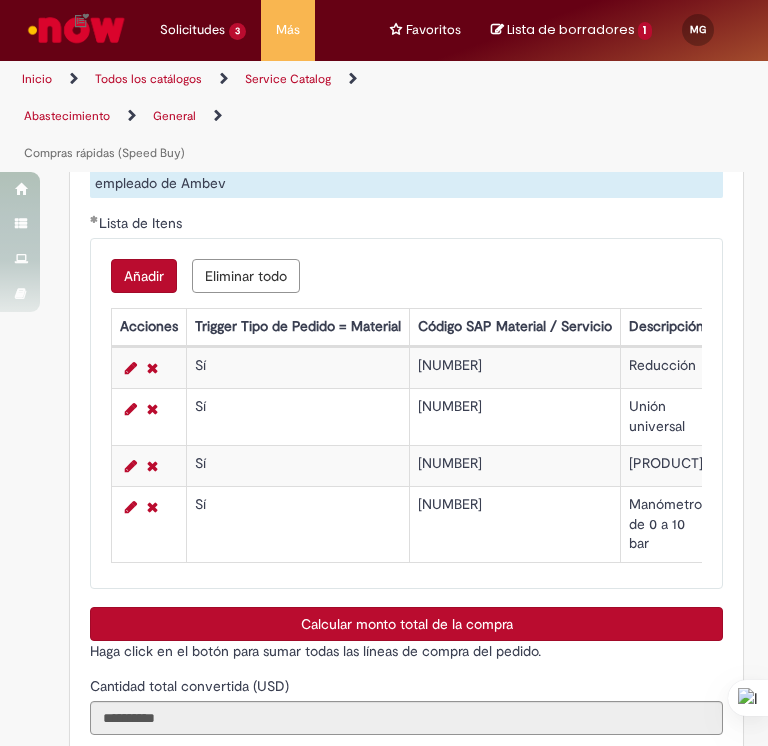 scroll, scrollTop: 3747, scrollLeft: 0, axis: vertical 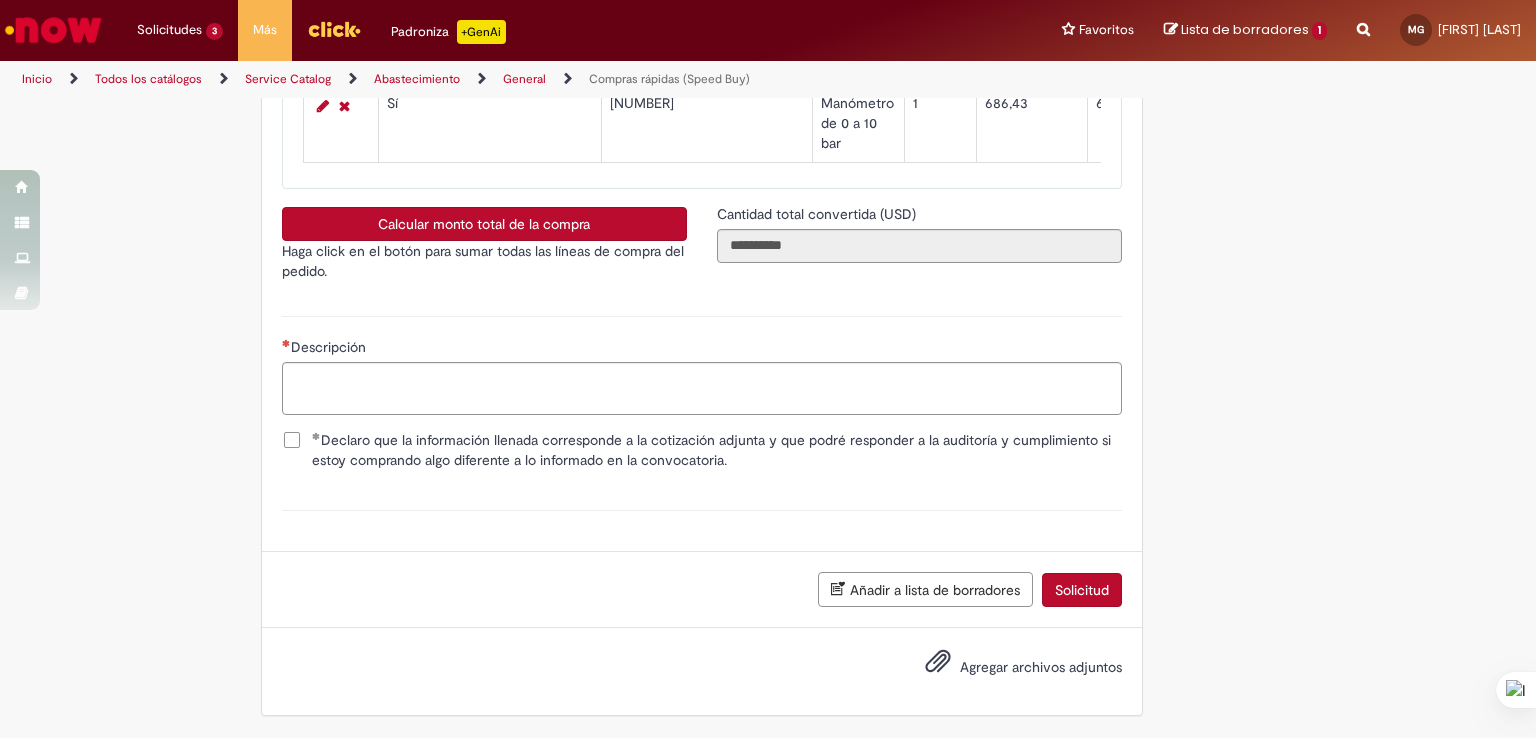 click on "Agregar archivos adjuntos" at bounding box center (1041, 667) 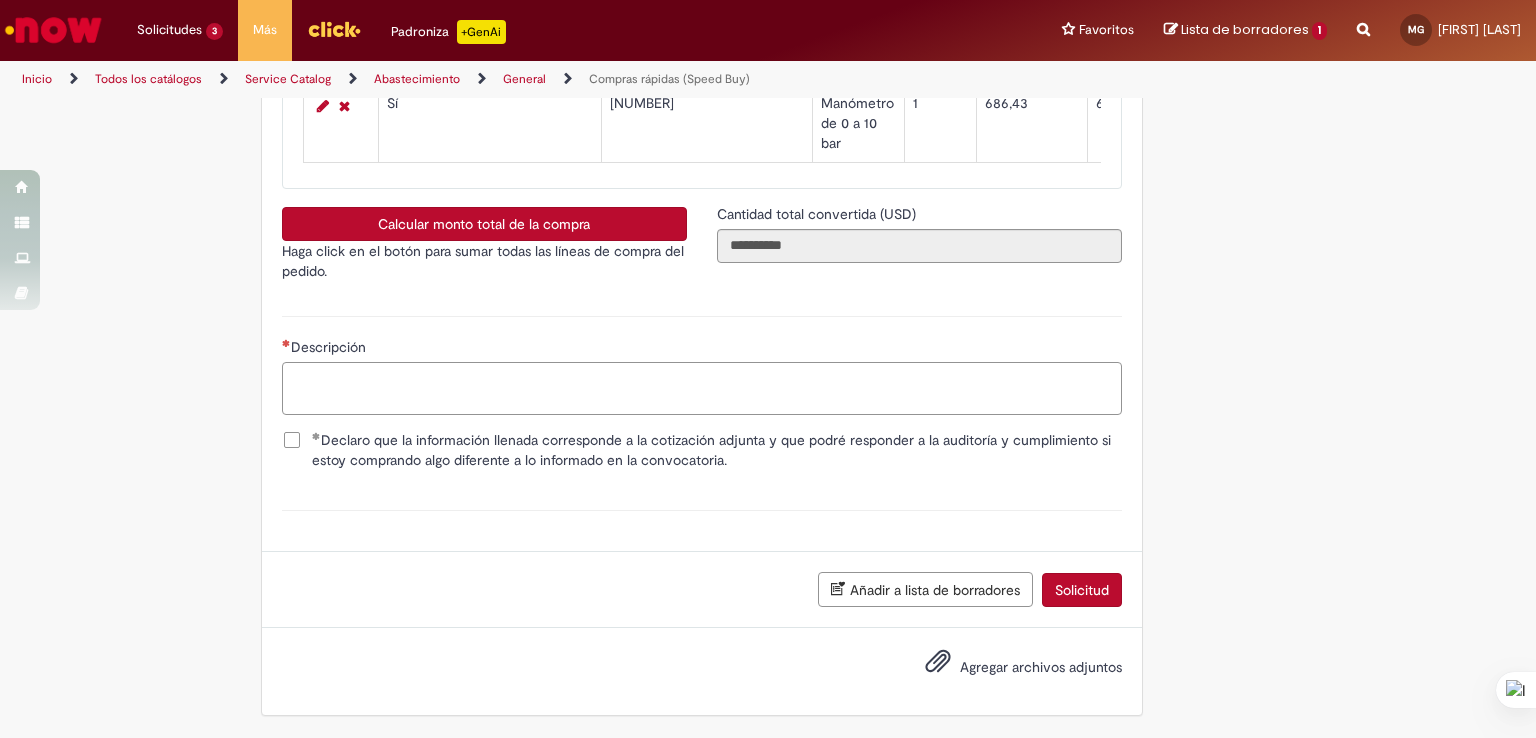 click on "Descripción" at bounding box center [702, 389] 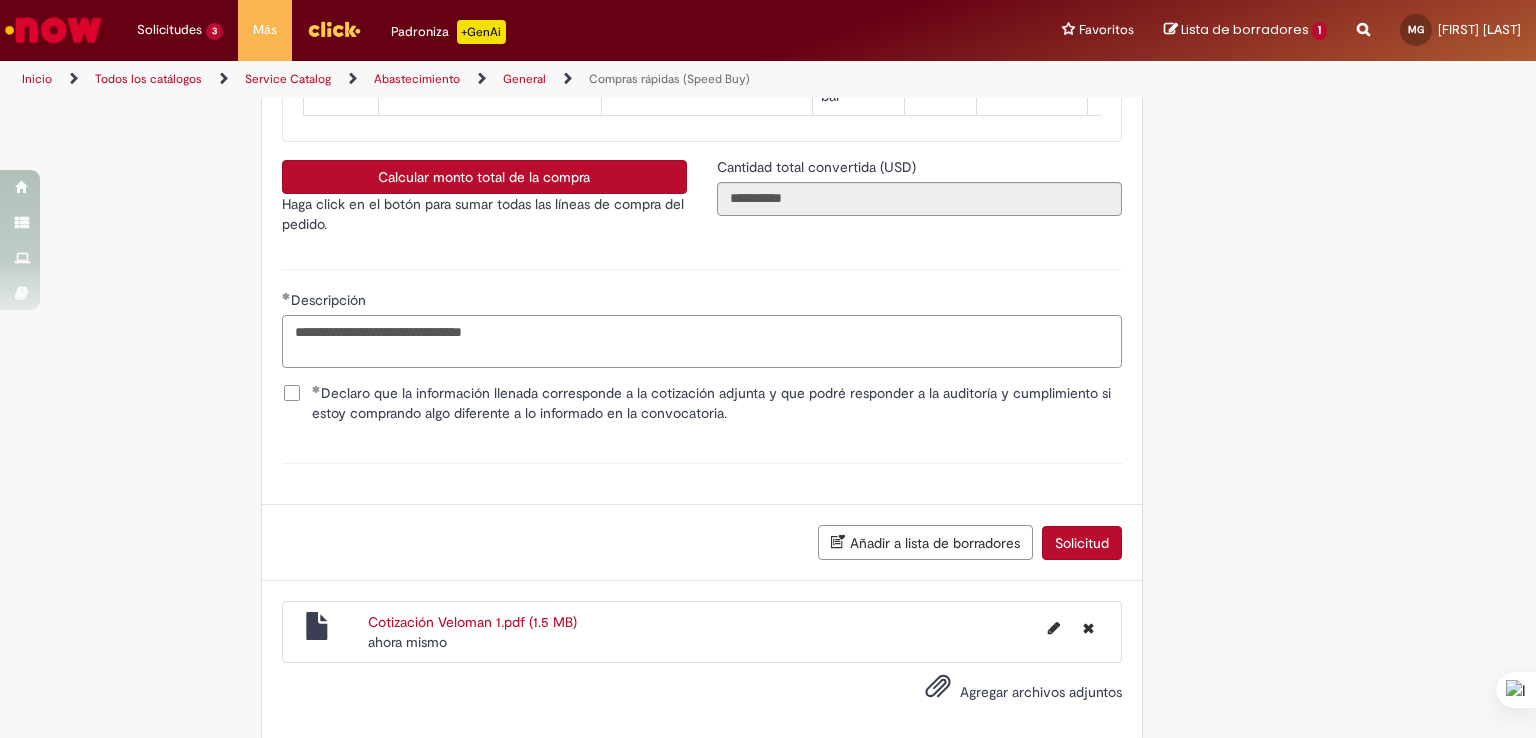 scroll, scrollTop: 3419, scrollLeft: 0, axis: vertical 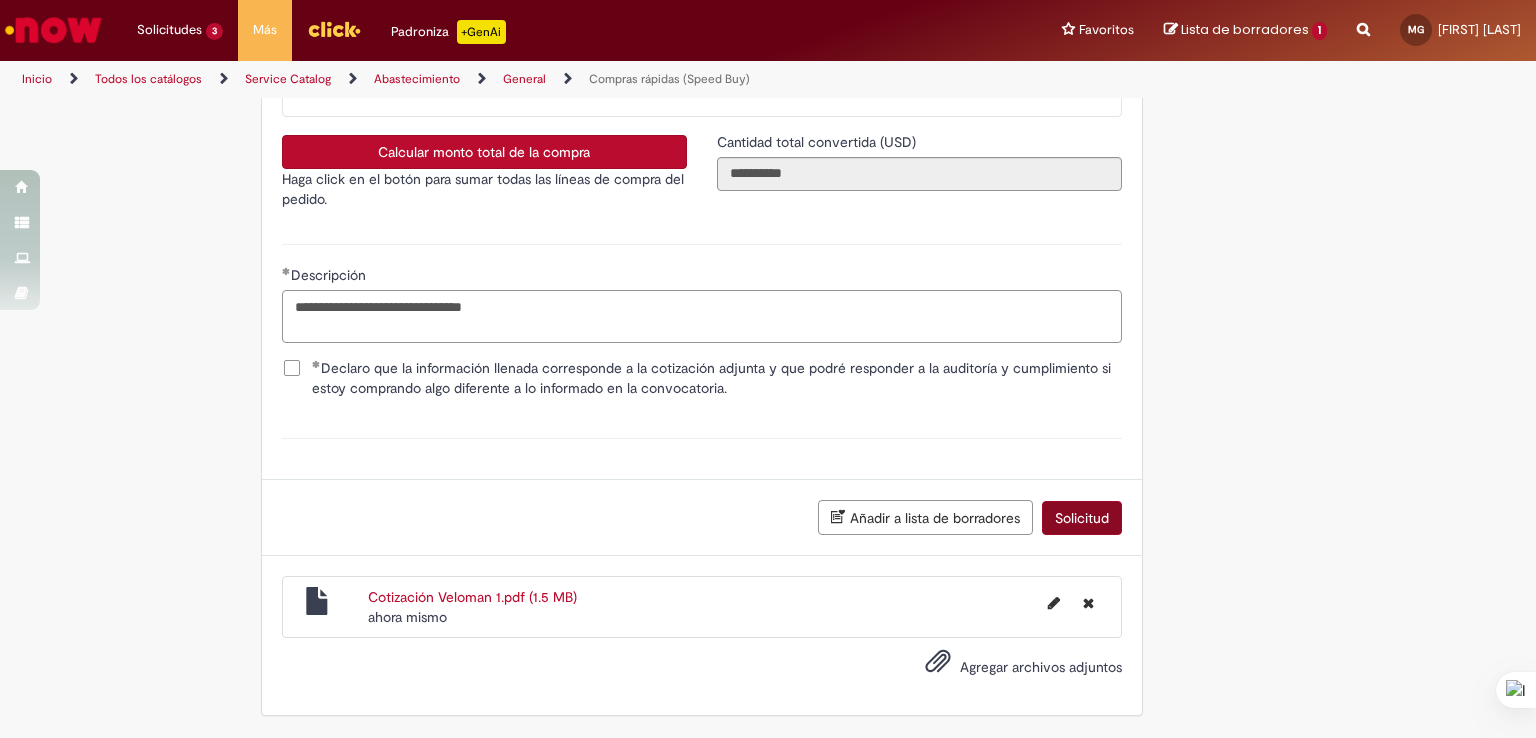 type on "**********" 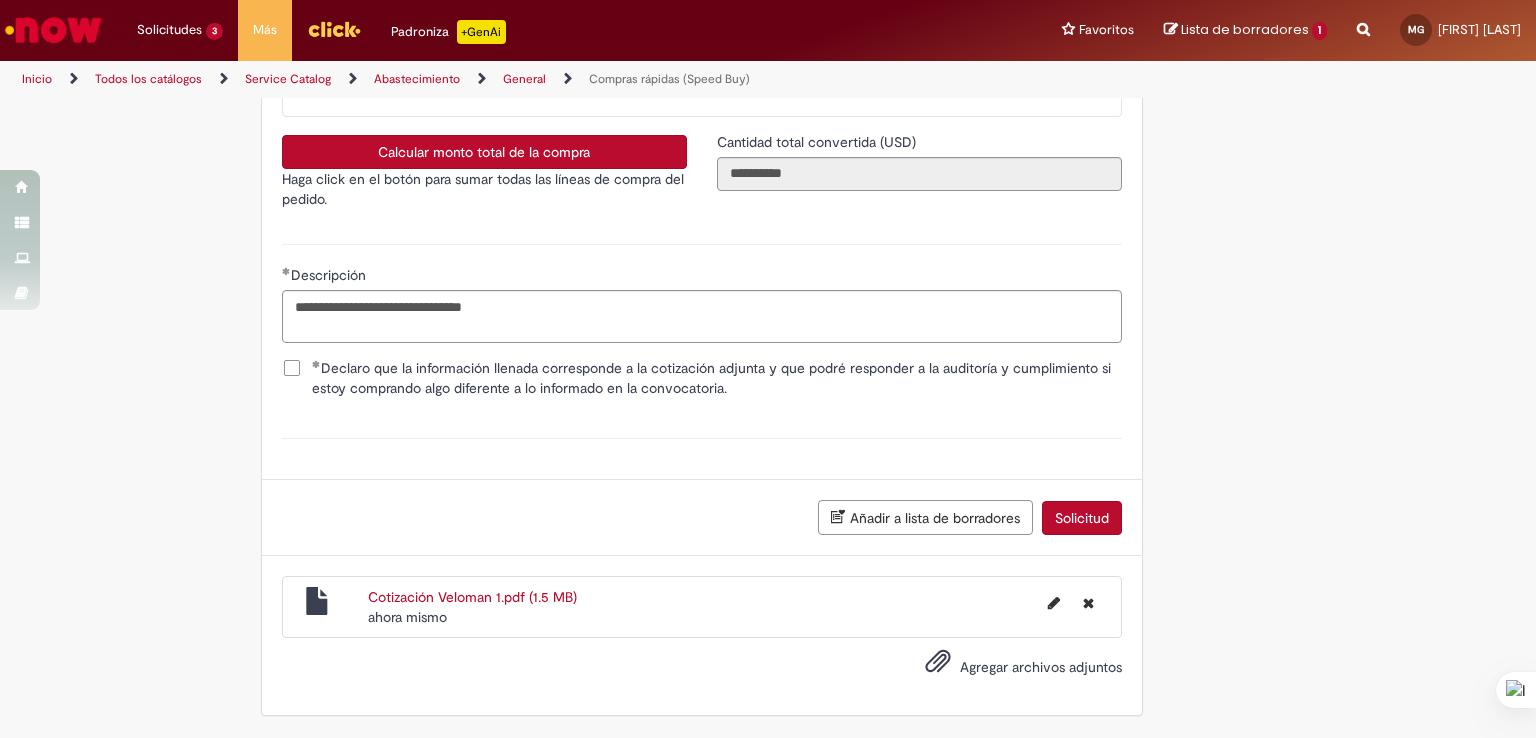 click on "Solicitud" at bounding box center [1082, 518] 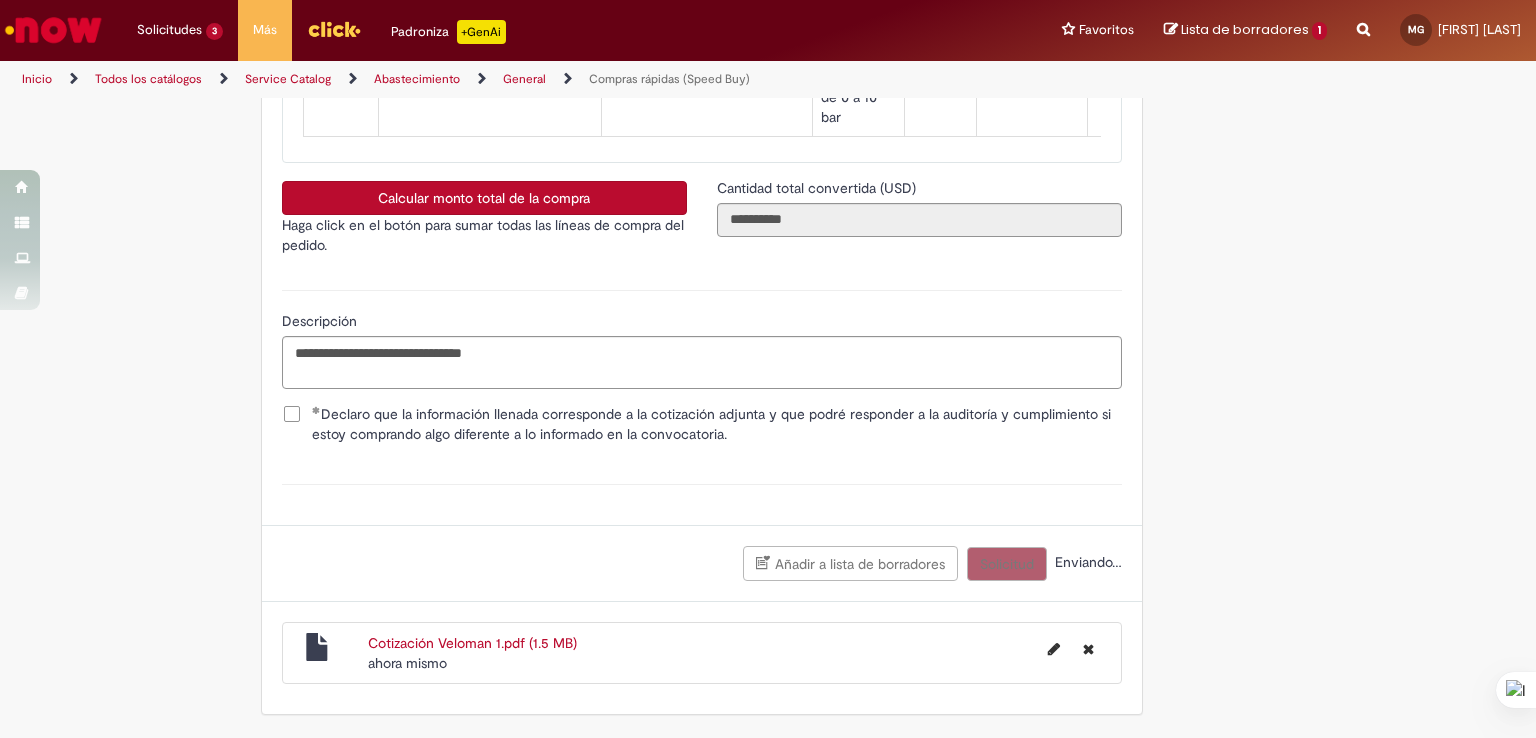 scroll, scrollTop: 3372, scrollLeft: 0, axis: vertical 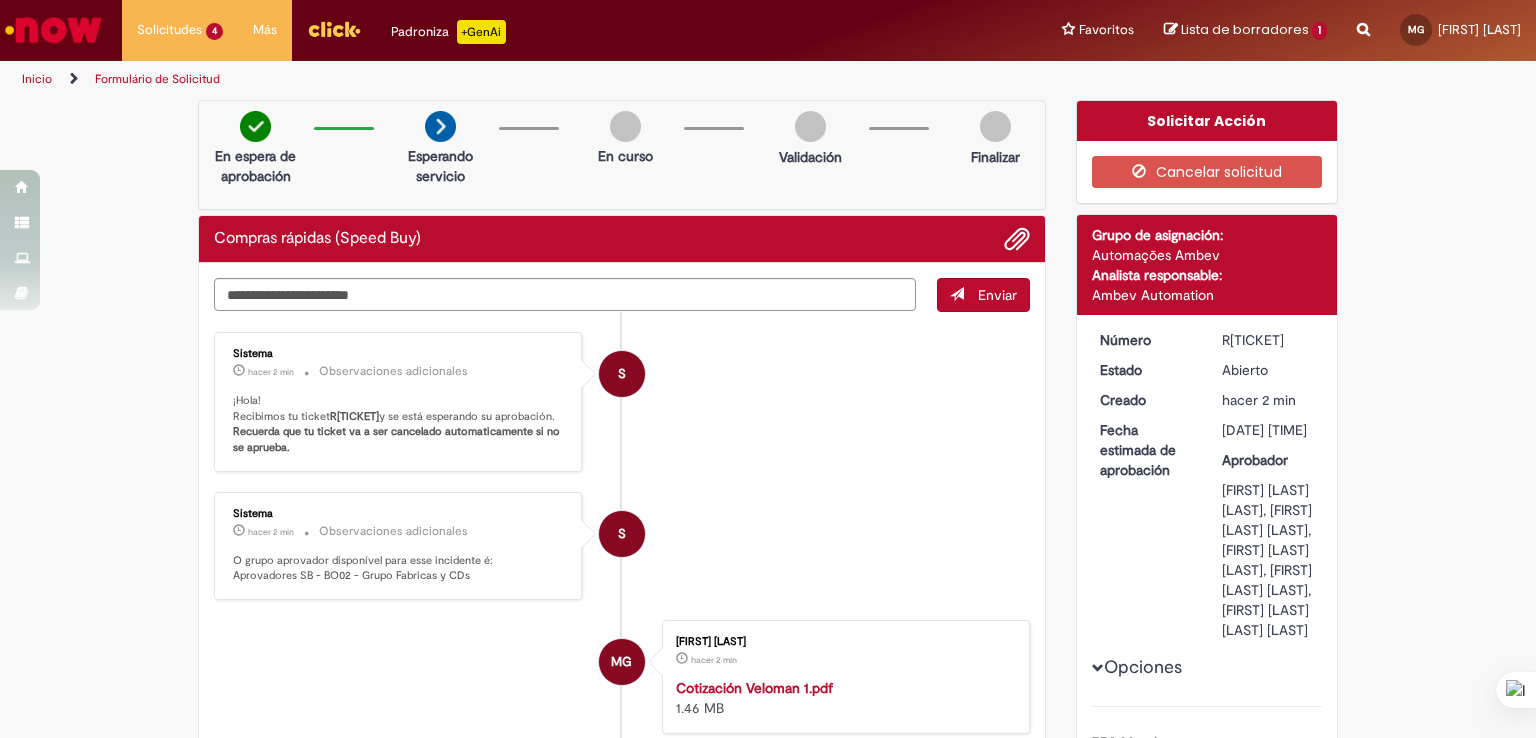 click on "Escanear código de barras
En espera de aprobación
Esperando servicio
En curso
Validación
Finalizar
Compras rápidas (Speed Buy)
Enviar
S
Sistema
hacer 2 min hacer 2 minutos     Observaciones adicionales
¡Hola! Recibimos tu ticket  R13351253  y se está esperando su aprobación.  Recuerda que tu ticket va a ser cancelado automaticamente si no se aprueba.
S" at bounding box center [768, 1725] 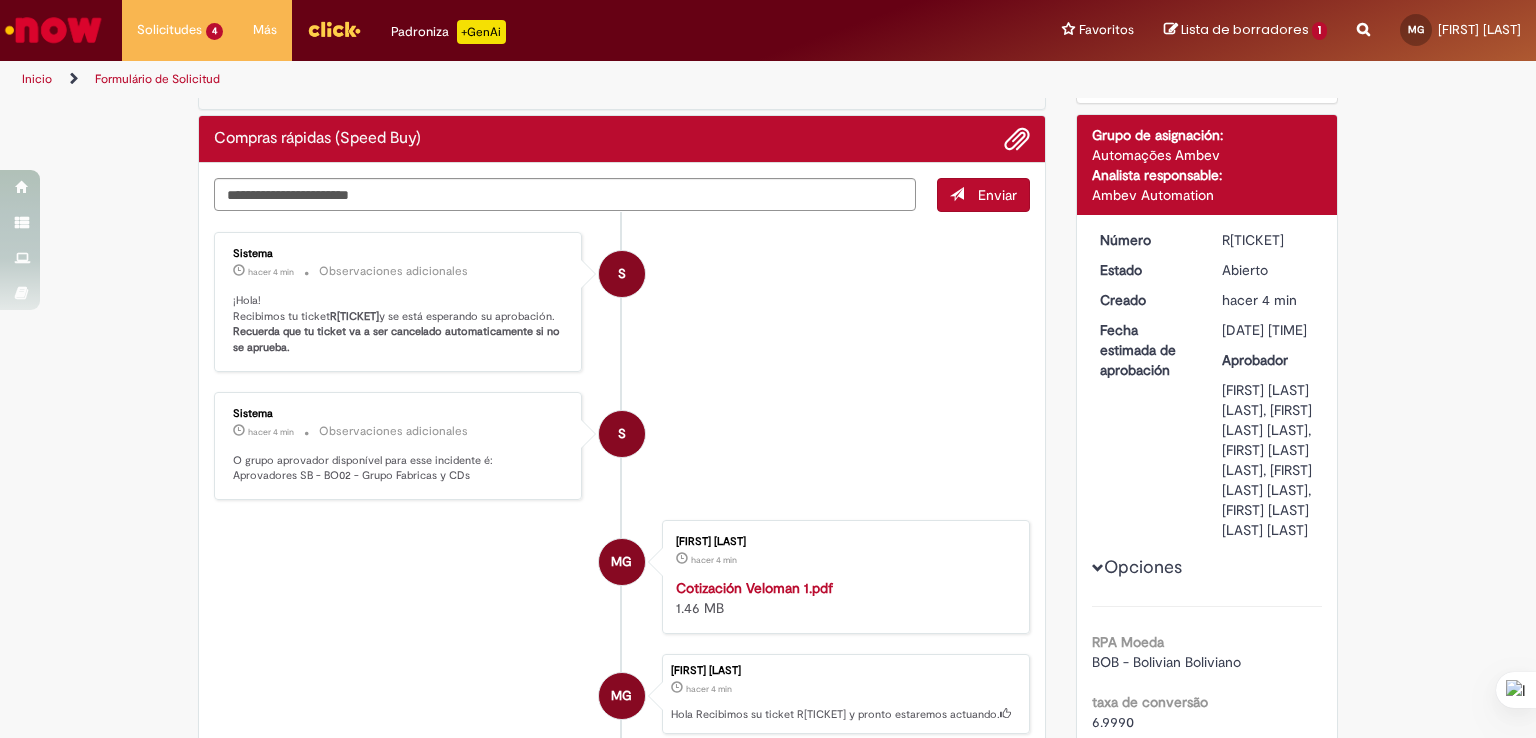 scroll, scrollTop: 200, scrollLeft: 0, axis: vertical 